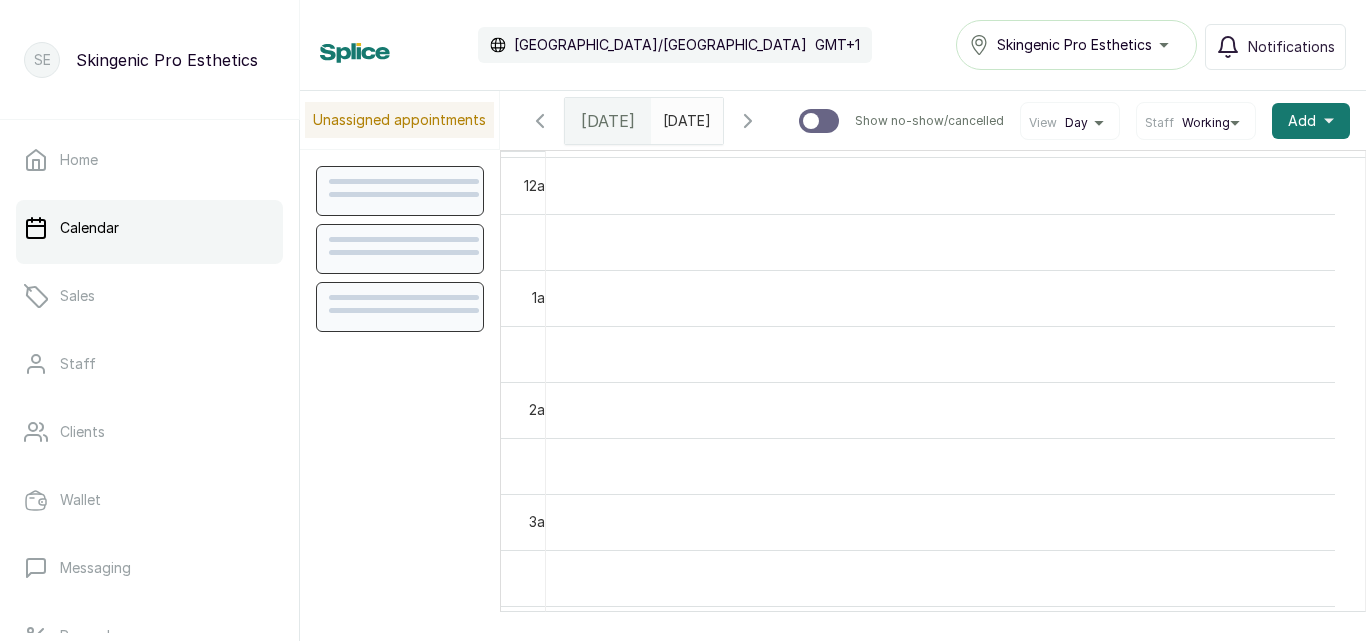 scroll, scrollTop: 0, scrollLeft: 0, axis: both 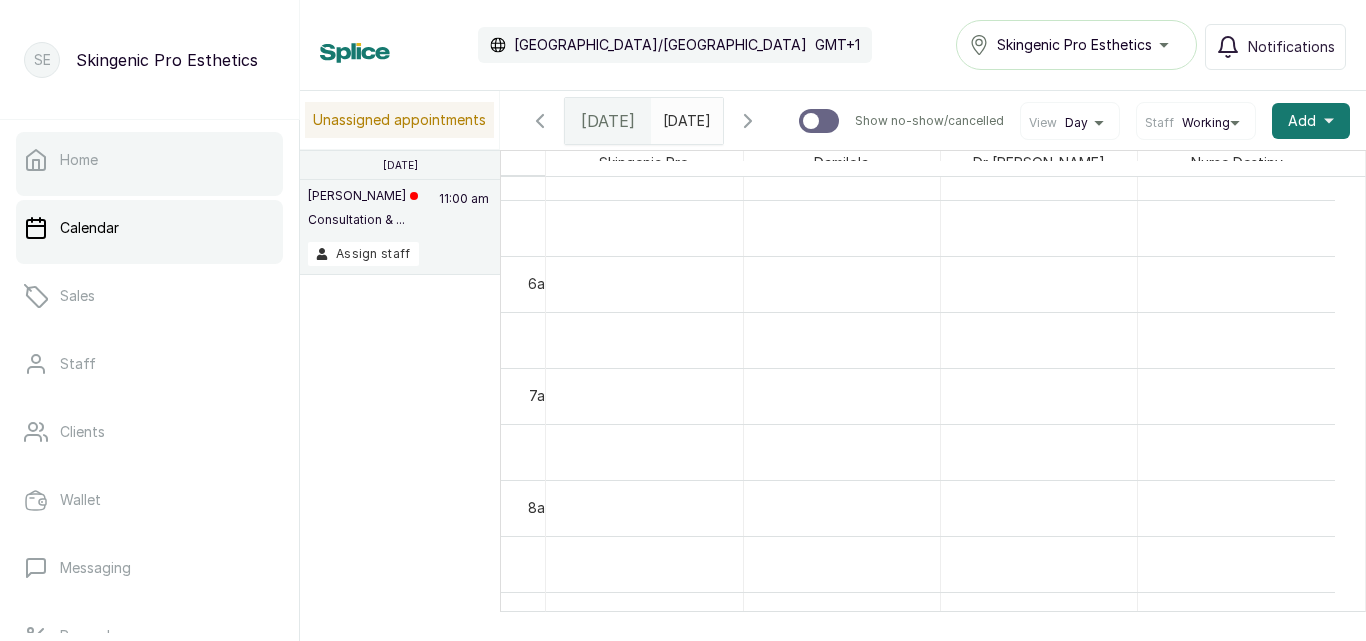 click on "Home" at bounding box center (149, 160) 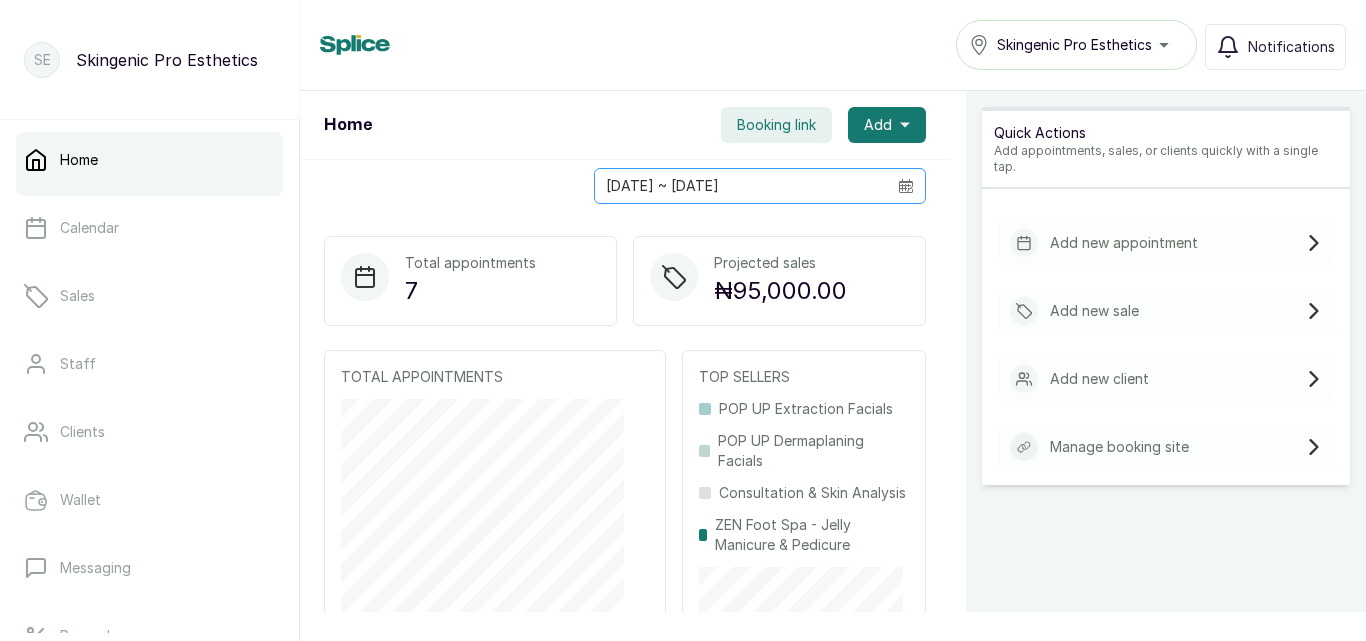 click 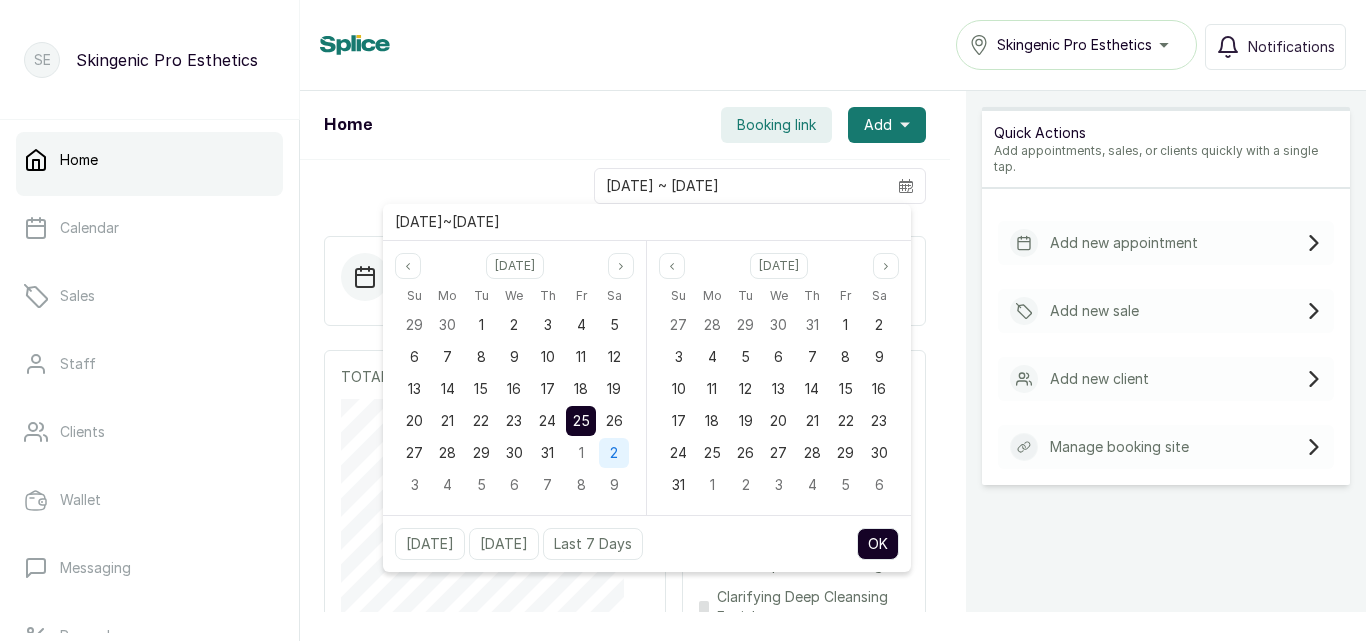 click on "2" at bounding box center [614, 452] 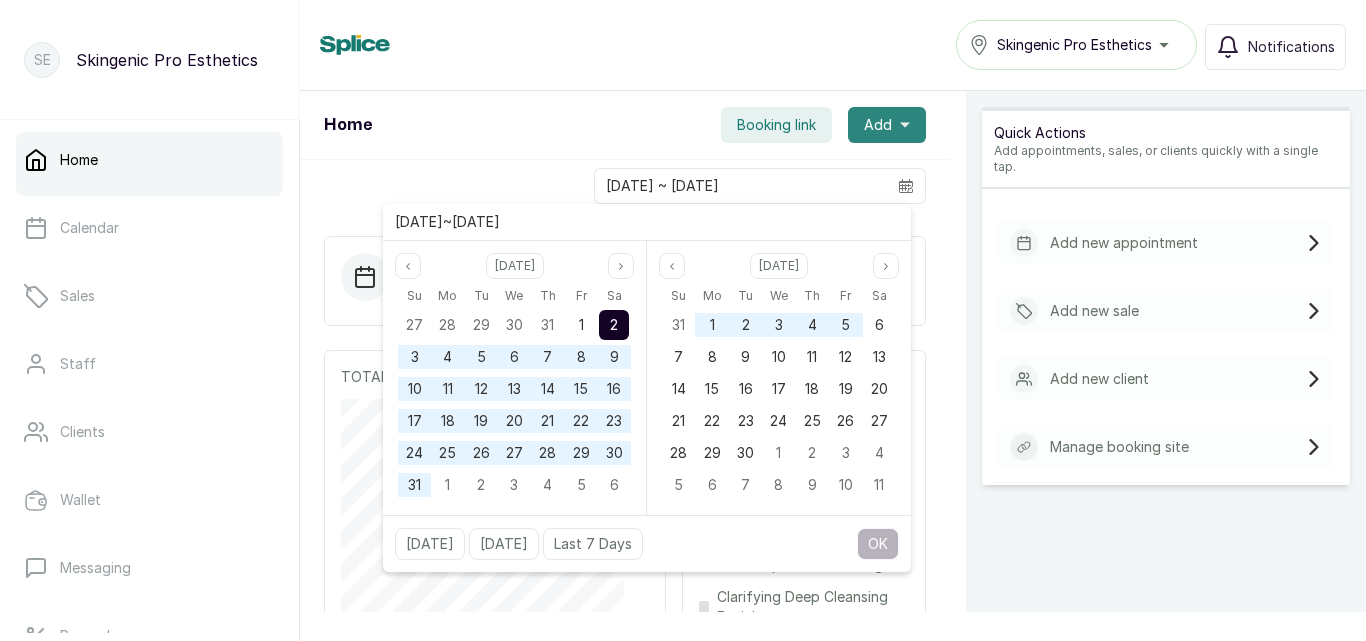 click on "Add" at bounding box center [887, 125] 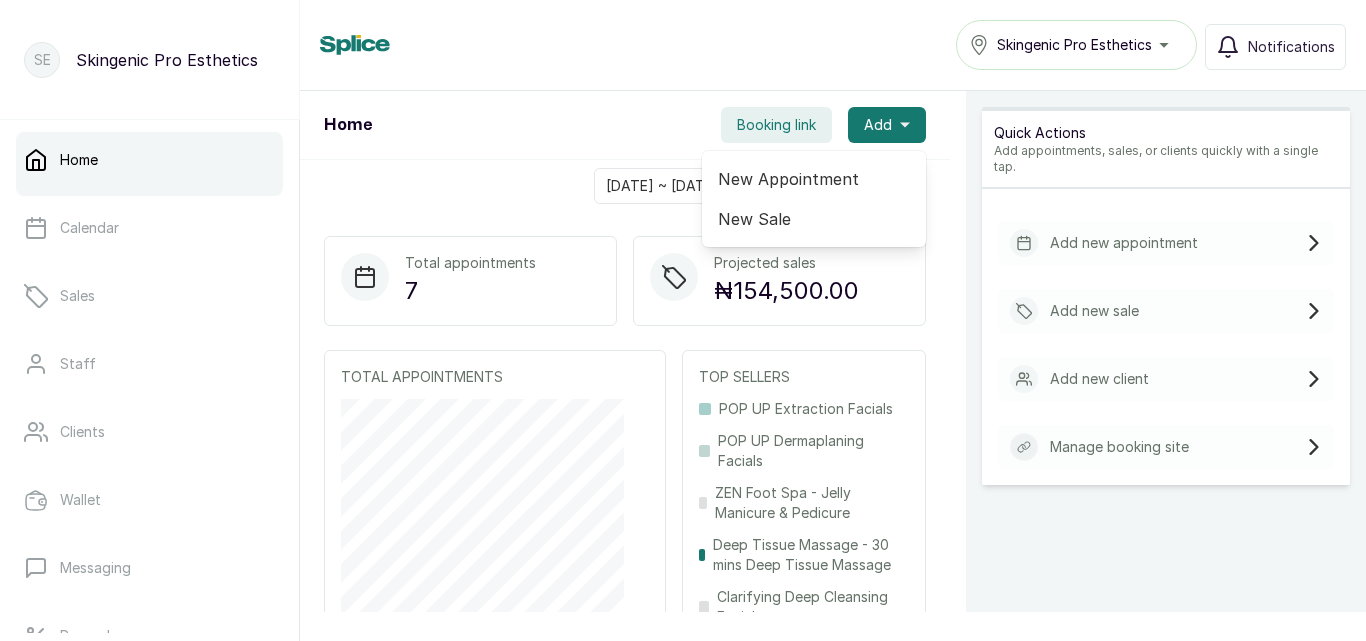 click on "New Appointment" at bounding box center (814, 179) 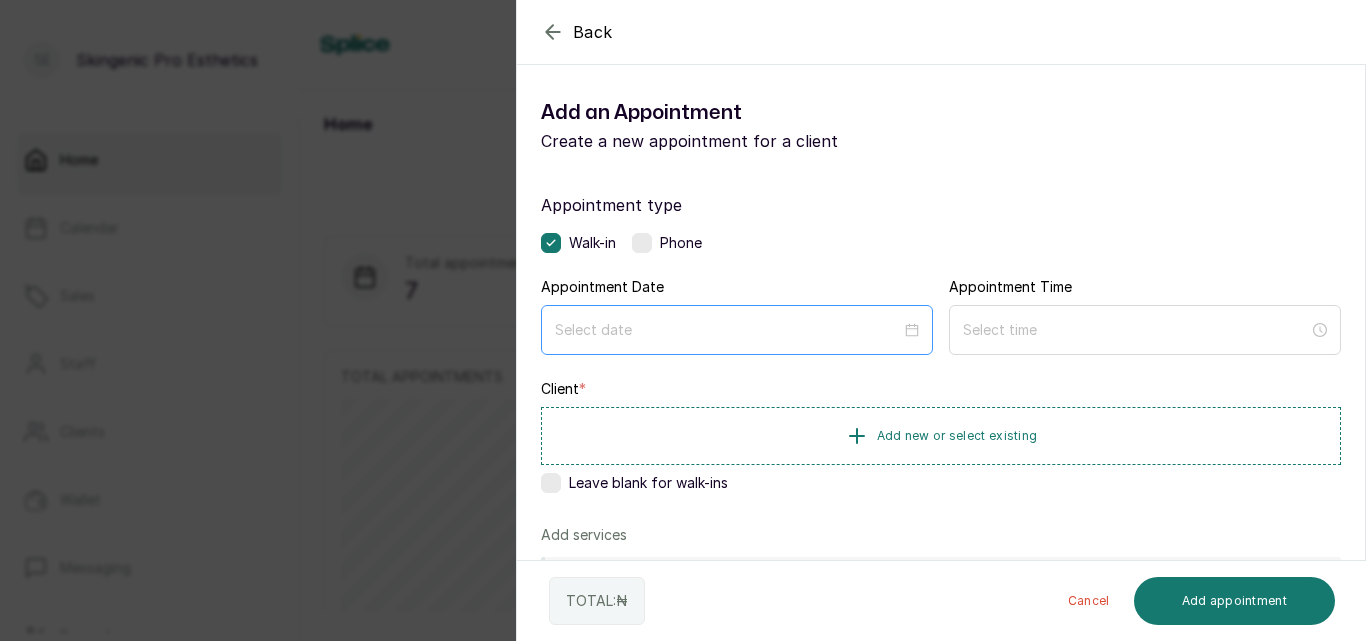 click at bounding box center (737, 330) 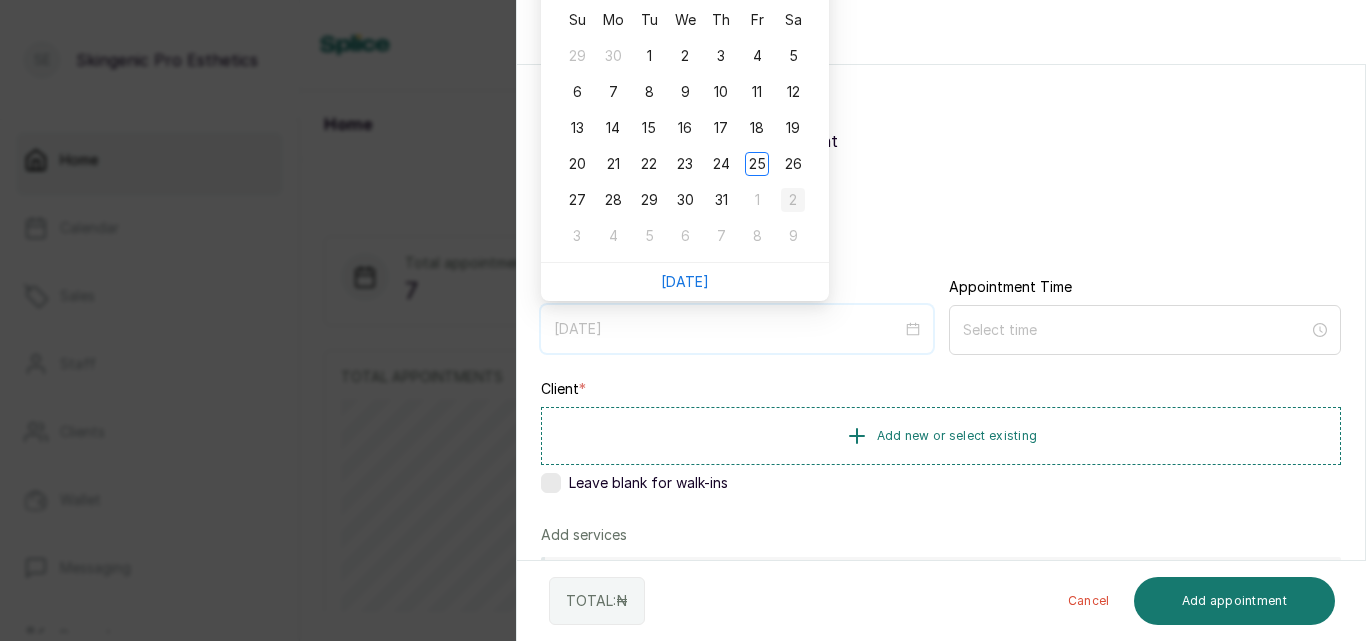 type on "2025/08/02" 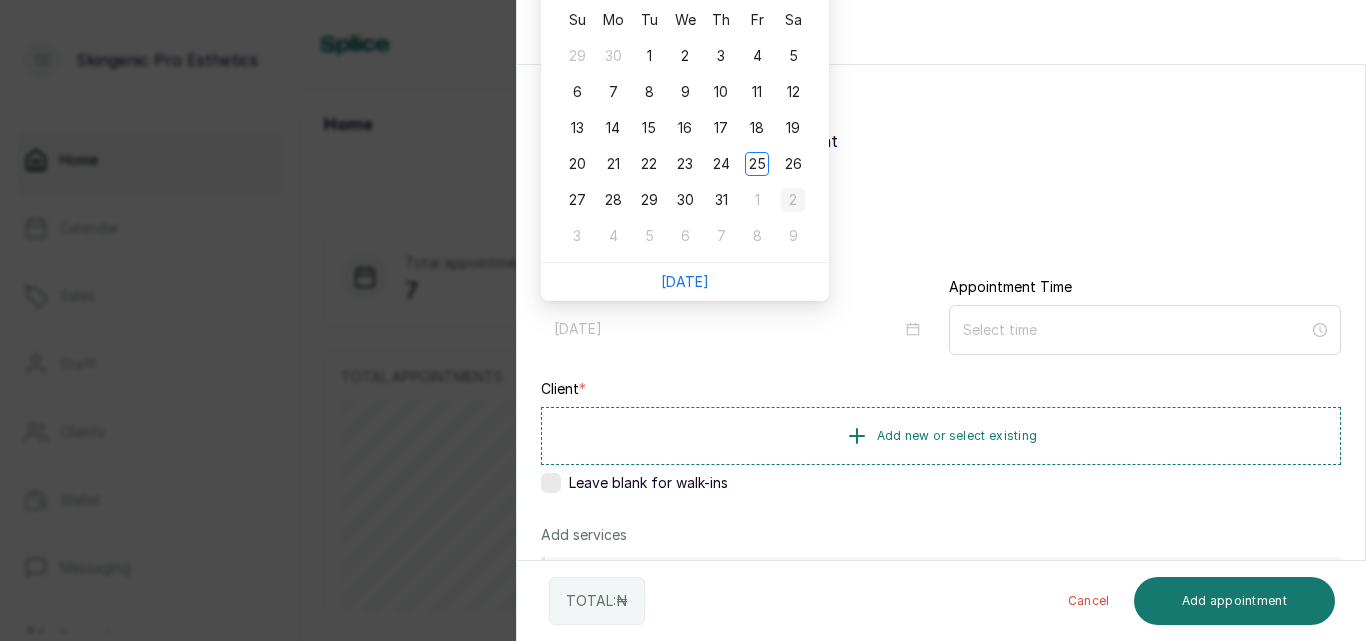 click on "2" at bounding box center (793, 200) 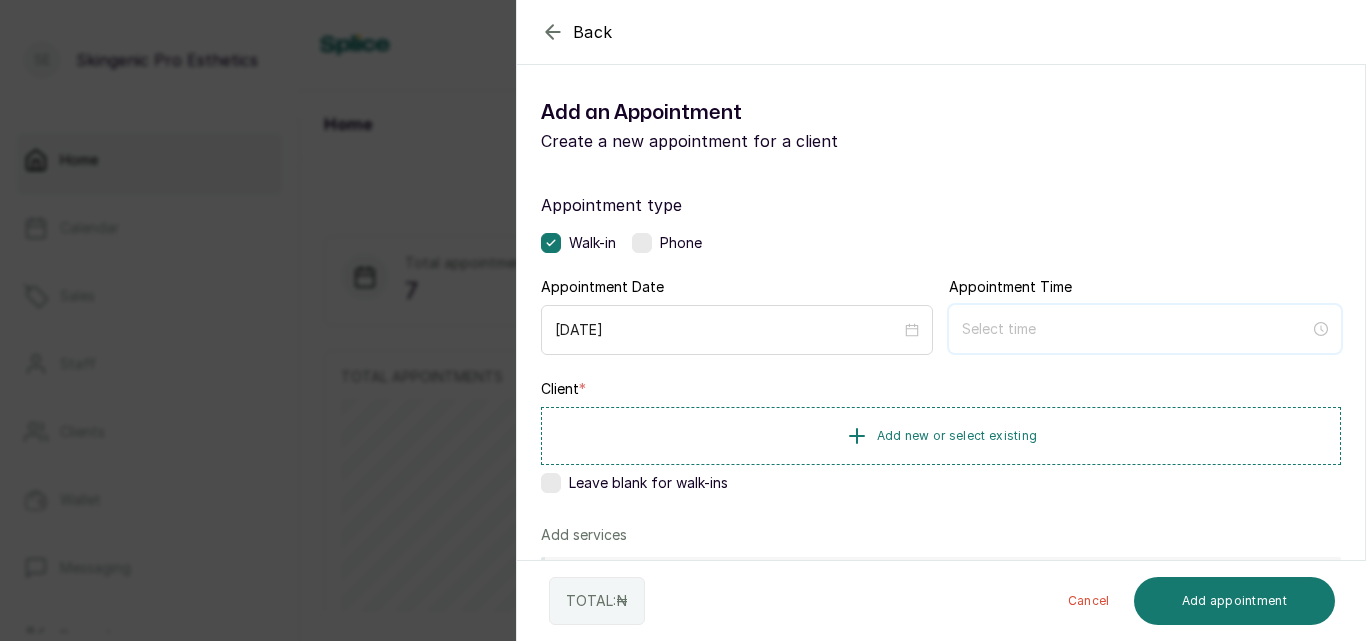 click at bounding box center (1136, 329) 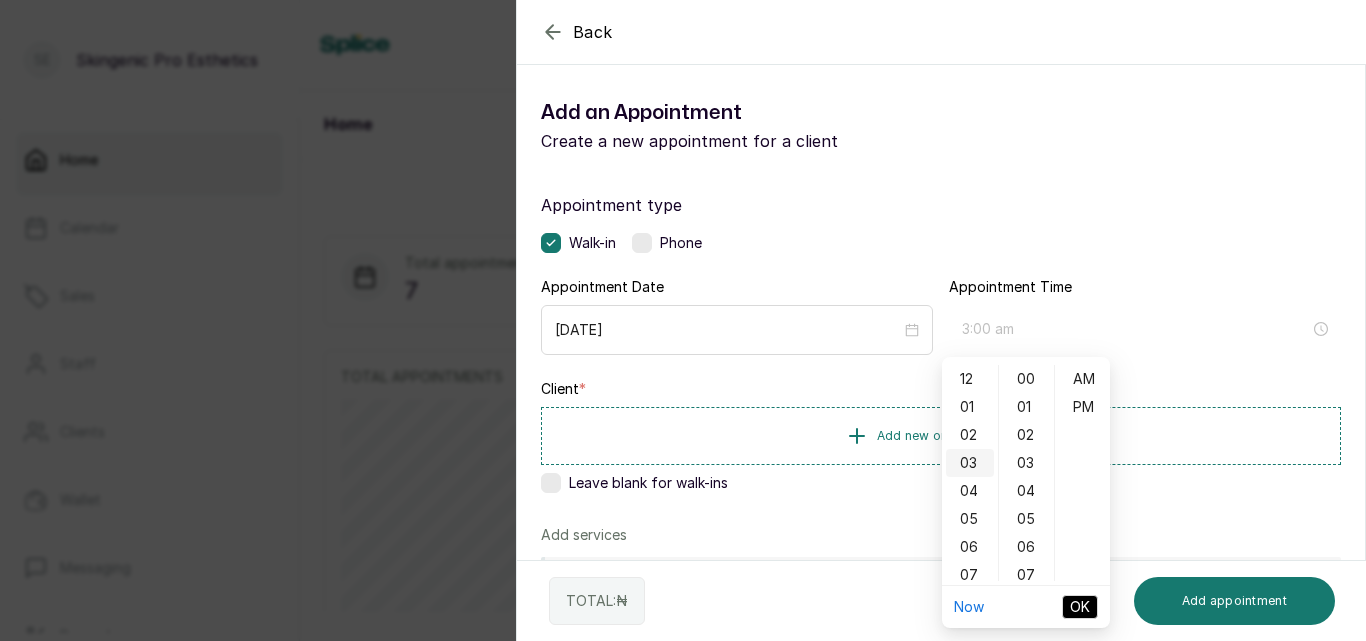 click on "03" at bounding box center (970, 463) 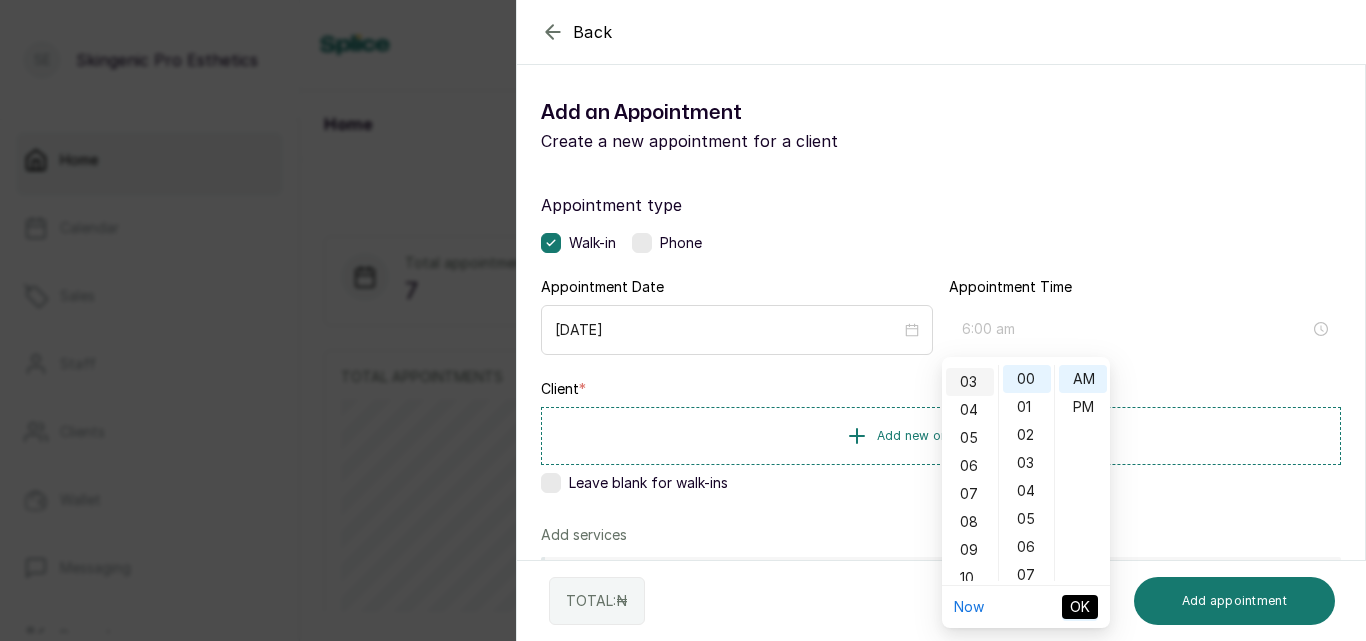 scroll, scrollTop: 84, scrollLeft: 0, axis: vertical 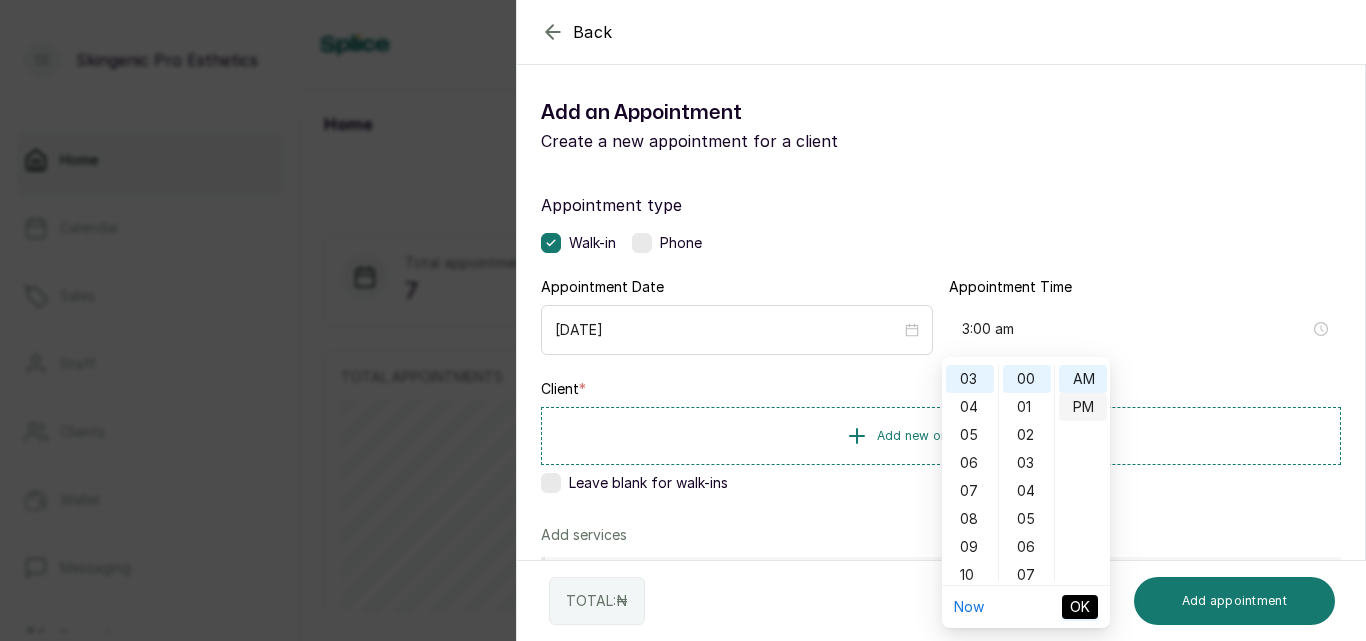 type on "3:00 pm" 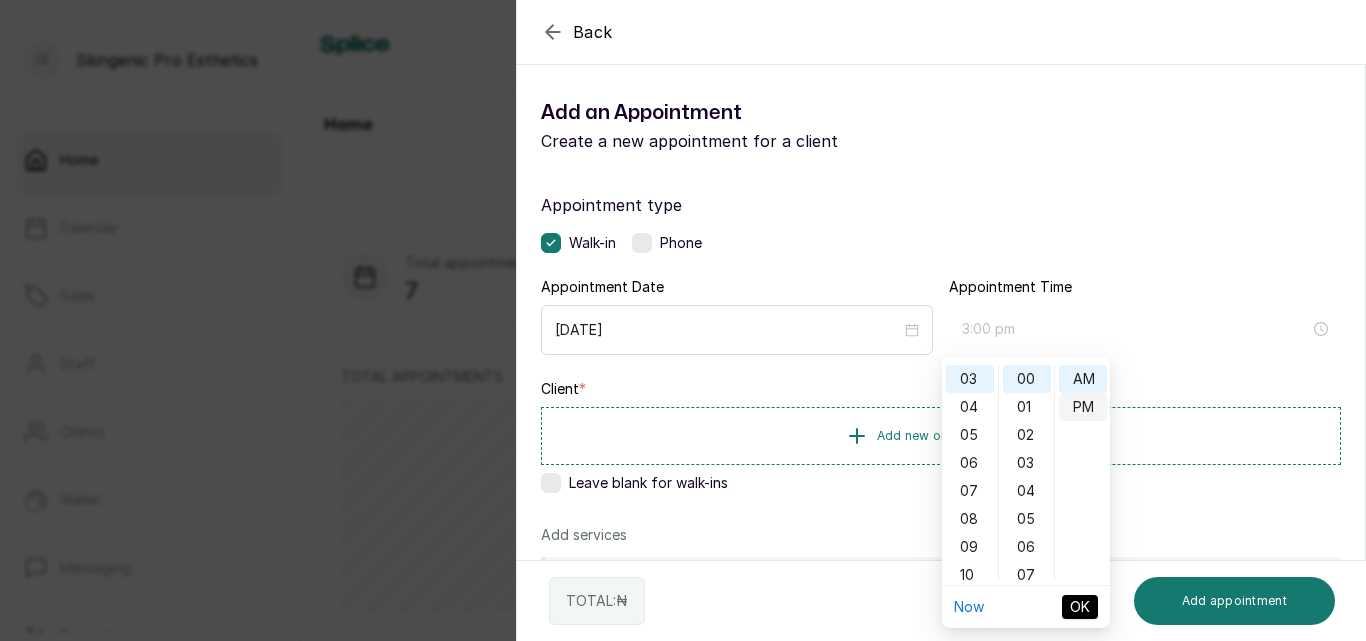 click on "PM" at bounding box center [1083, 407] 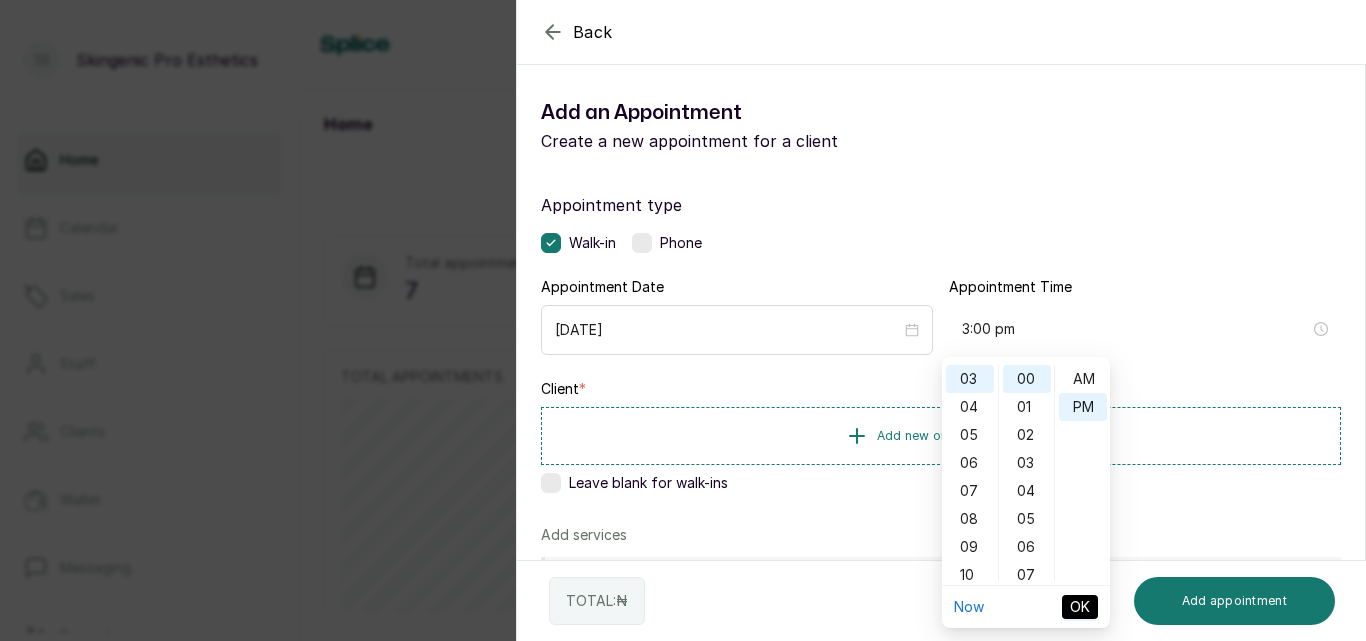 click on "OK" at bounding box center (1080, 607) 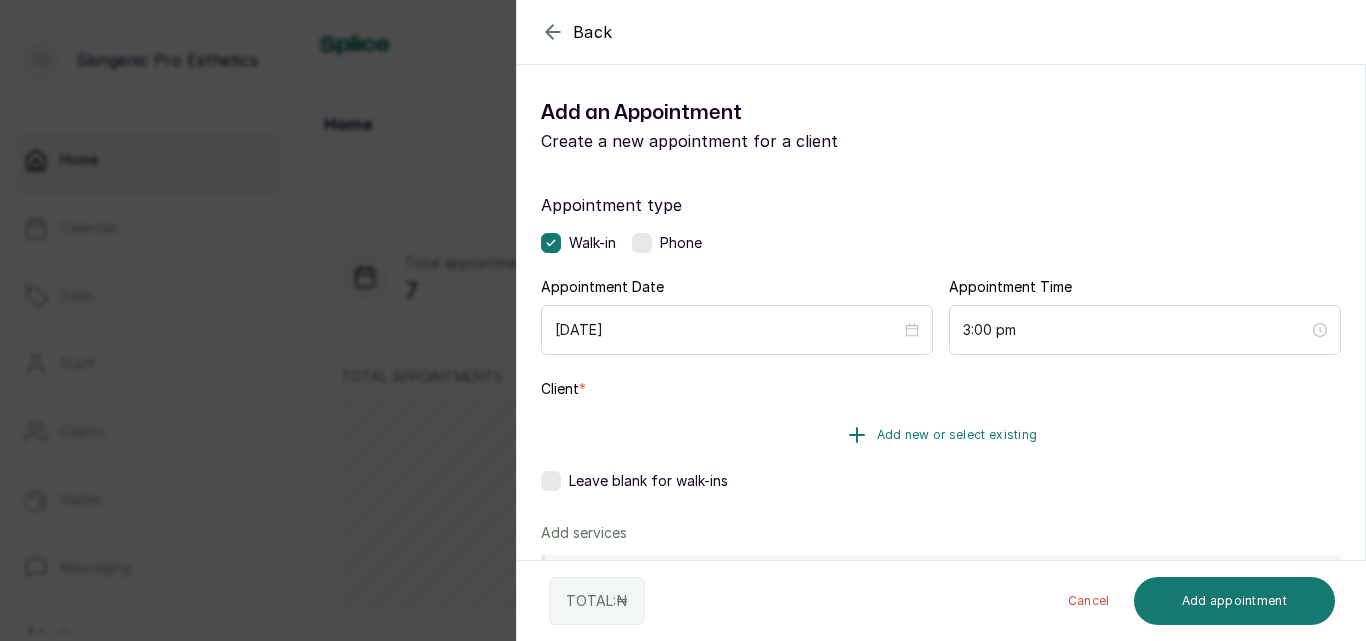 click on "Add new or select existing" at bounding box center (941, 435) 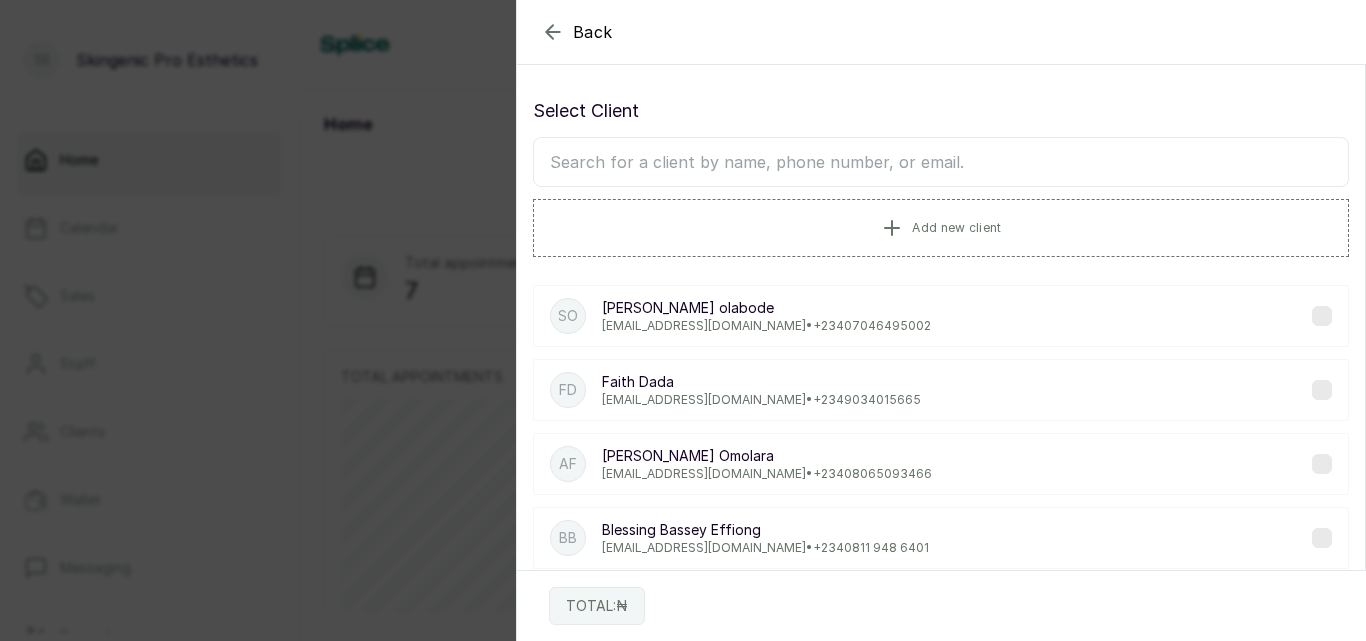 click at bounding box center [941, 162] 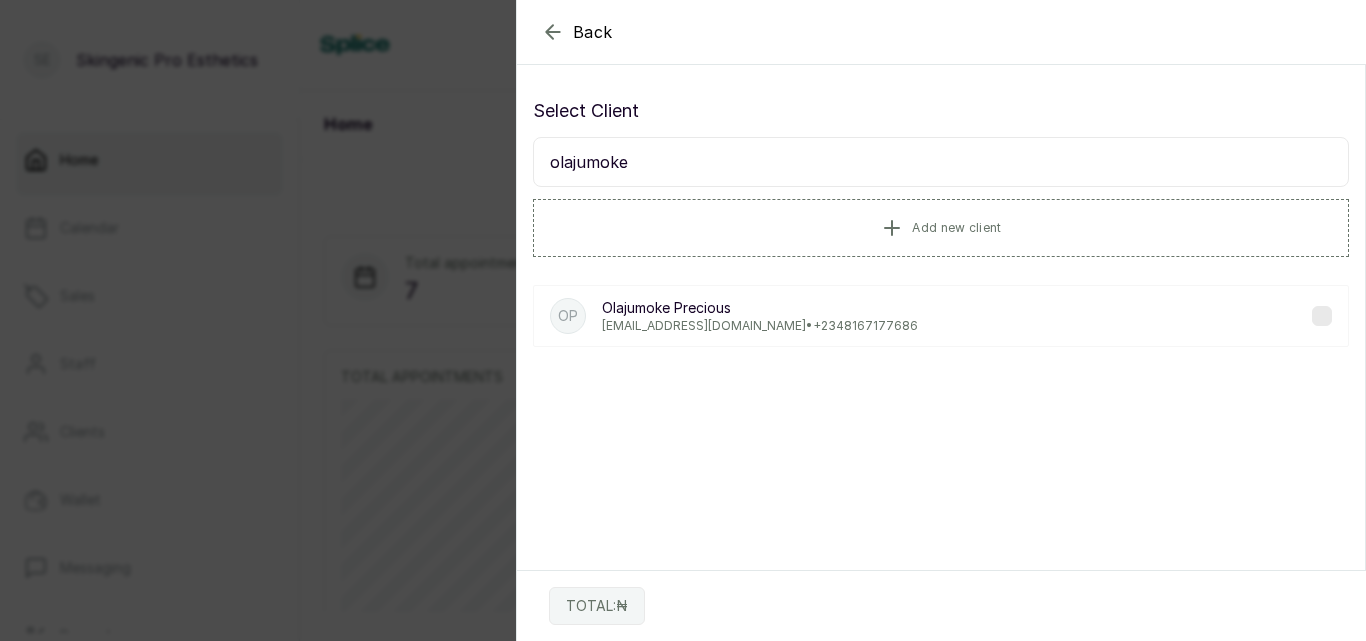 type on "olajumoke" 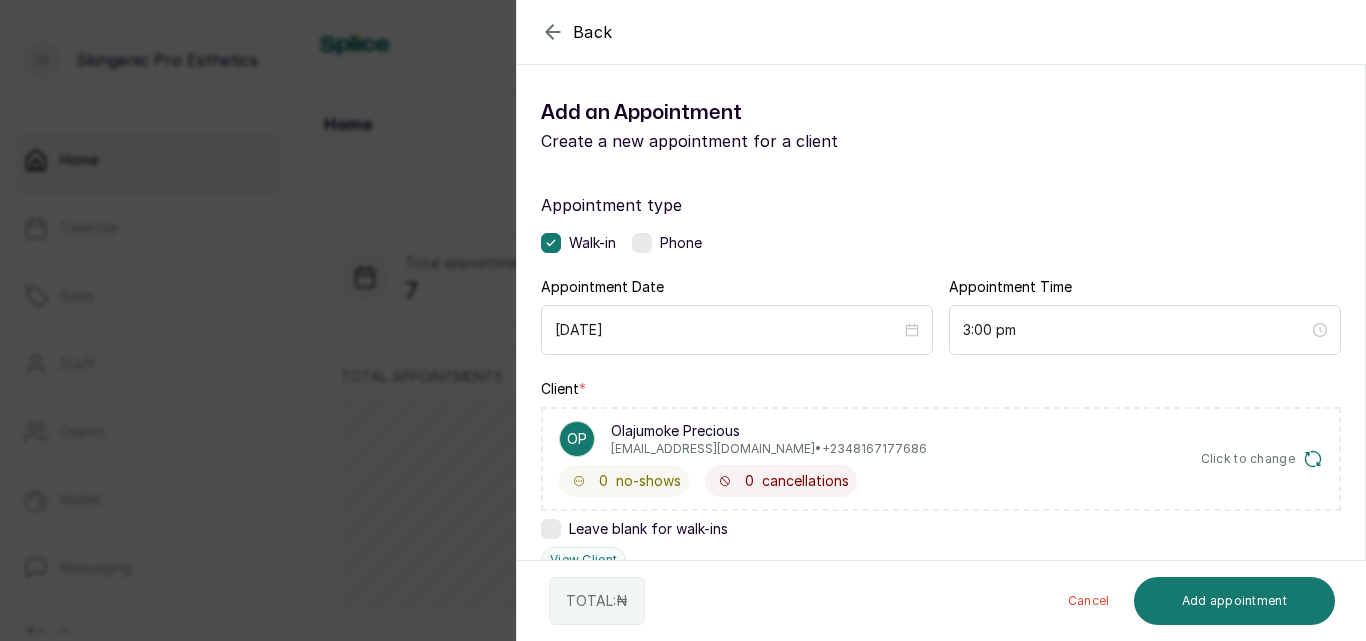 scroll, scrollTop: 491, scrollLeft: 0, axis: vertical 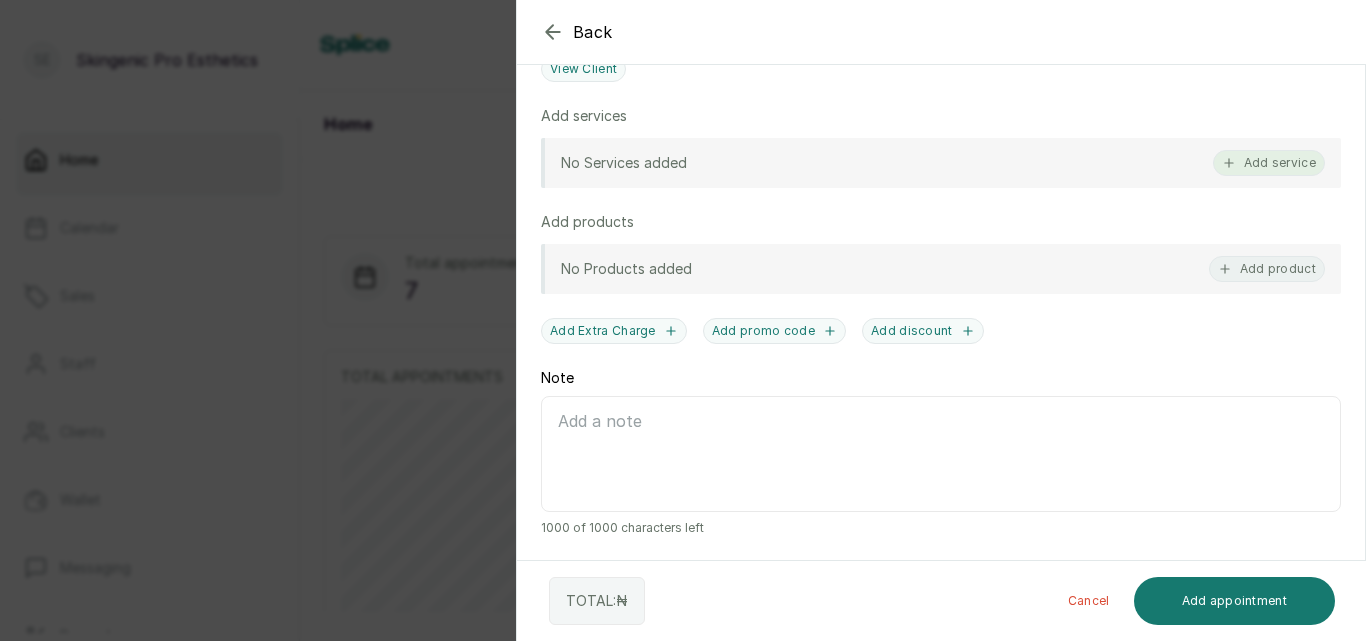 click on "Add service" at bounding box center (1269, 163) 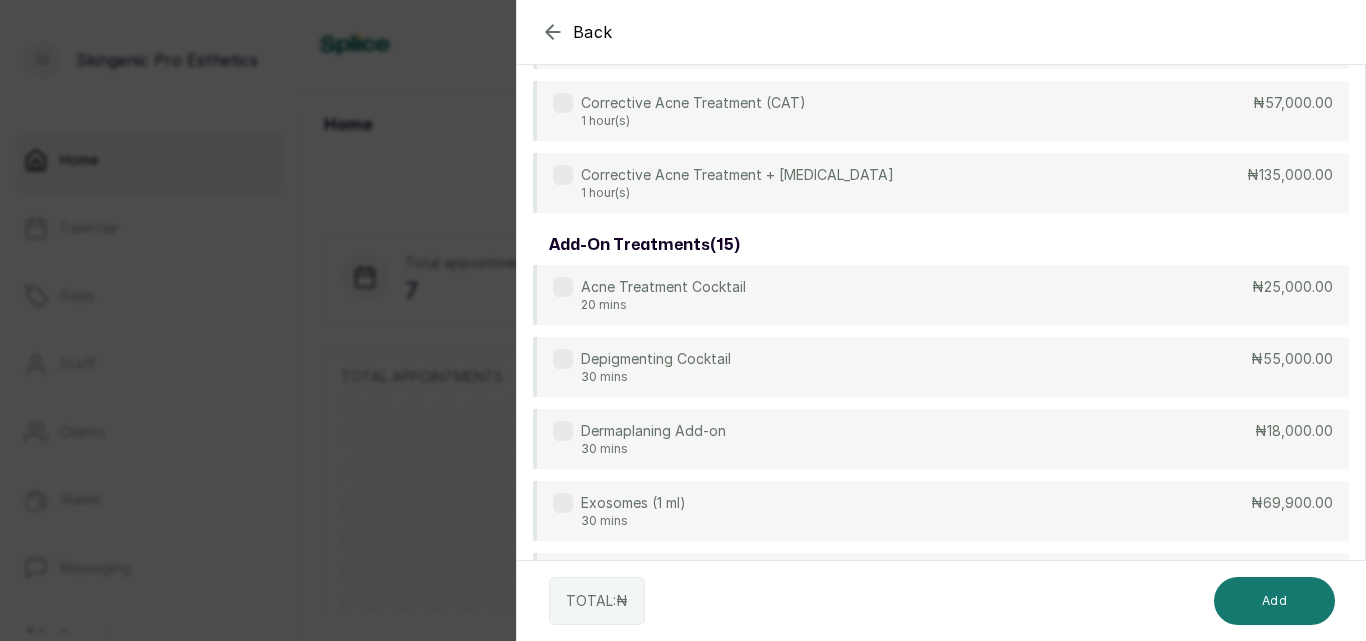 scroll, scrollTop: 80, scrollLeft: 0, axis: vertical 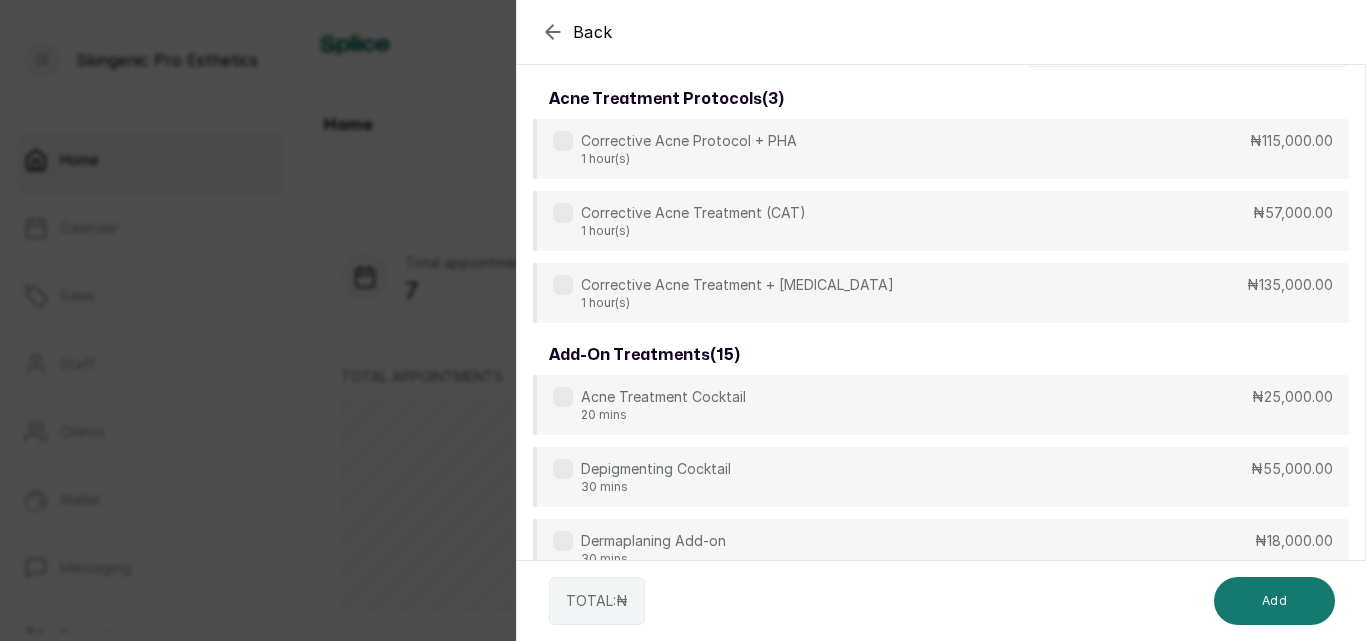 click on "Corrective Acne Treatment (CAT)  1 hour(s)" at bounding box center (679, 221) 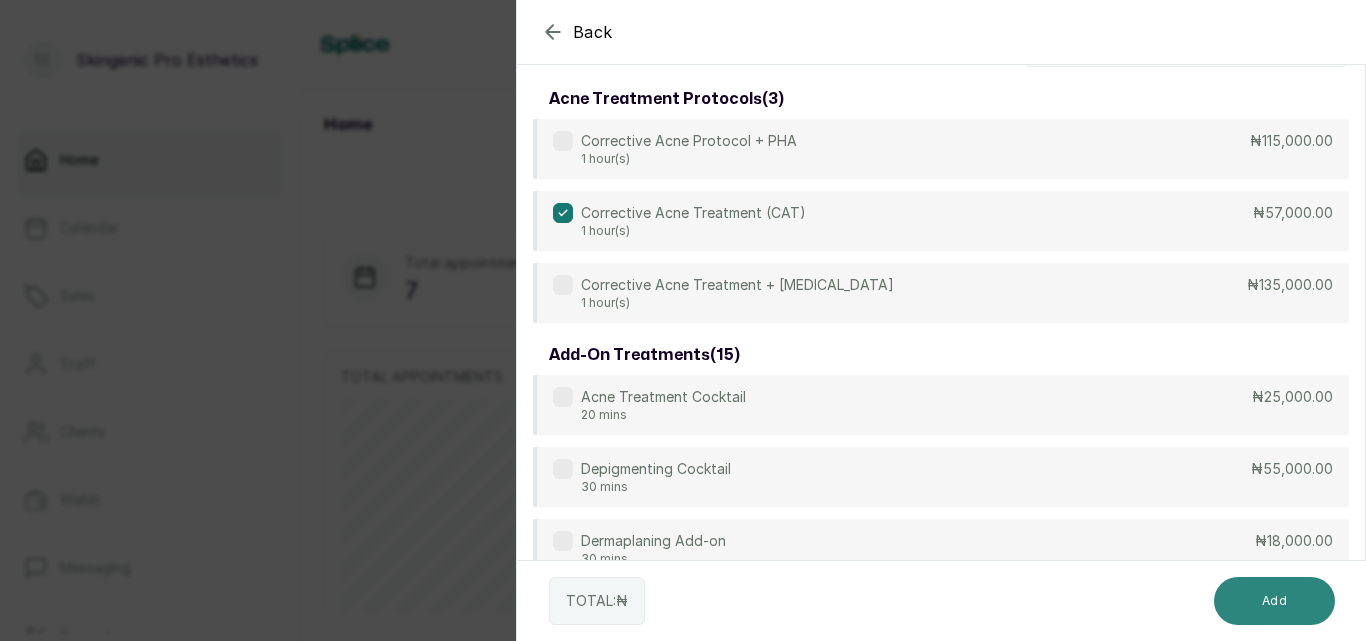 click on "Add" at bounding box center [1274, 601] 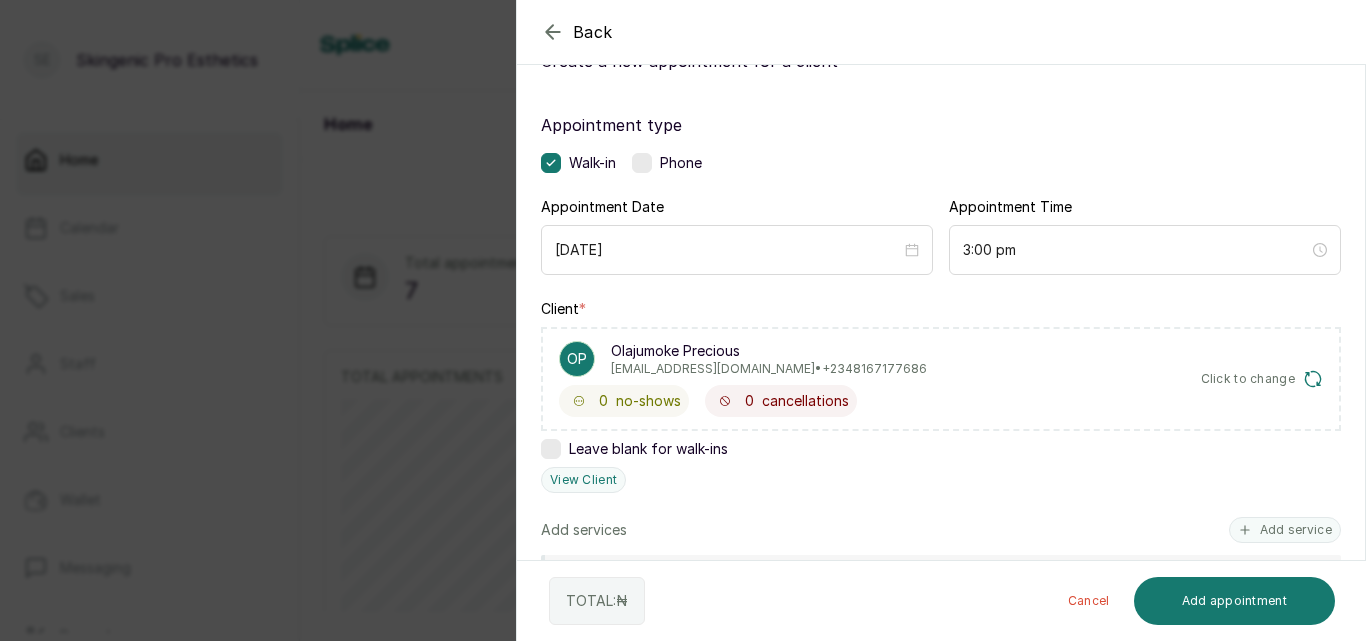 scroll, scrollTop: 577, scrollLeft: 0, axis: vertical 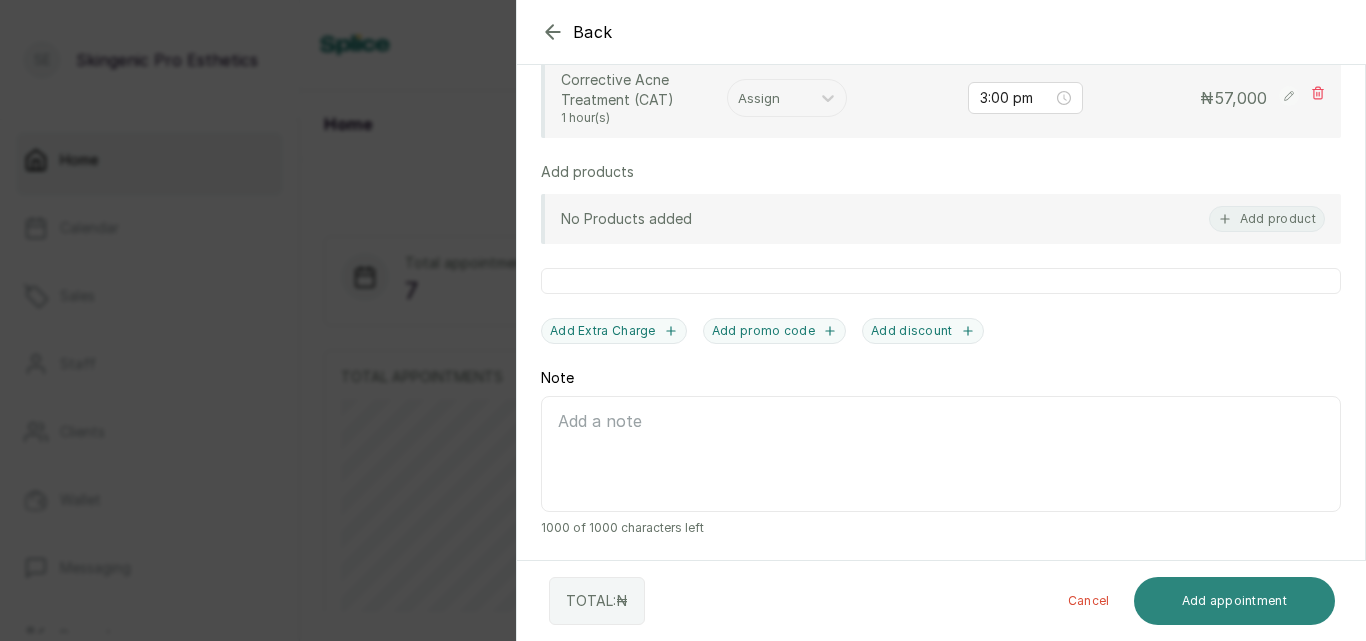click on "Add appointment" at bounding box center [1235, 601] 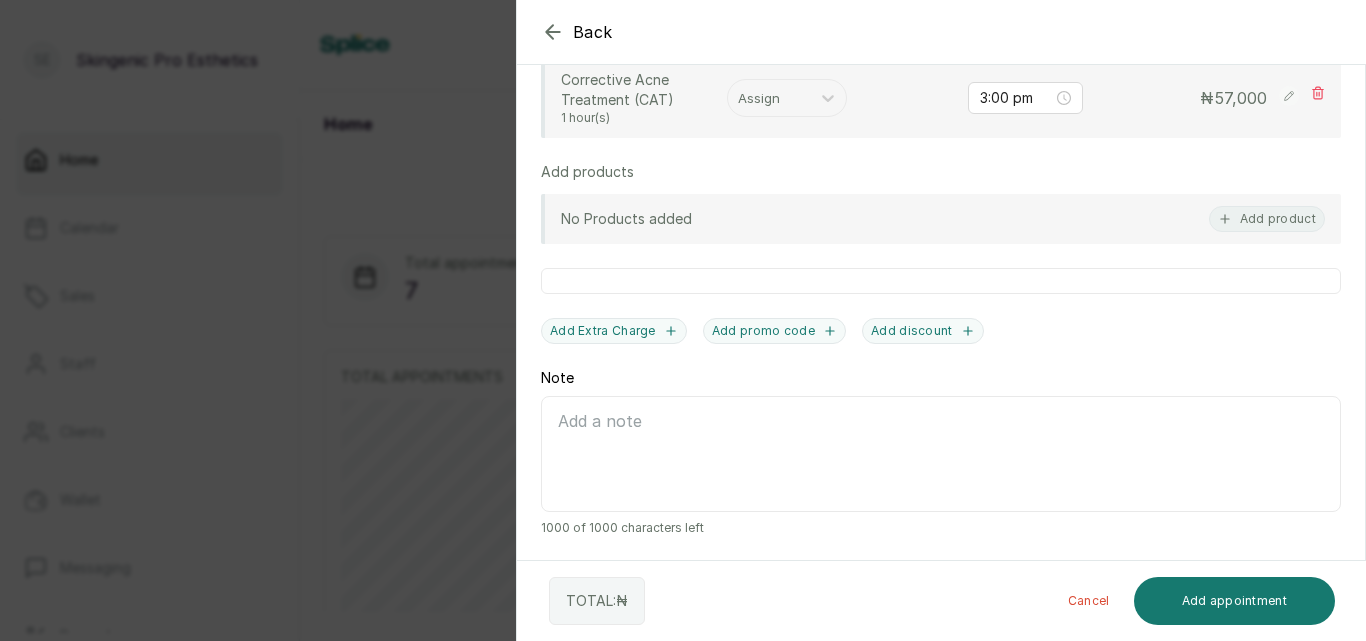 scroll, scrollTop: 18, scrollLeft: 0, axis: vertical 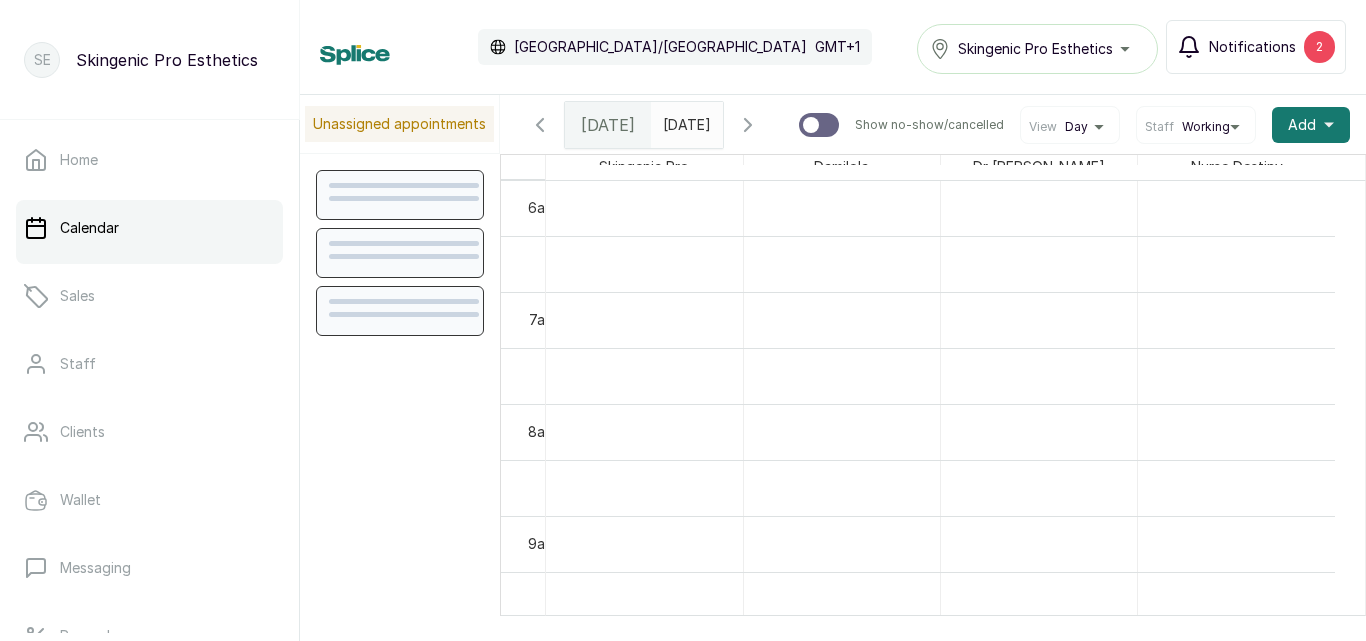 click on "2" at bounding box center [1319, 47] 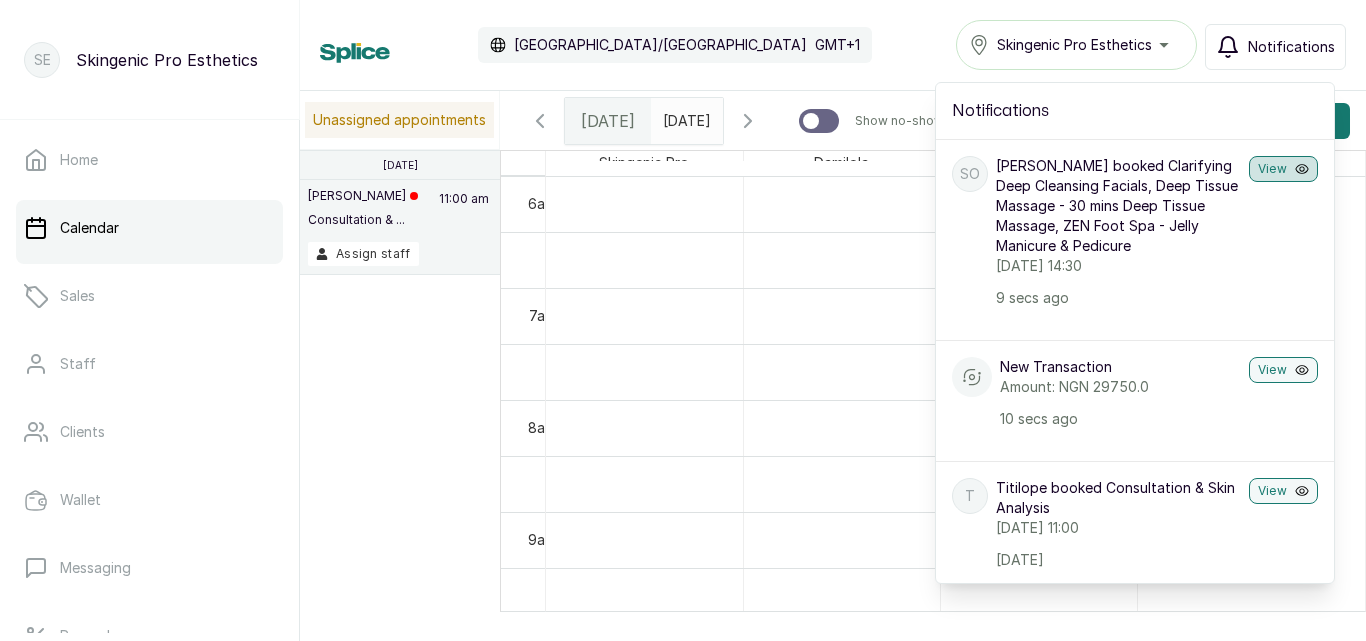 click on "View" at bounding box center (1283, 169) 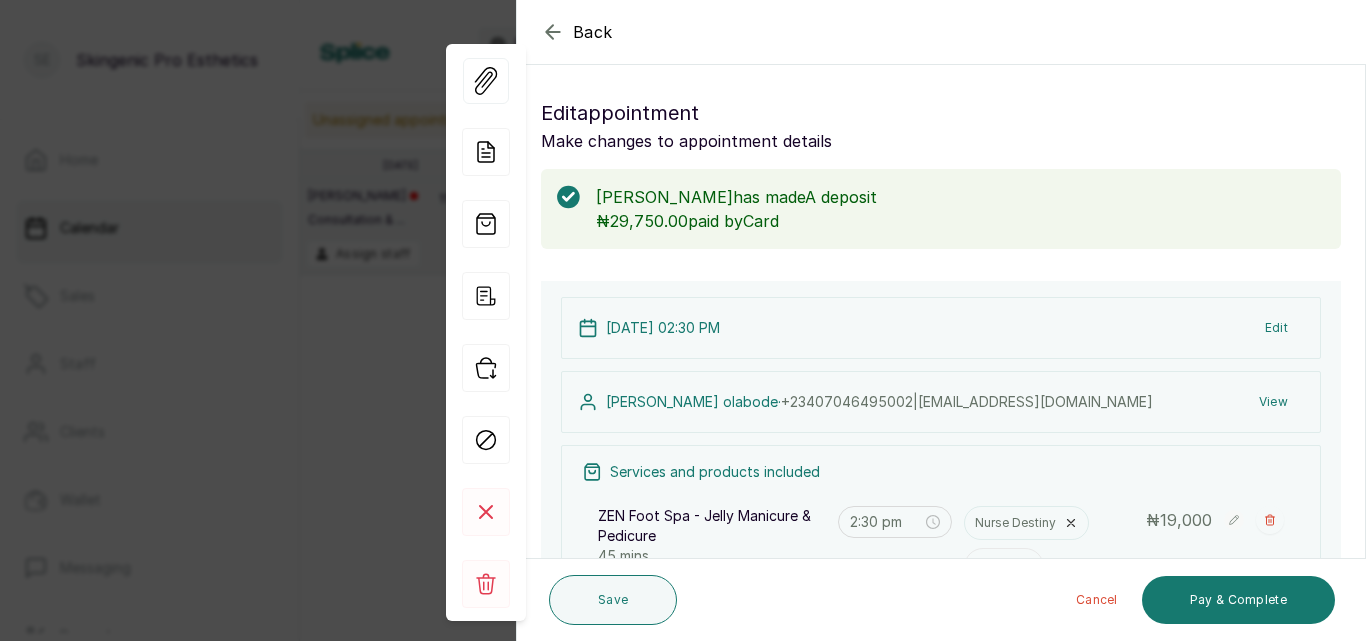 click on "25 Jul 2025, 02:30 PM Edit samuel   olabode  ·  +234 07046495002  |  fgsm9v5x8f@privaterelay.appleid.com View Services and products included ZEN Foot Spa - Jelly Manicure & Pedicure 45 mins 2:30 pm Nurse Destiny Assign ₦ 19,000 Deep Tissue Massage - 30 mins Deep Tissue Massage 30 mins 3:15 pm Nurse Destiny Assign ₦ 13,500 Clarifying Deep Cleansing Facials 1 hour(s) 3:45 pm Damilola Assign ₦ 27,000 Add new Subtotal ₦ 59,500 Total ₦ 59,500 View Outstanding Balance ₦29,750.00 Pay Add Extra Charge Add promo code Add discount" at bounding box center [941, 706] 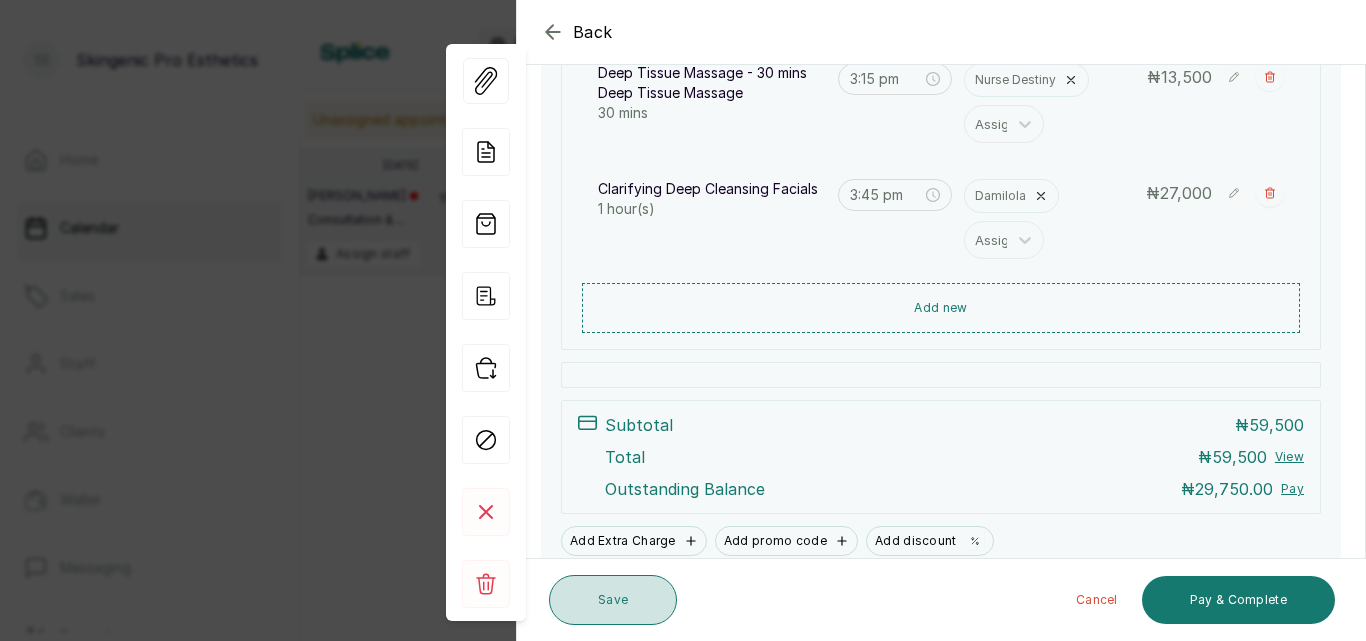 click on "Save" at bounding box center [613, 600] 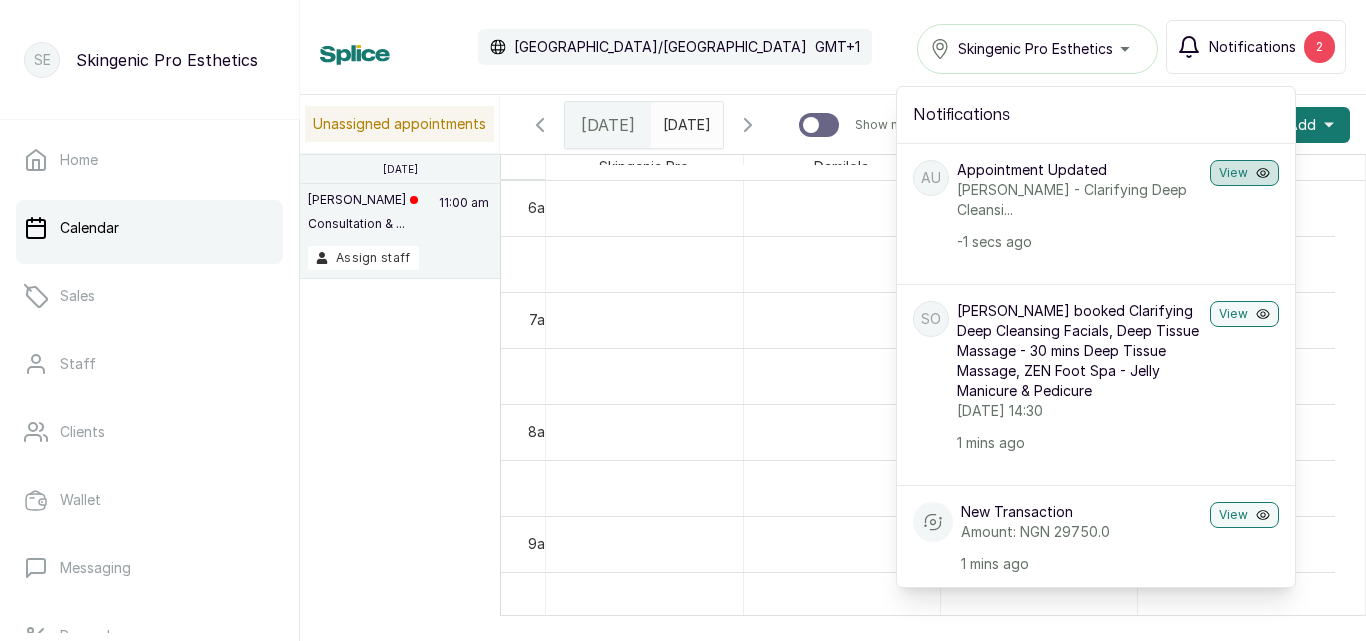 click 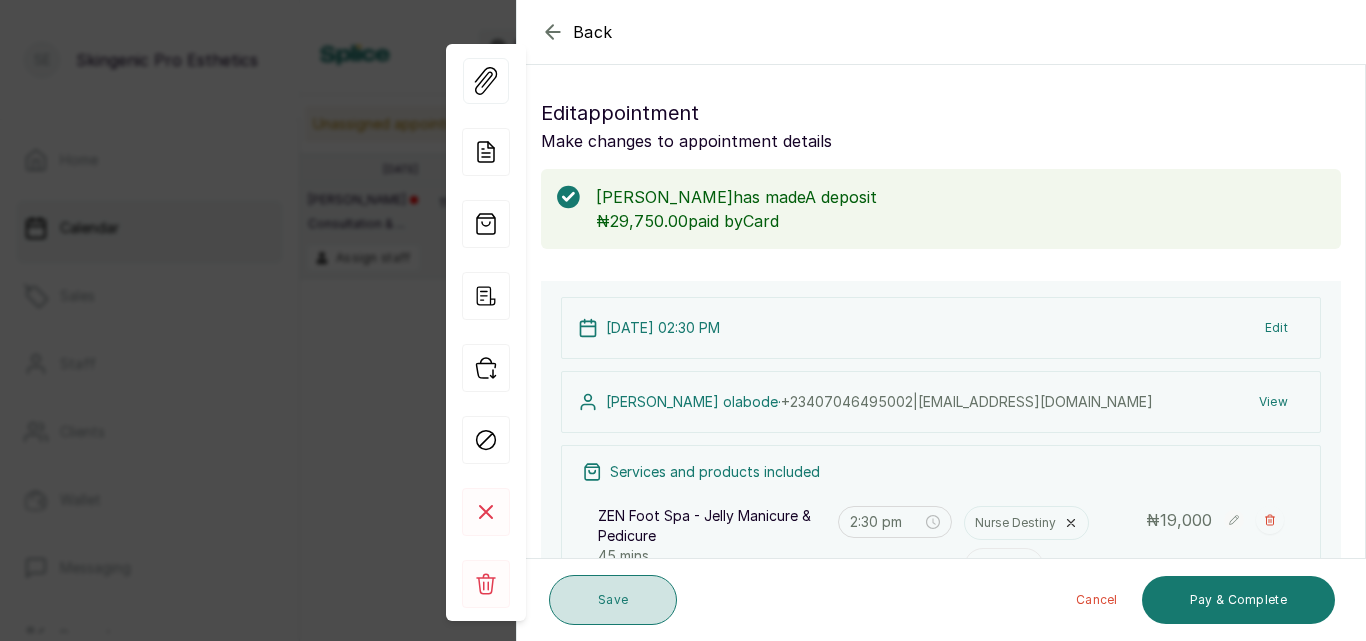 click on "Save" at bounding box center (613, 600) 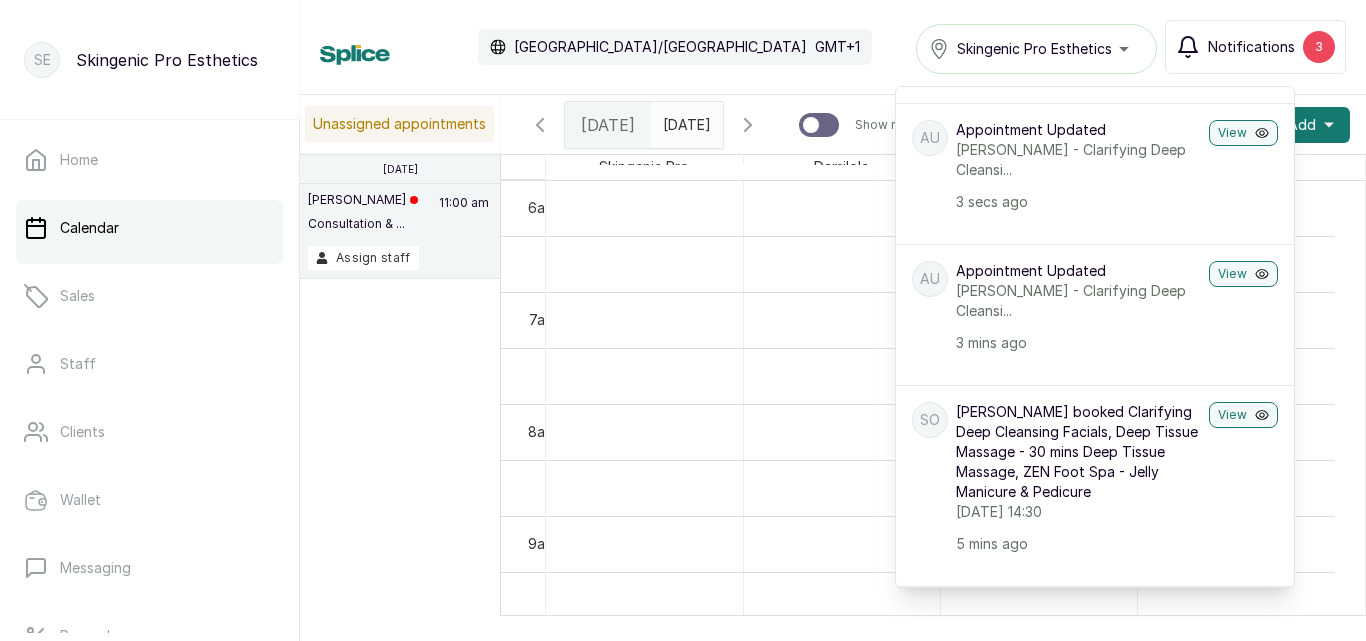 scroll, scrollTop: 80, scrollLeft: 0, axis: vertical 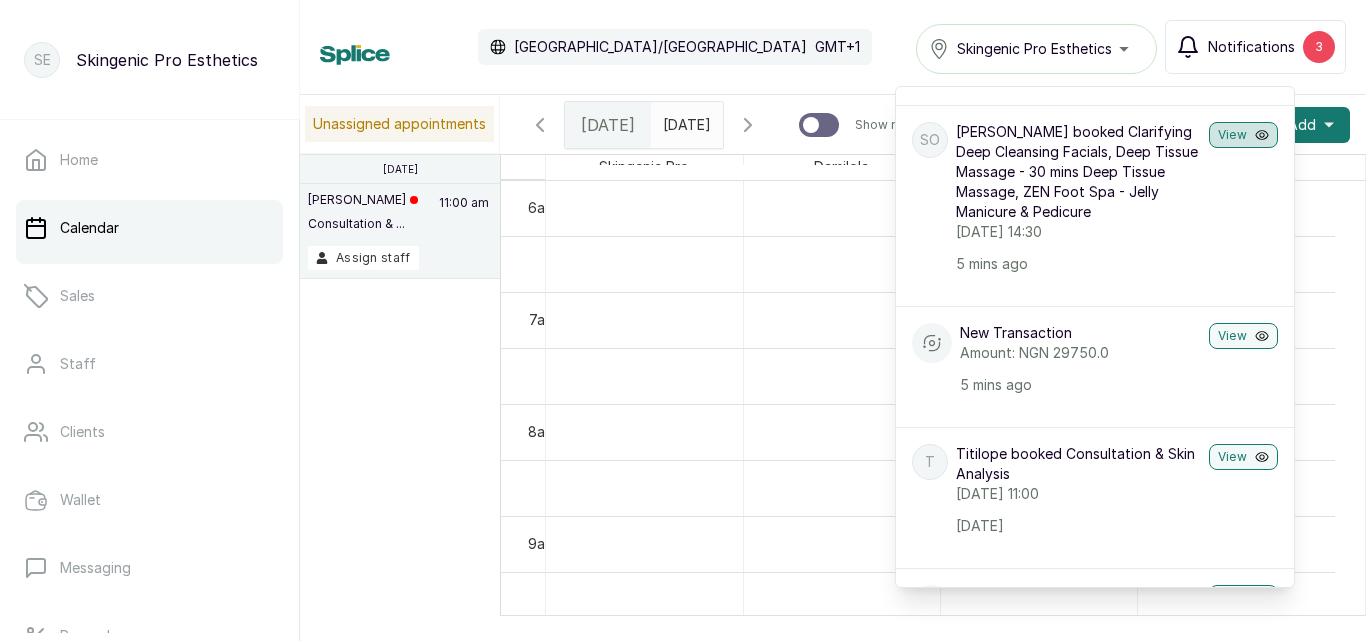 click on "View" at bounding box center [1243, 135] 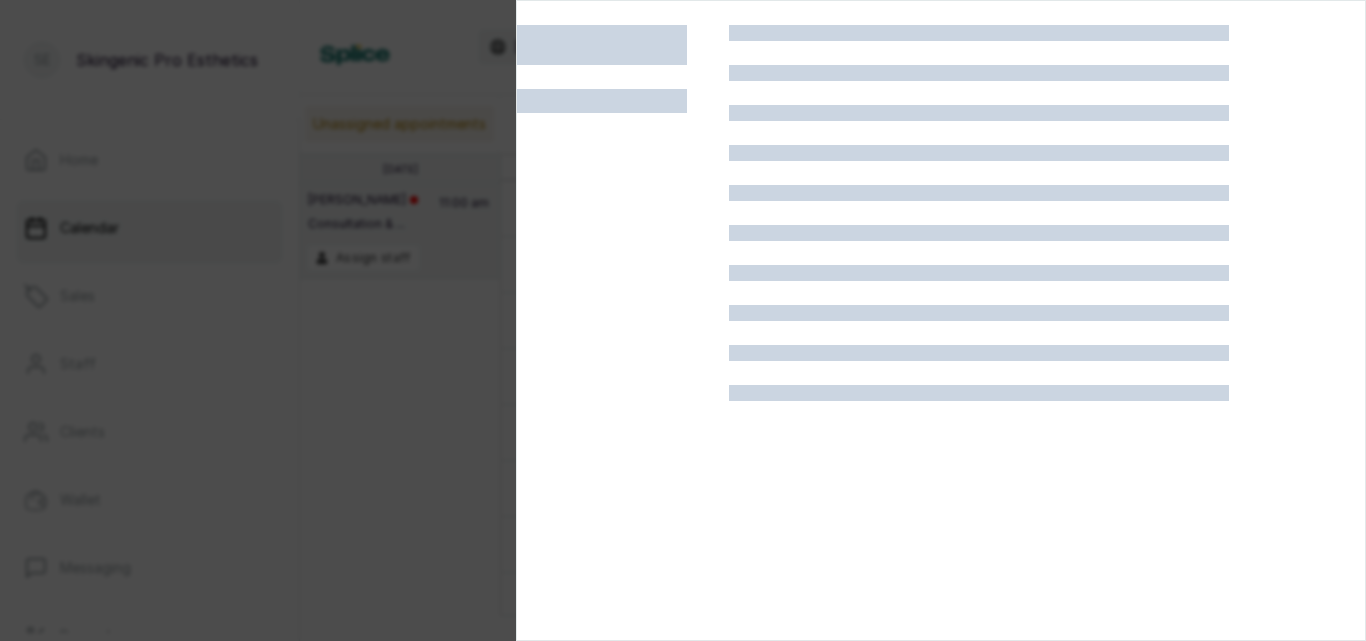 click at bounding box center [683, 320] 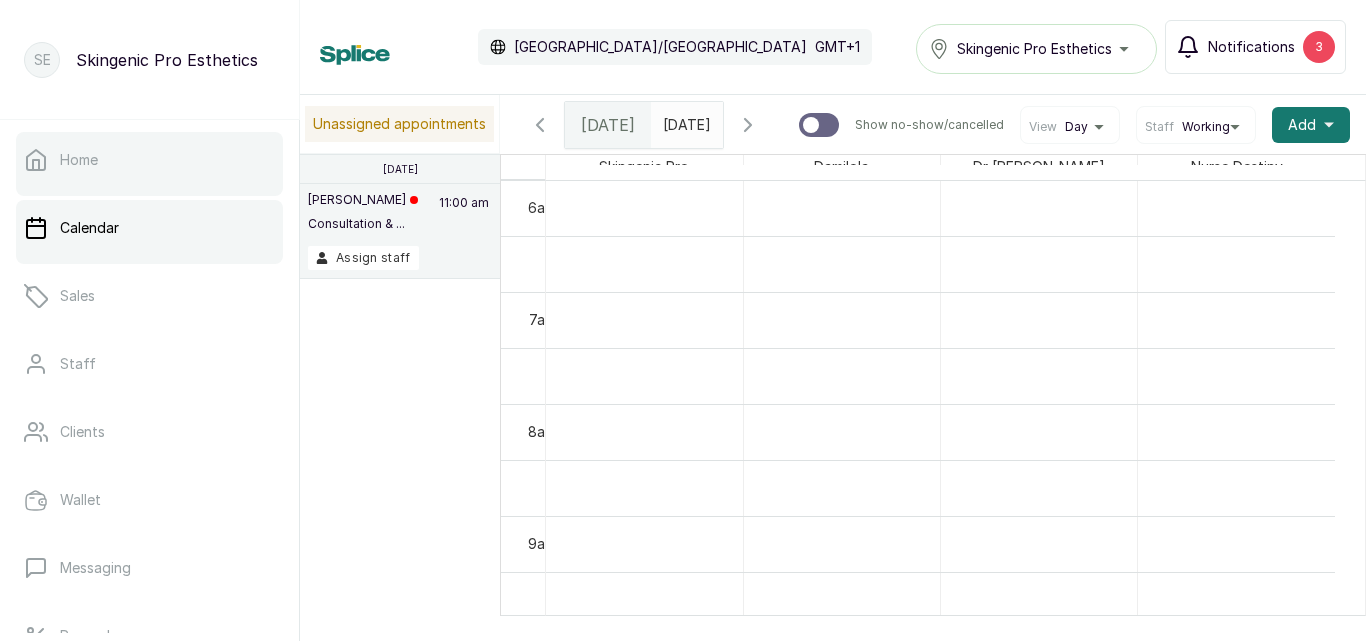 click on "Home" at bounding box center [79, 160] 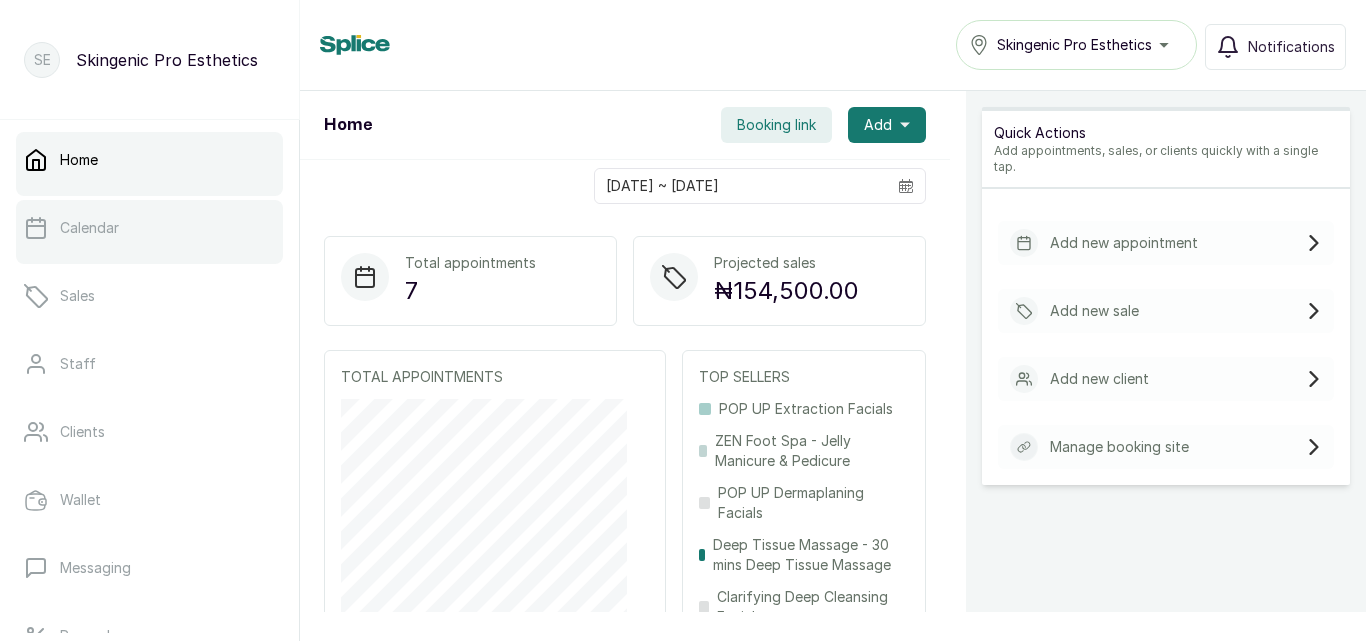 click on "Calendar" at bounding box center [149, 228] 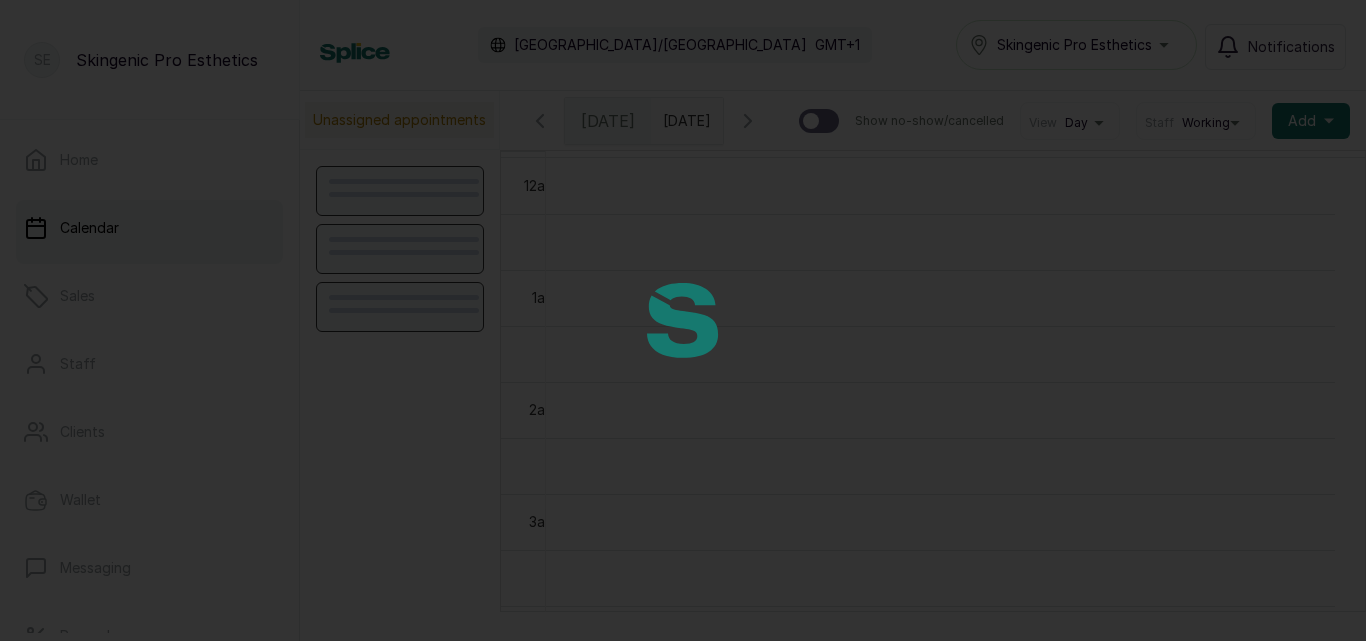 scroll, scrollTop: 673, scrollLeft: 0, axis: vertical 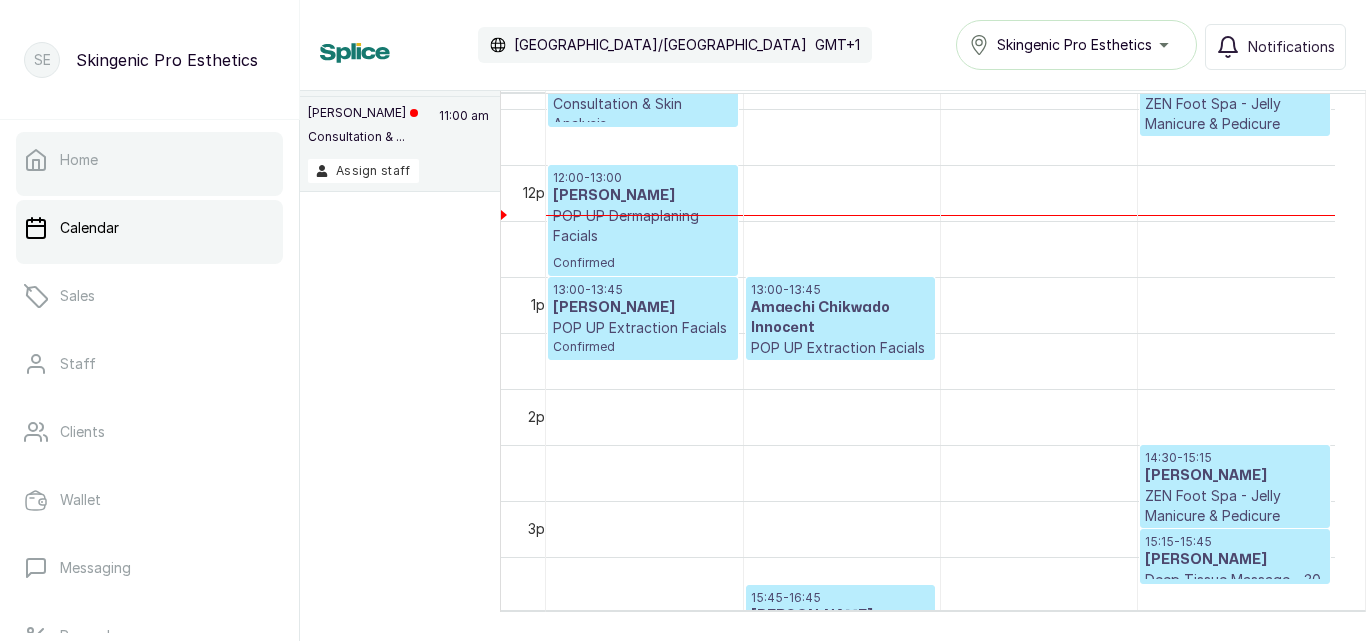 click on "Home" at bounding box center (149, 160) 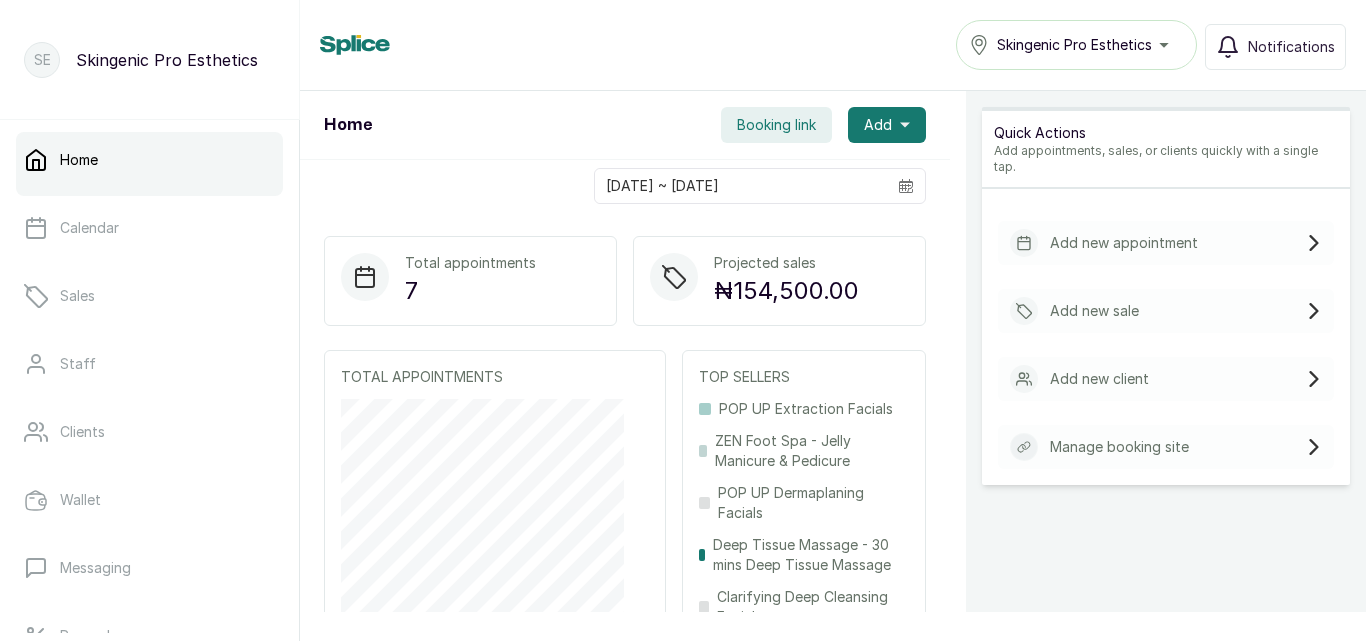 click on "Add new appointment" at bounding box center [1166, 243] 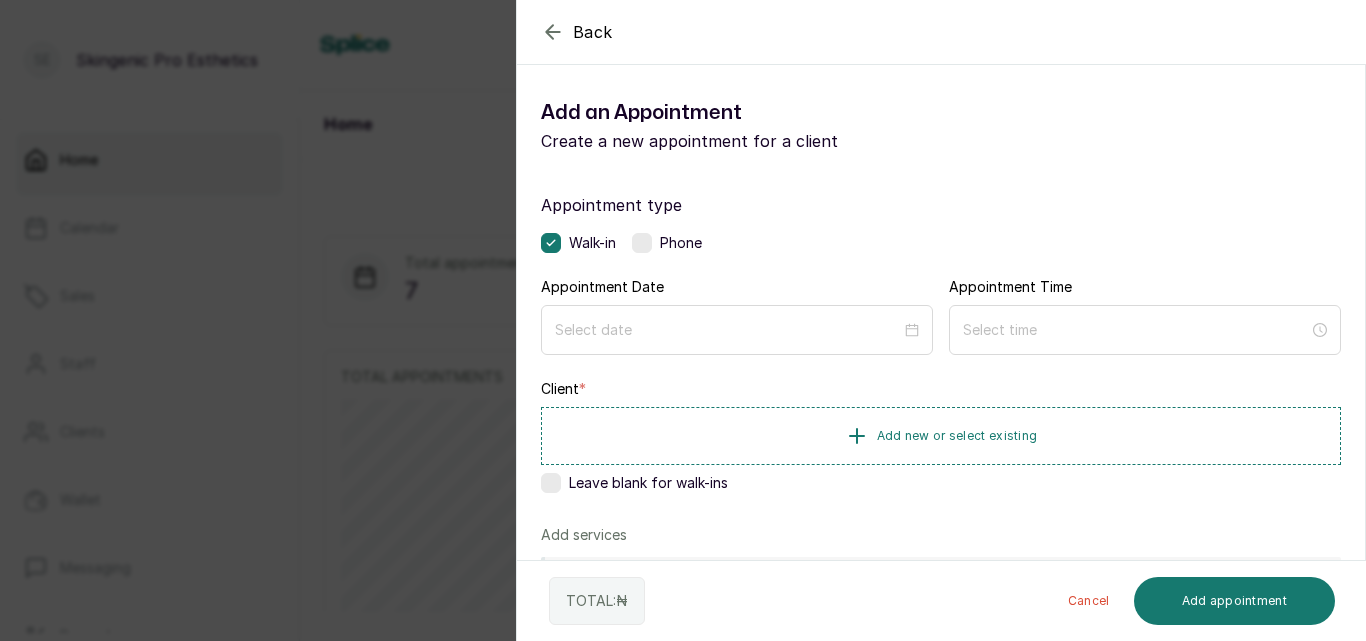 scroll, scrollTop: 419, scrollLeft: 0, axis: vertical 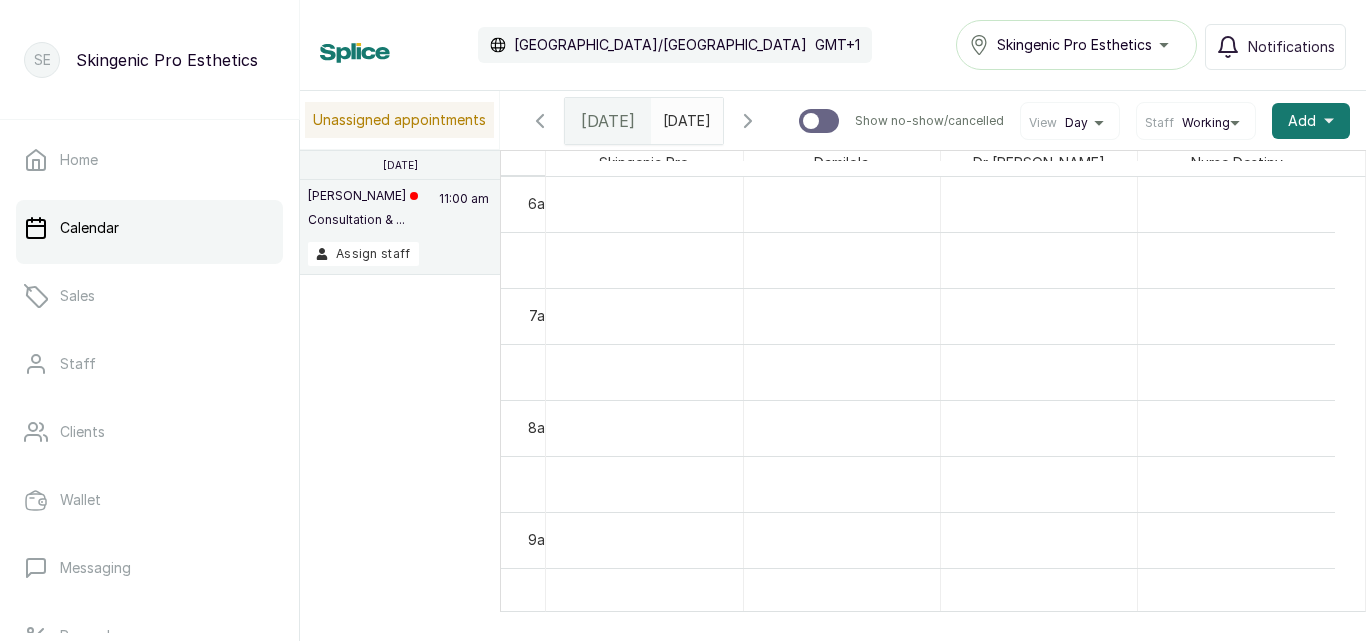 click at bounding box center [149, 260] 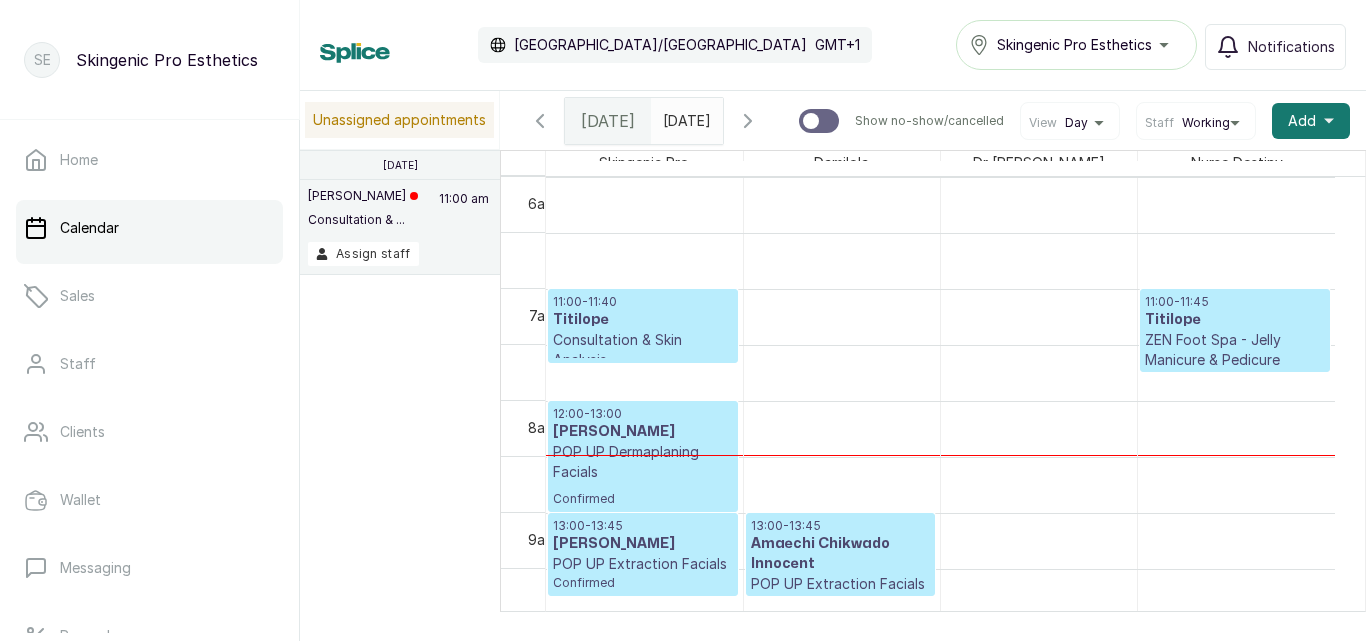 scroll, scrollTop: 1243, scrollLeft: 0, axis: vertical 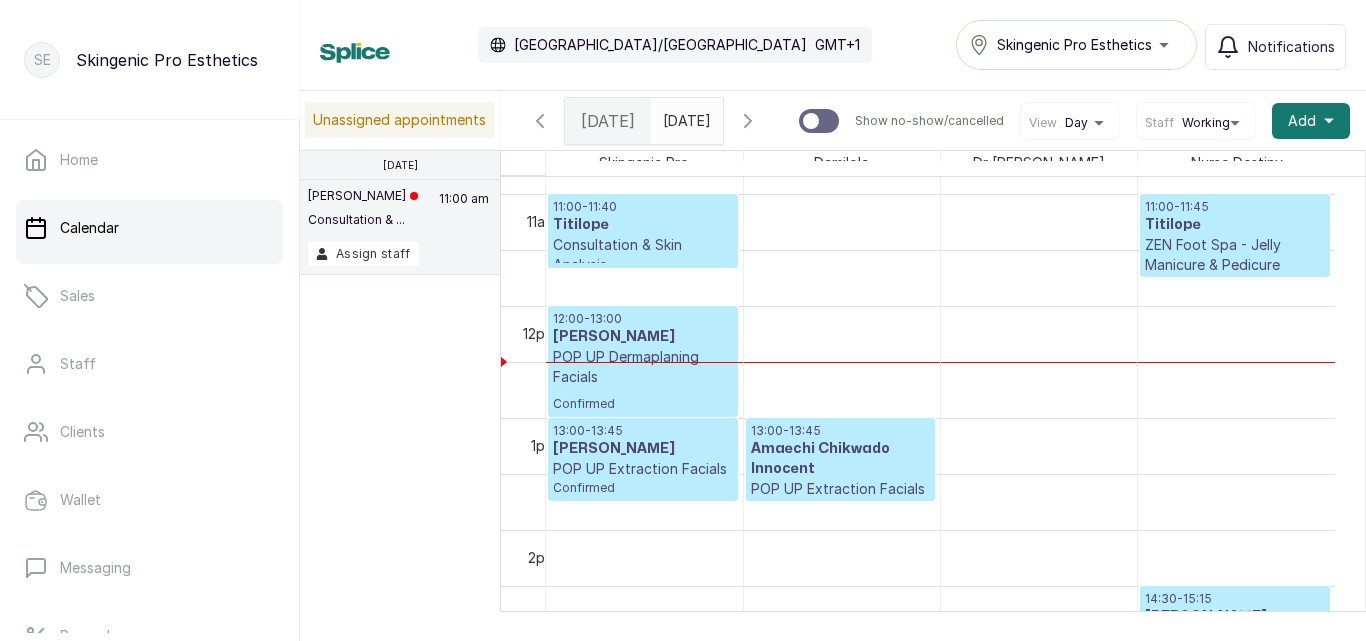 click on "11:00  -  11:40" at bounding box center [643, 207] 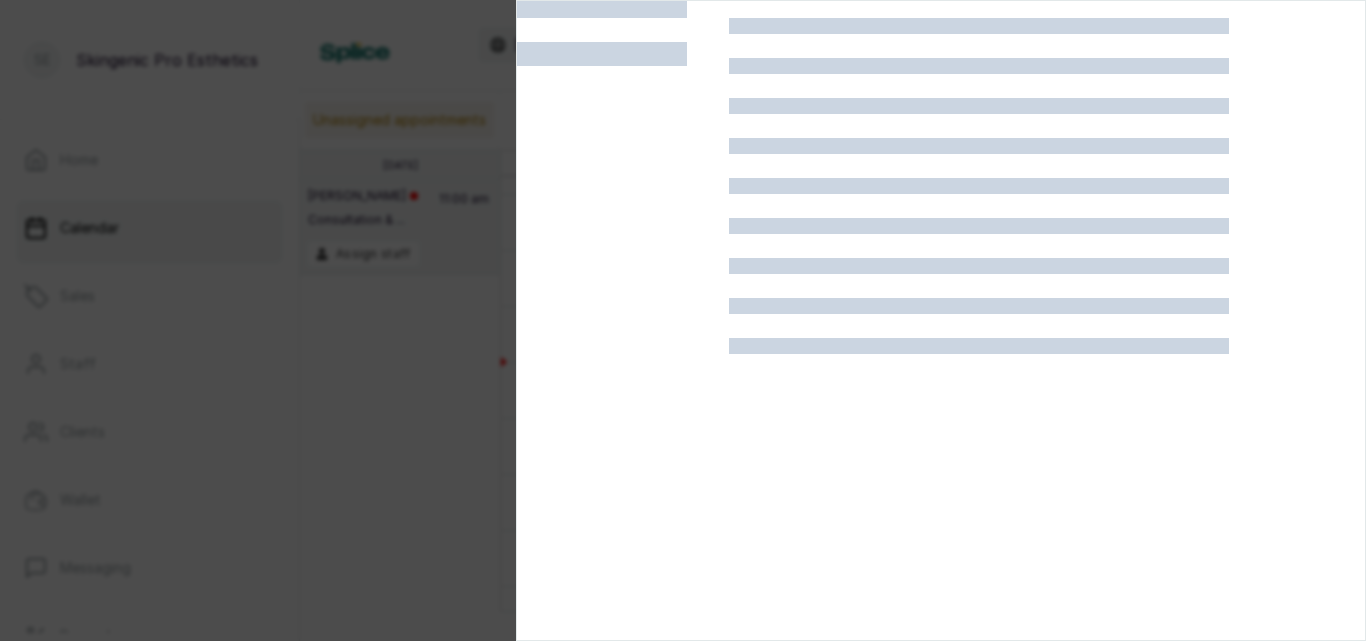 scroll, scrollTop: 50, scrollLeft: 0, axis: vertical 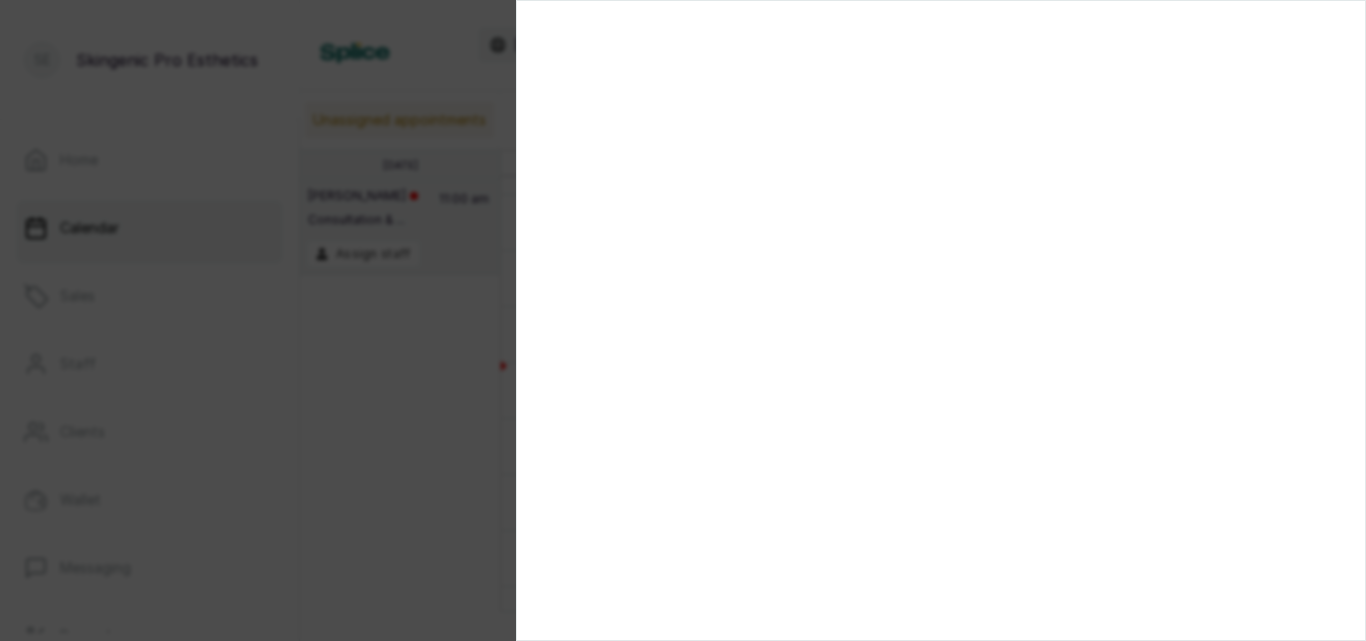 click at bounding box center [683, 320] 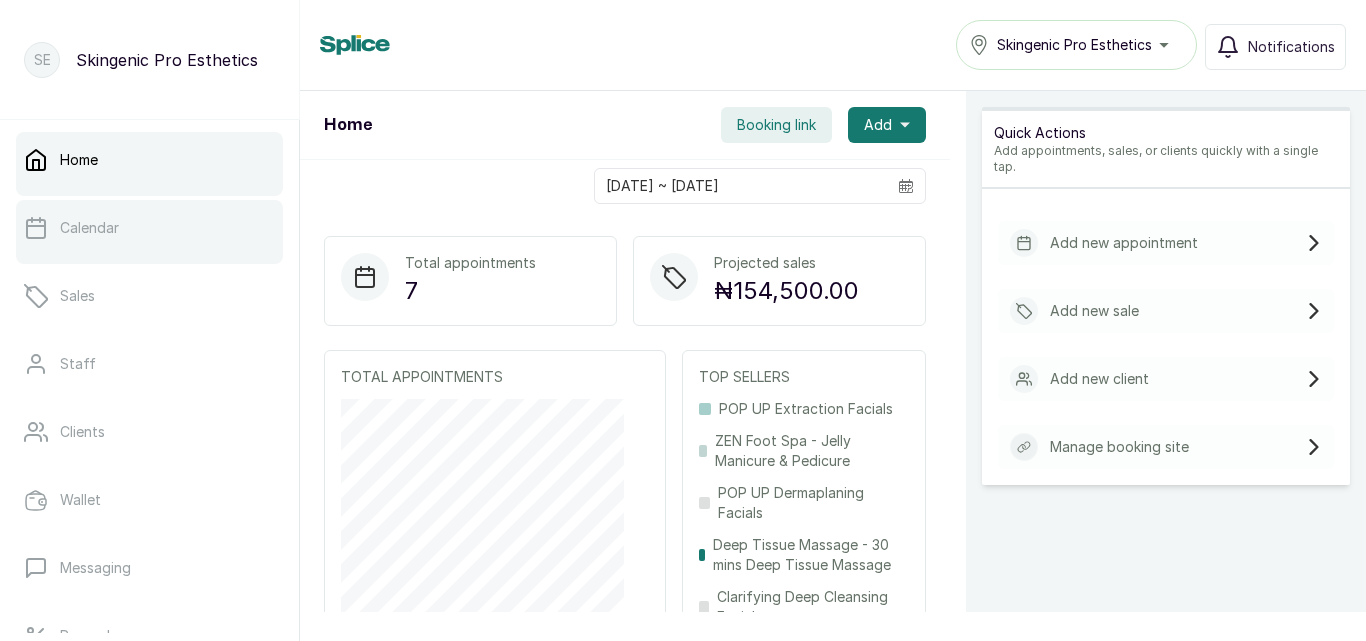 click on "Calendar" at bounding box center (89, 228) 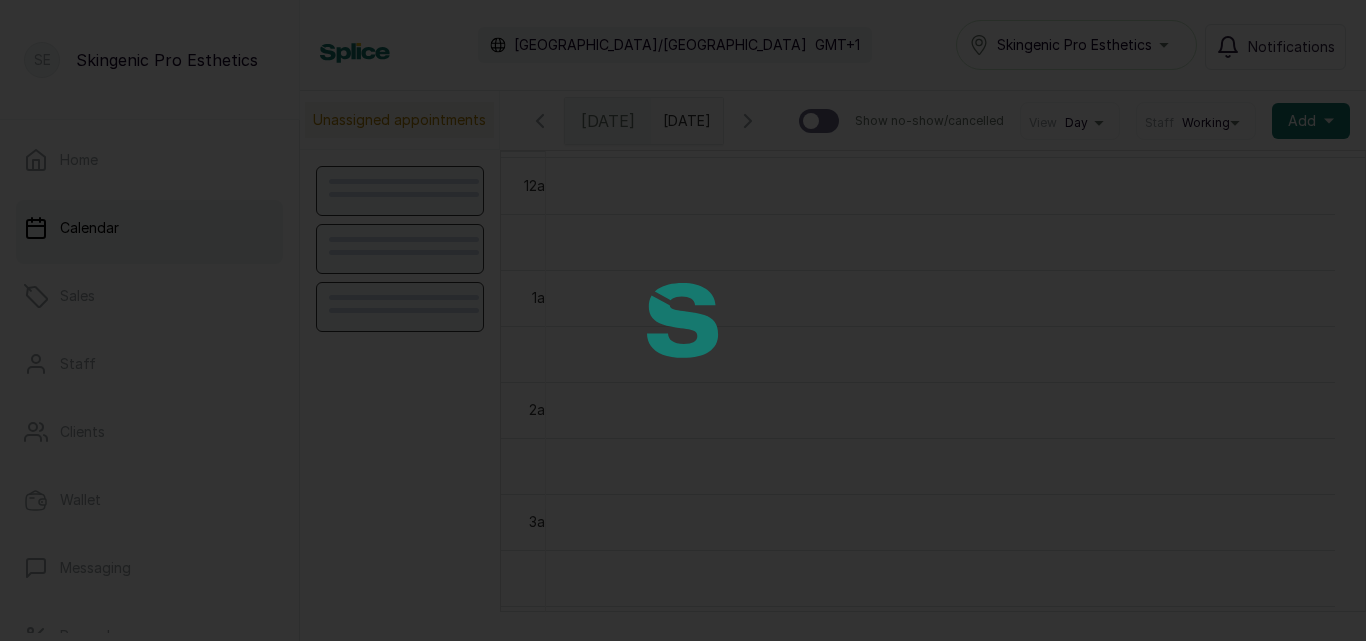 scroll, scrollTop: 673, scrollLeft: 0, axis: vertical 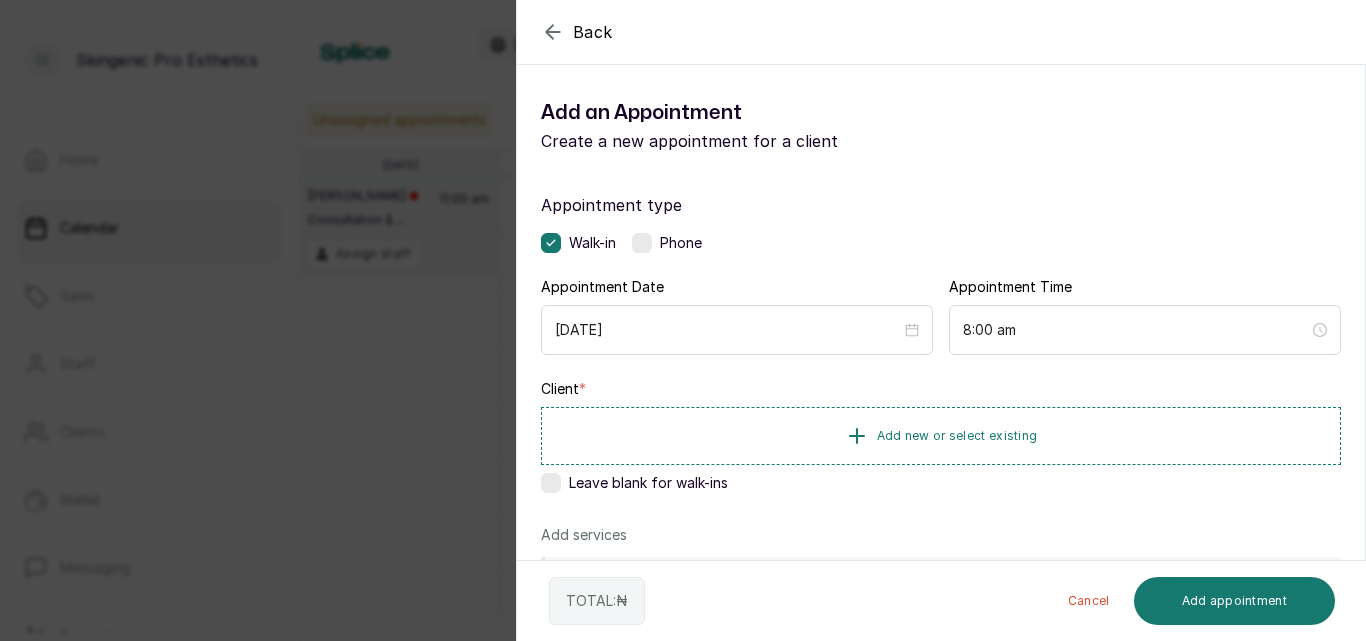 click 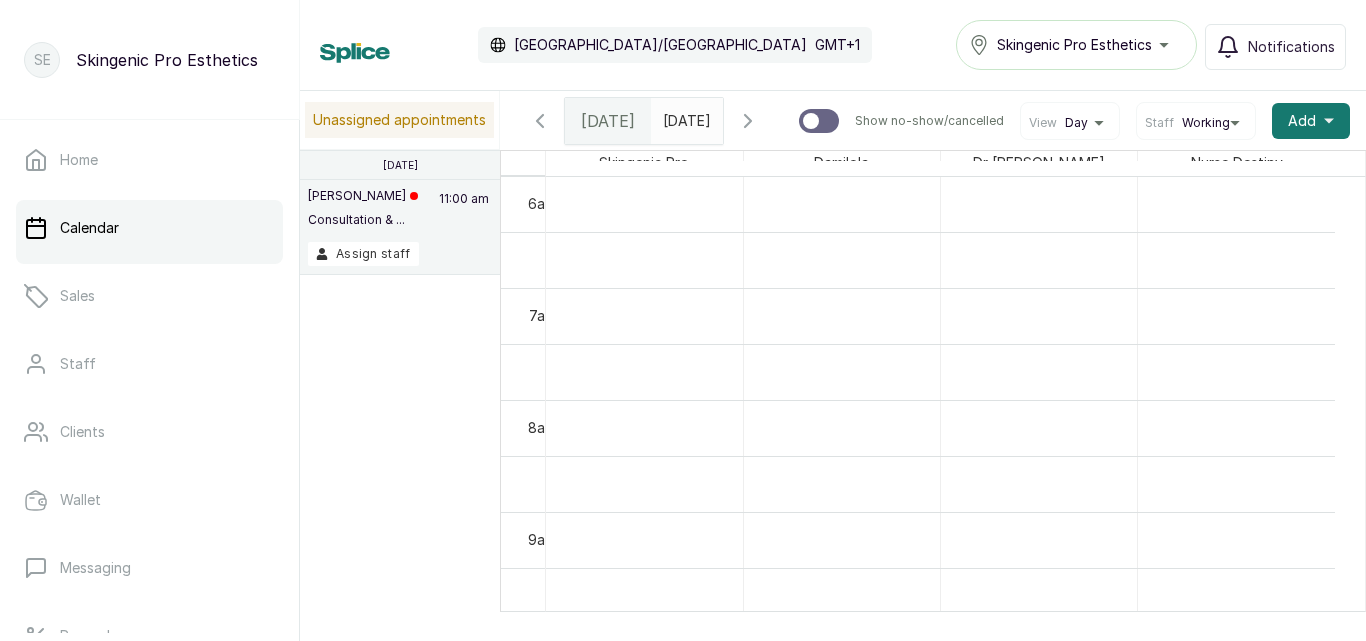 click on "Unassigned appointments 17 Jun, 2025 Peggy Bramor   Consultation & ... 11:00 am Assign staff Today Fri Jul 25, 2025 Show no-show/cancelled View Day Staff Working Add + Skingenic Pro Damilola Dr Tomilola Nurse Destiny 12am 1am 2am 3am 4am 5am 6am 7am 8am 9am 10am 11am 12pm 1pm 2pm 3pm 4pm 5pm 6pm 7pm 8pm 9pm 10pm 11pm 11:00  -  11:40 Titilope  Consultation & Skin Analysis Checked In 12:00  -  13:00 Oladipo Halimat Ayodeji POP UP Dermaplaning Facials Confirmed 13:00  -  13:45 Olayemi Kofoworola POP UP Extraction Facials Confirmed 18:00  -  18:20 Oyindamola Tanimowo Skin Review Confirmed 13:00  -  13:45 Amaechi Chikwado Innocent POP UP Extraction Facials Confirmed 15:45  -  16:45 samuel olabode Clarifying Deep Cleansing Facials Confirmed 11:00  -  11:45 Titilope  ZEN Foot Spa - Jelly Manicure & Pedicure Checked In 14:30  -  15:15 samuel olabode ZEN Foot Spa - Jelly Manicure & Pedicure Confirmed 15:15  -  15:45 samuel olabode Deep Tissue Massage - 30 mins Deep Tissue Massage Confirmed" at bounding box center [833, 351] 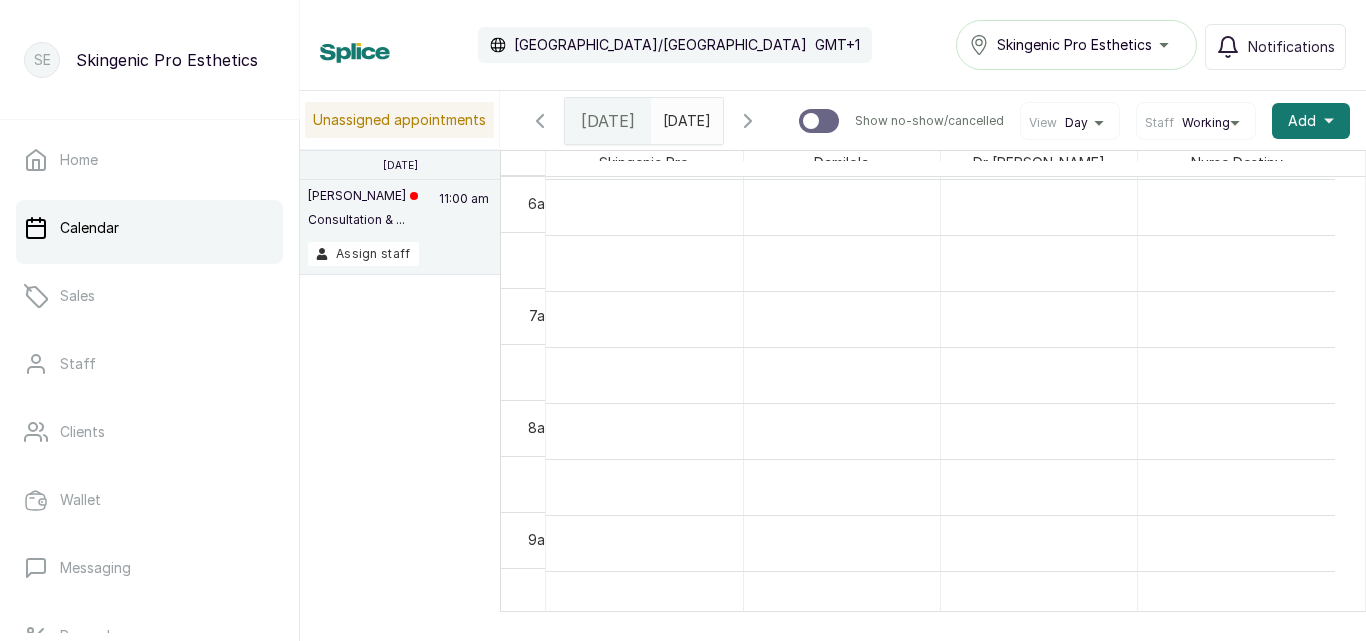 scroll, scrollTop: 222, scrollLeft: 0, axis: vertical 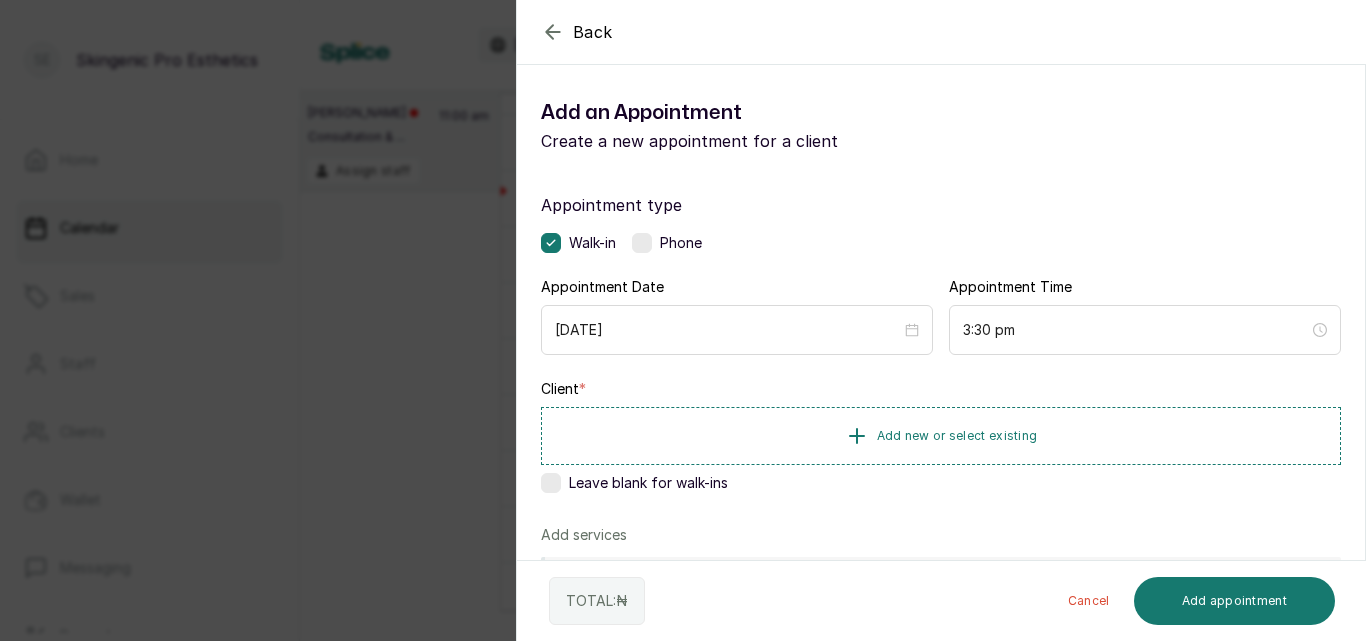 click 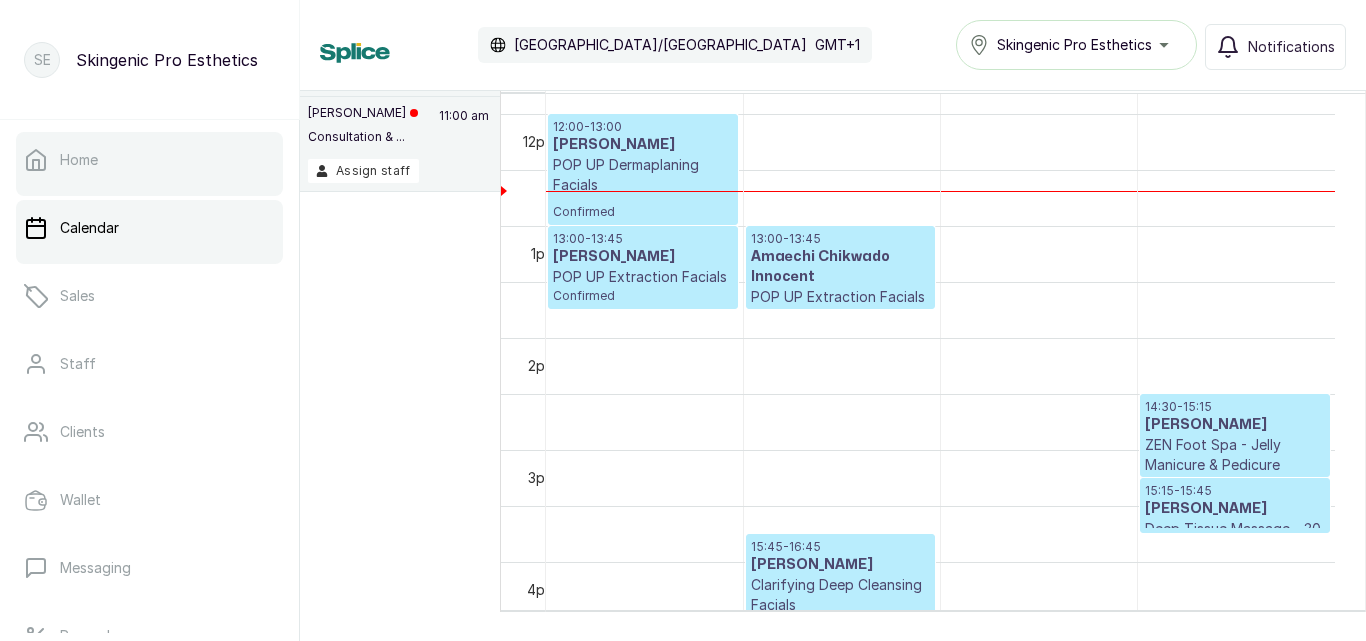 click on "Home" at bounding box center [149, 160] 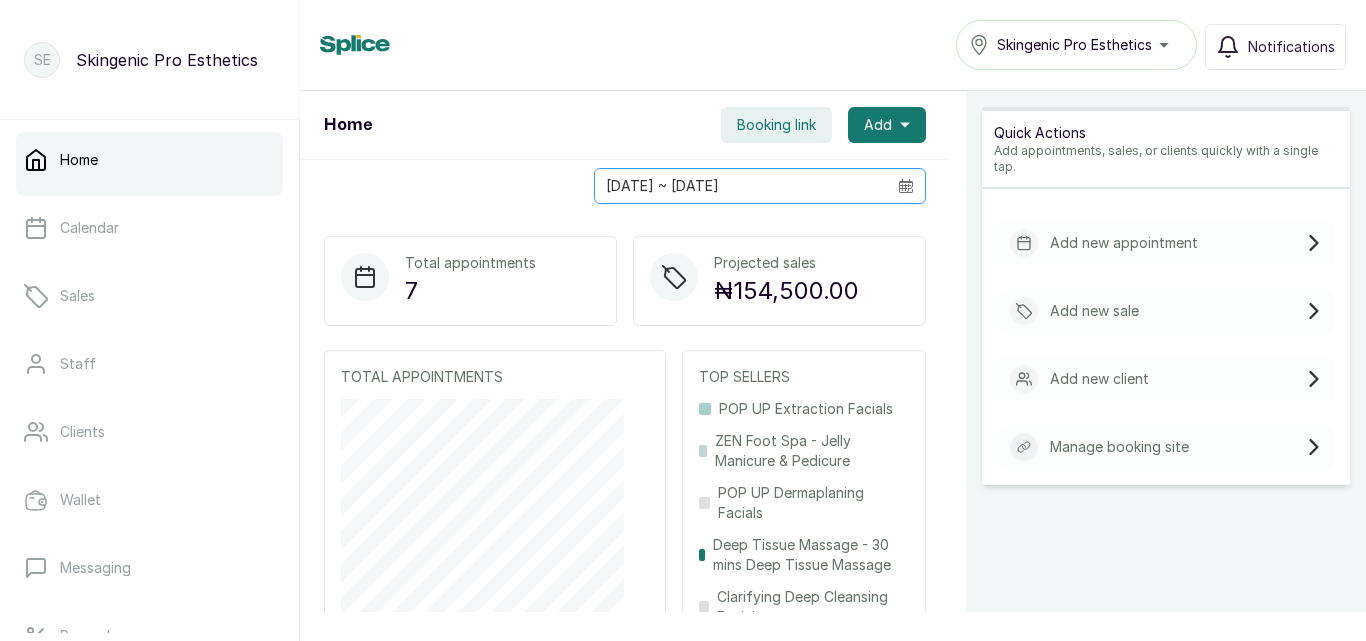 click at bounding box center [906, 186] 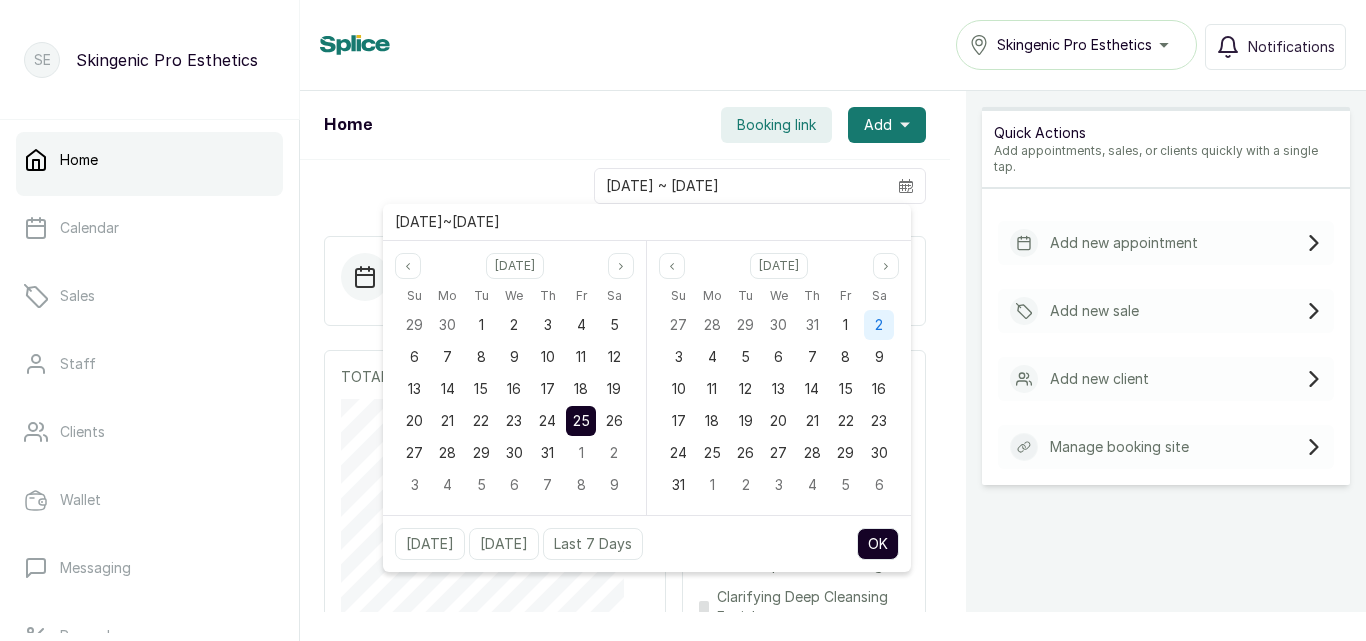 click on "2" at bounding box center (879, 324) 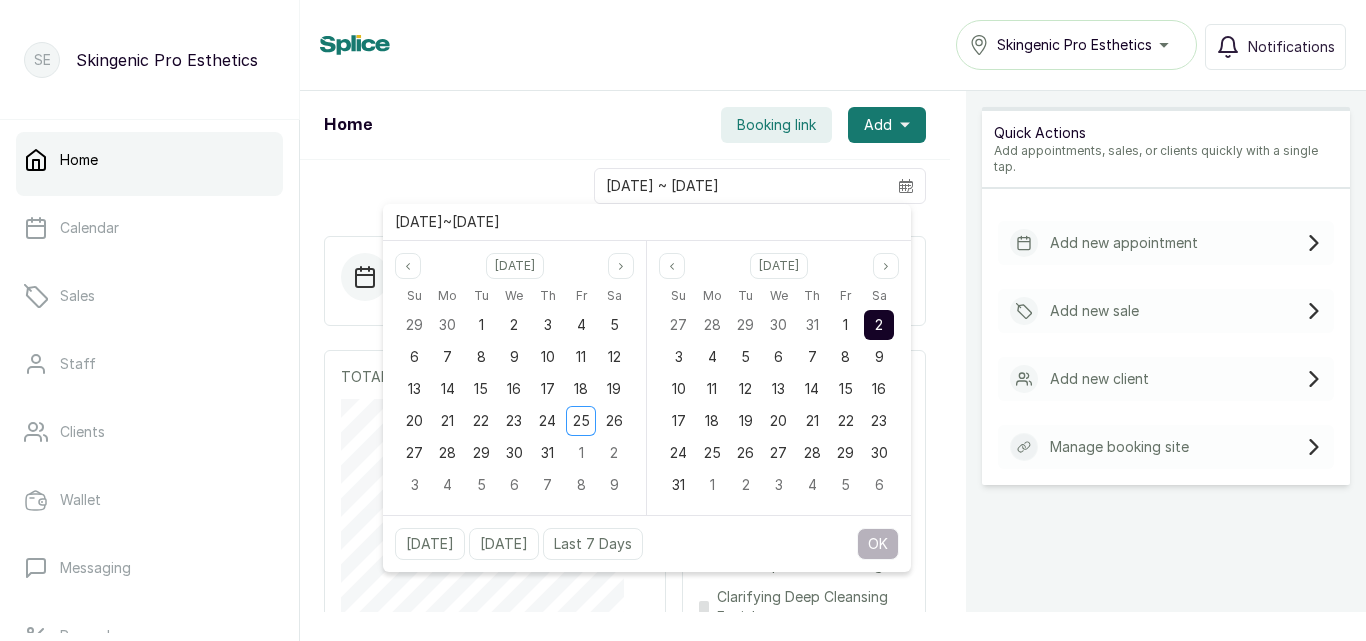 click on "2" at bounding box center (879, 325) 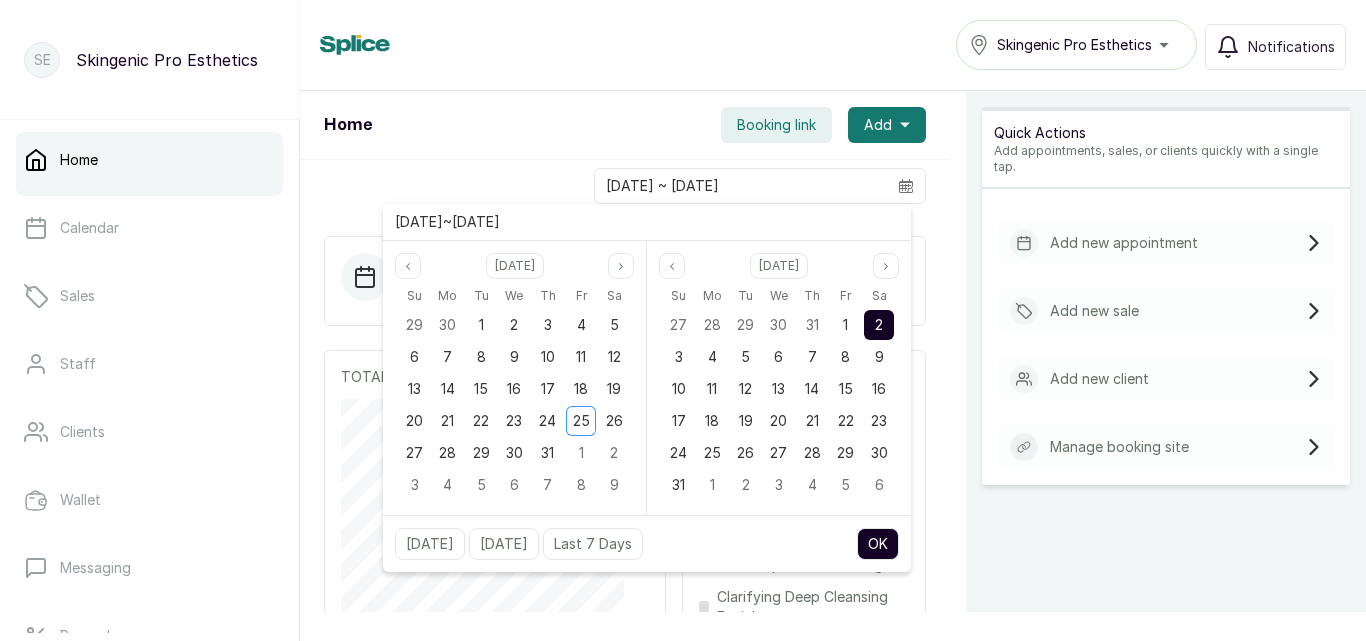 click on "2" at bounding box center (879, 325) 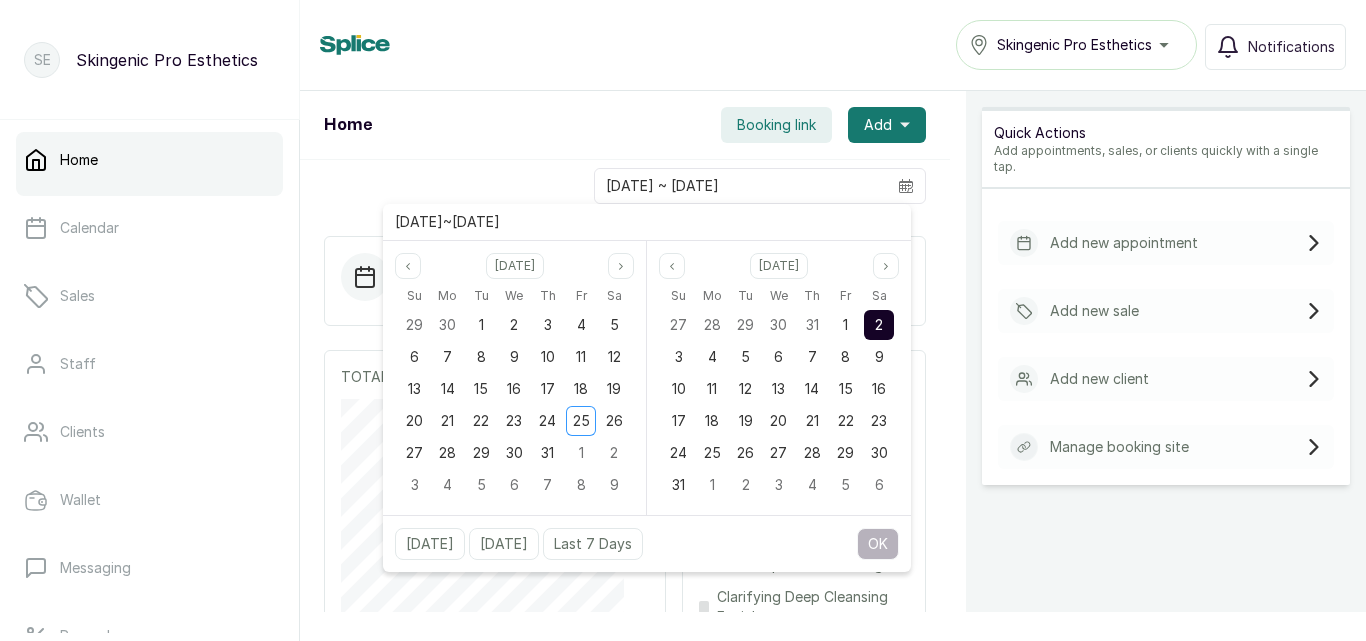 click on "2" at bounding box center [879, 325] 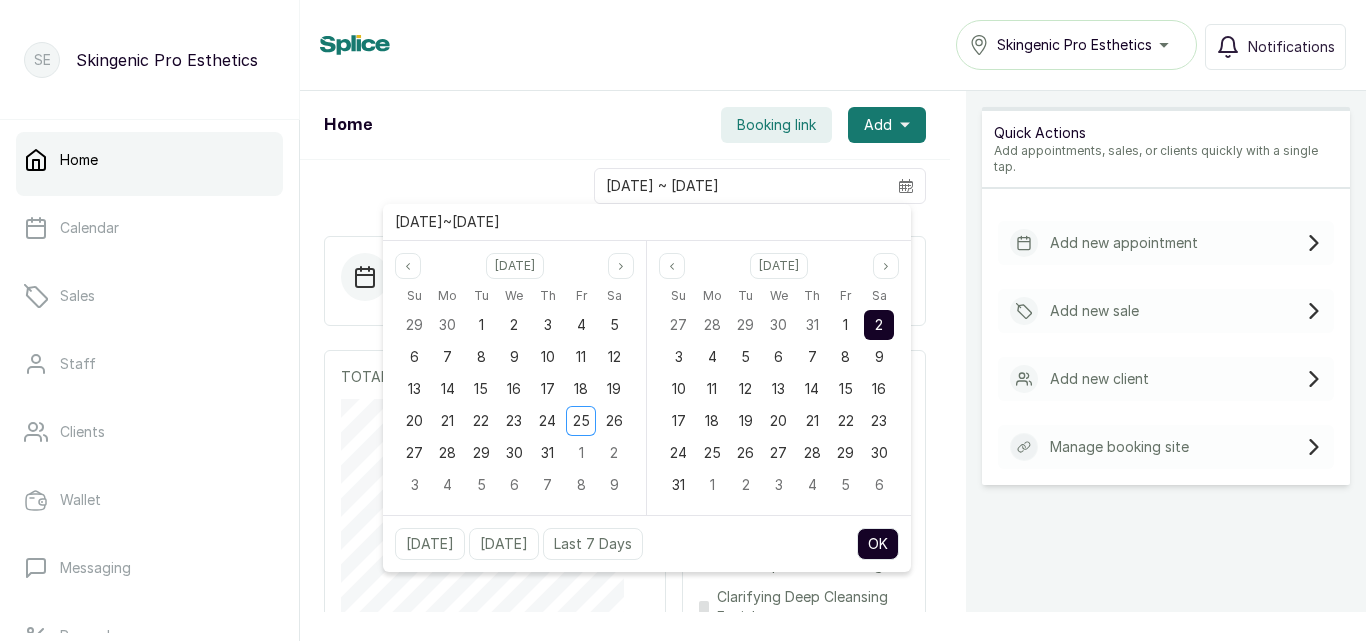click on "OK" at bounding box center [878, 544] 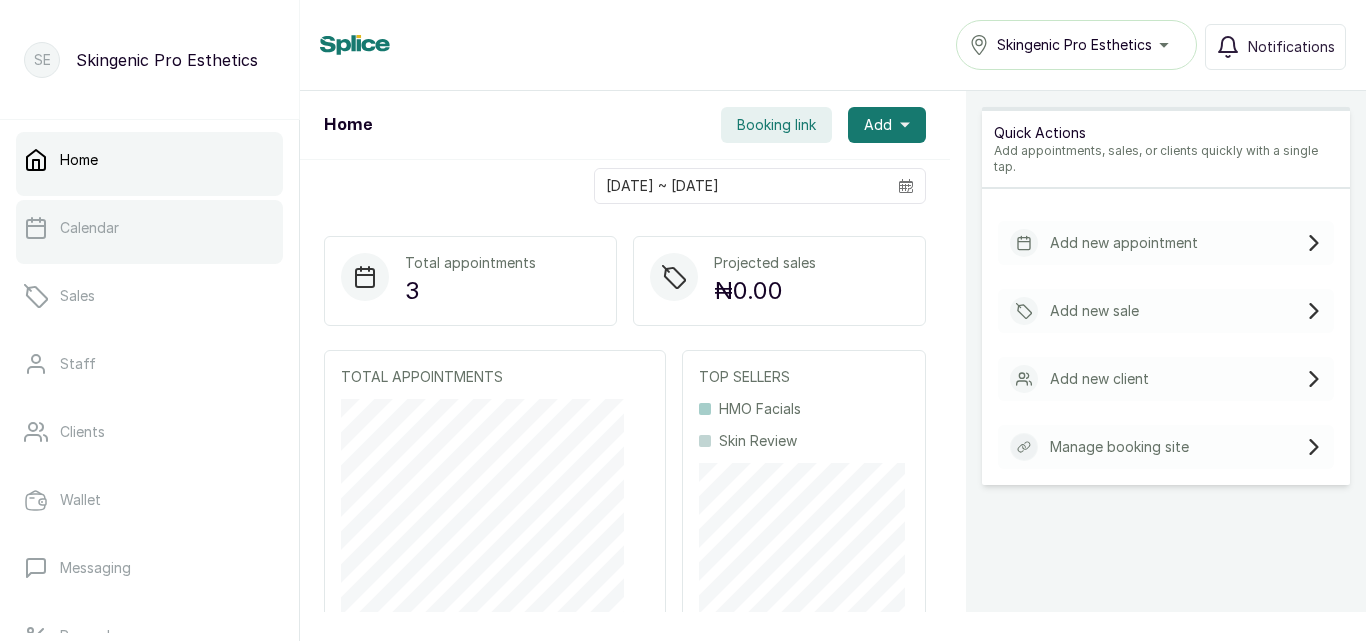 click on "Calendar" at bounding box center (149, 228) 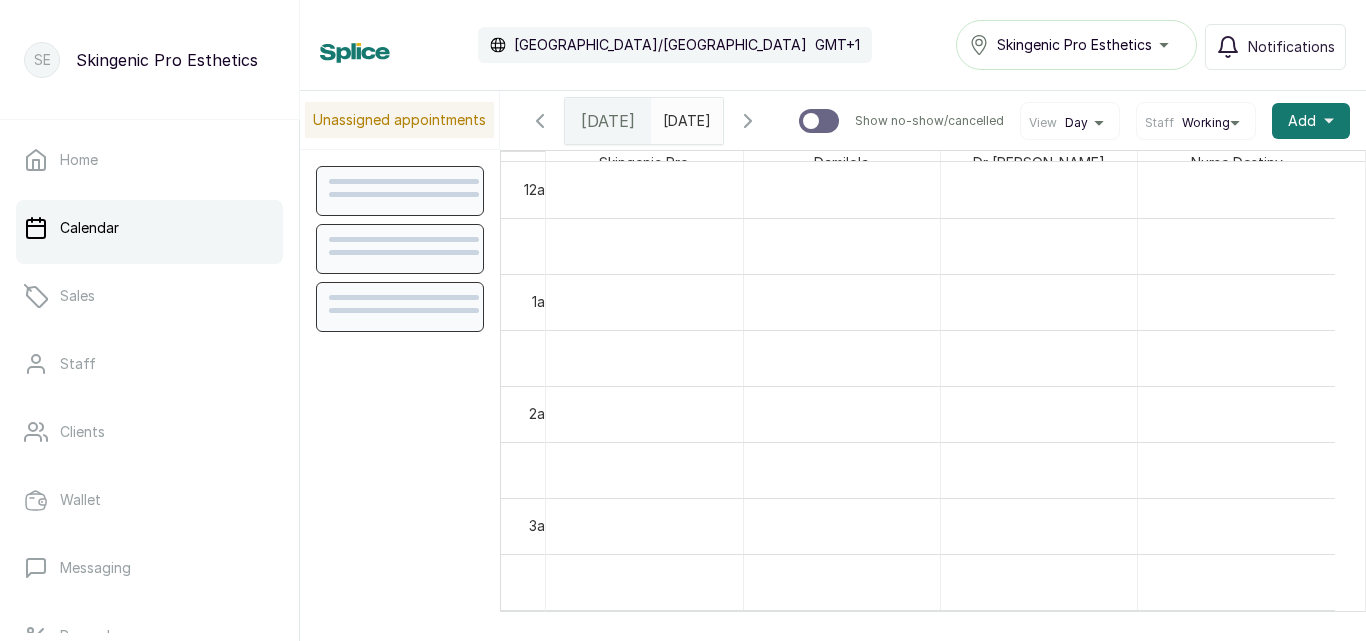 scroll, scrollTop: 673, scrollLeft: 0, axis: vertical 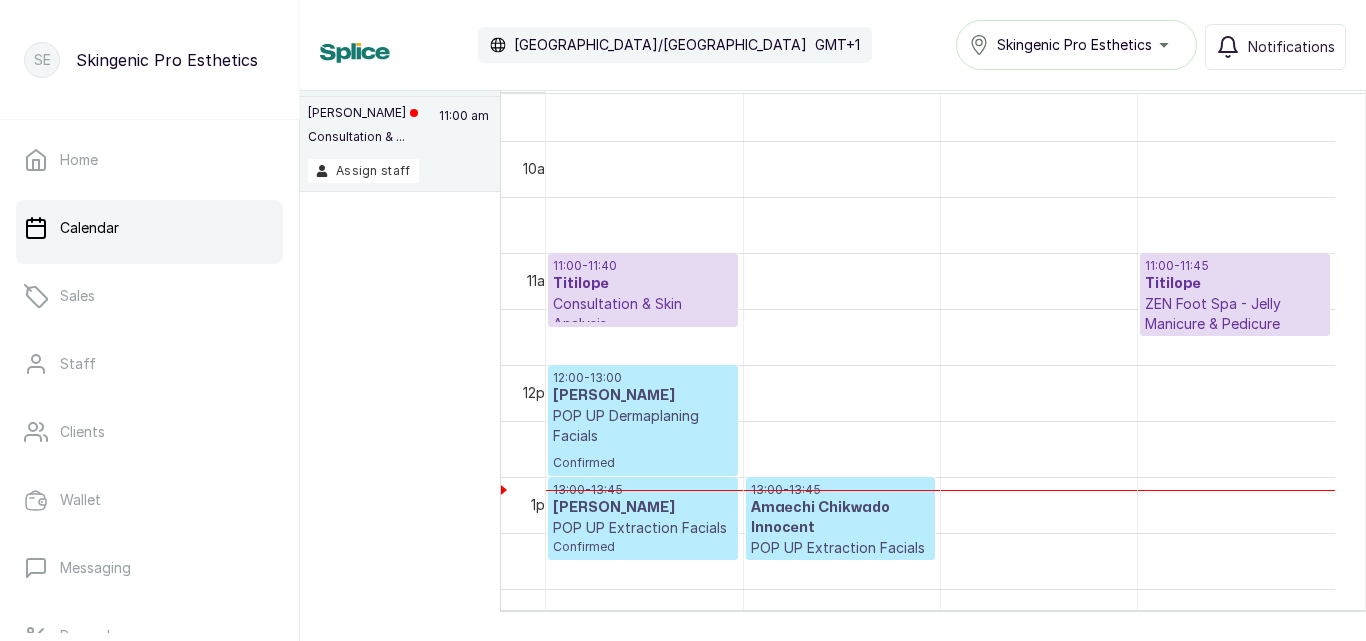 click on "Consultation & Skin Analysis" at bounding box center [643, 314] 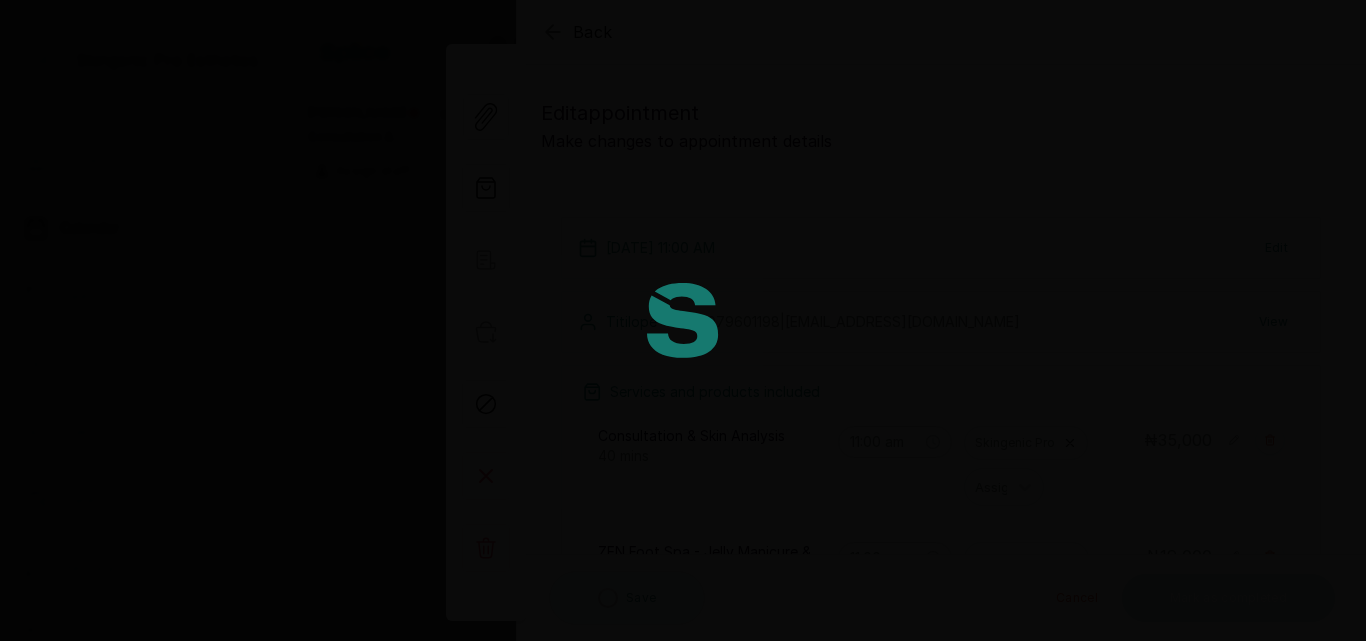 click at bounding box center (683, 320) 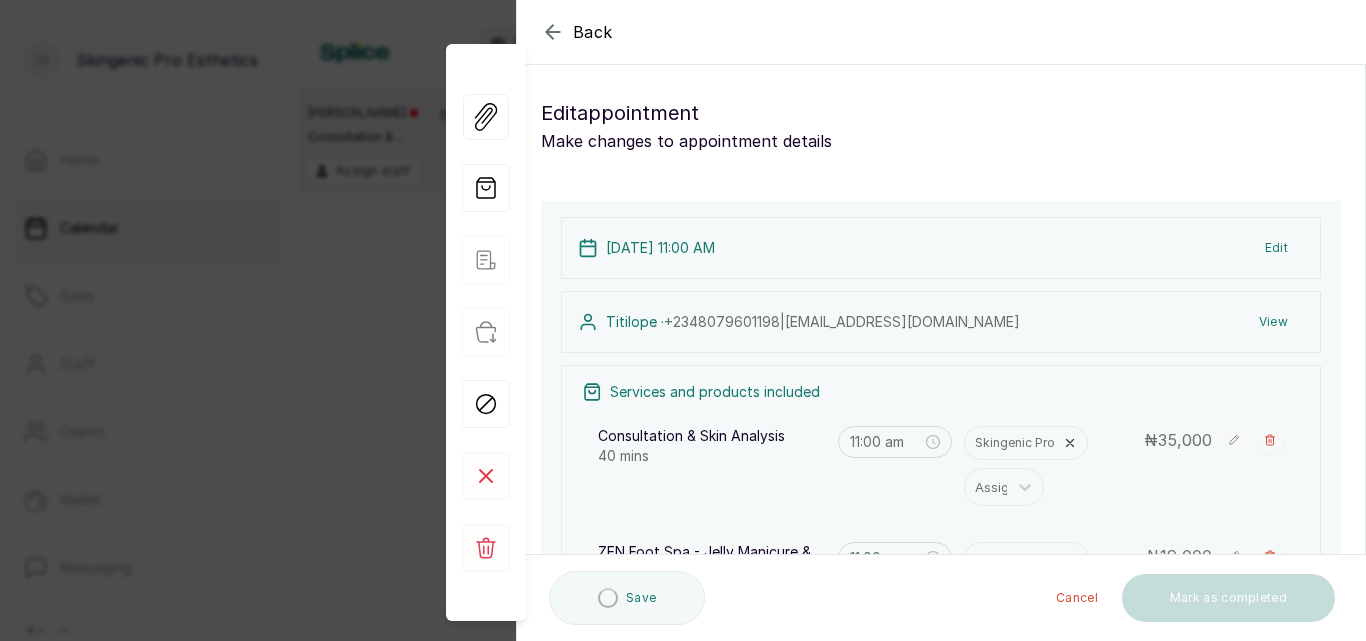 click on "25 Jul 2025, 11:00 AM Edit Titilope    ·  +234 8079601198  |  titilopemi.ab@gmail.com View Services and products included Consultation & Skin Analysis 40 mins 11:00 am Skingenic Pro Assign ₦ 35,000 ZEN Foot Spa - Jelly Manicure & Pedicure 45 mins 11:00 am Nurse Destiny Assign ₦ 19,000 Add new Subtotal ₦ Total ₦ View Add Extra Charge Add promo code Add discount" at bounding box center (941, 552) 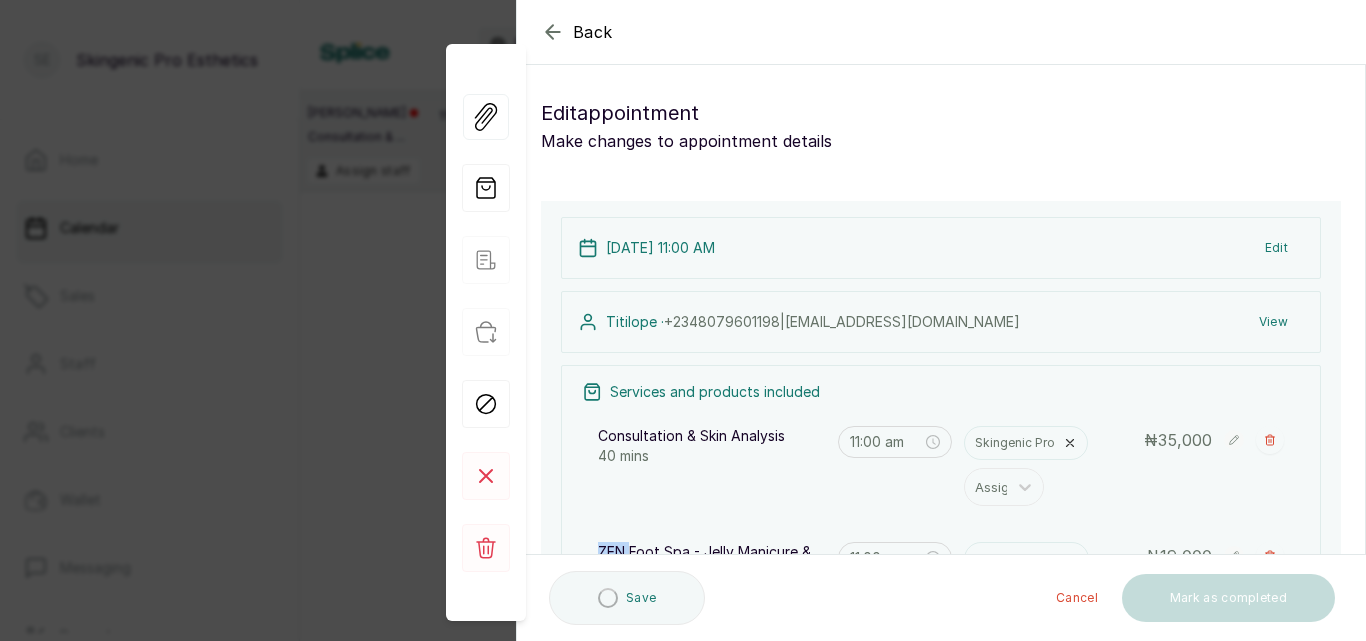 click on "25 Jul 2025, 11:00 AM Edit Titilope    ·  +234 8079601198  |  titilopemi.ab@gmail.com View Services and products included Consultation & Skin Analysis 40 mins 11:00 am Skingenic Pro Assign ₦ 35,000 ZEN Foot Spa - Jelly Manicure & Pedicure 45 mins 11:00 am Nurse Destiny Assign ₦ 19,000 Add new Subtotal ₦ Total ₦ View Add Extra Charge Add promo code Add discount" at bounding box center (941, 552) 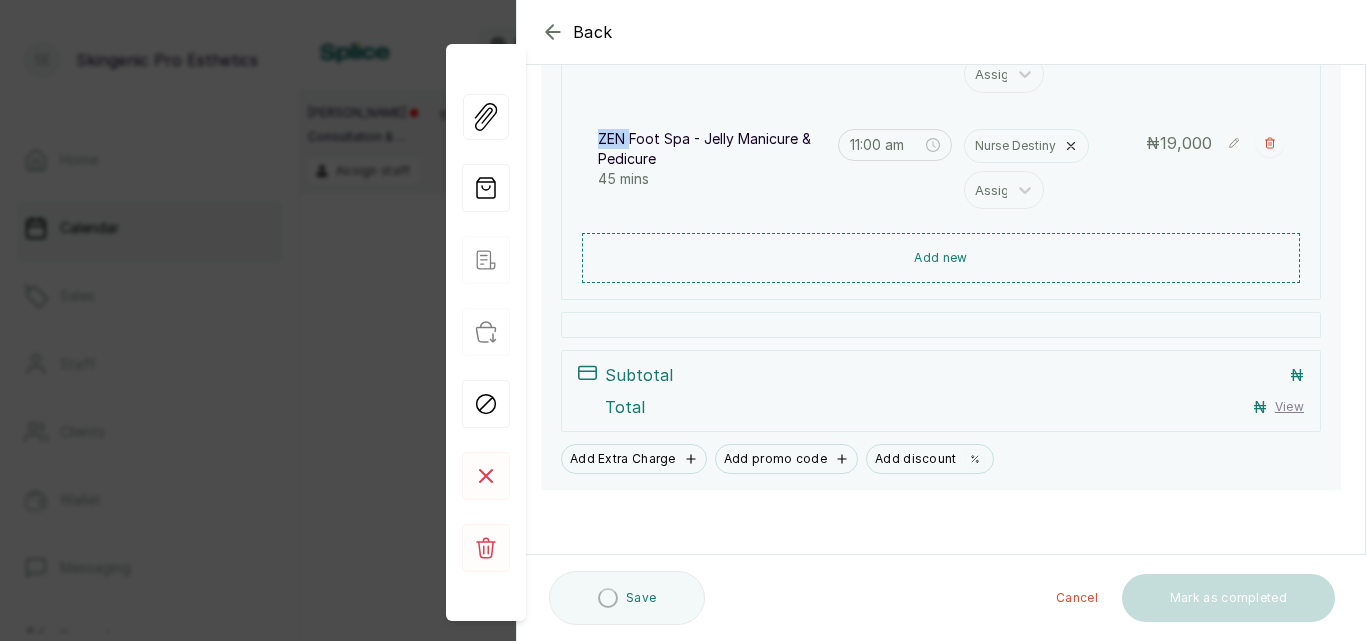 scroll, scrollTop: 415, scrollLeft: 0, axis: vertical 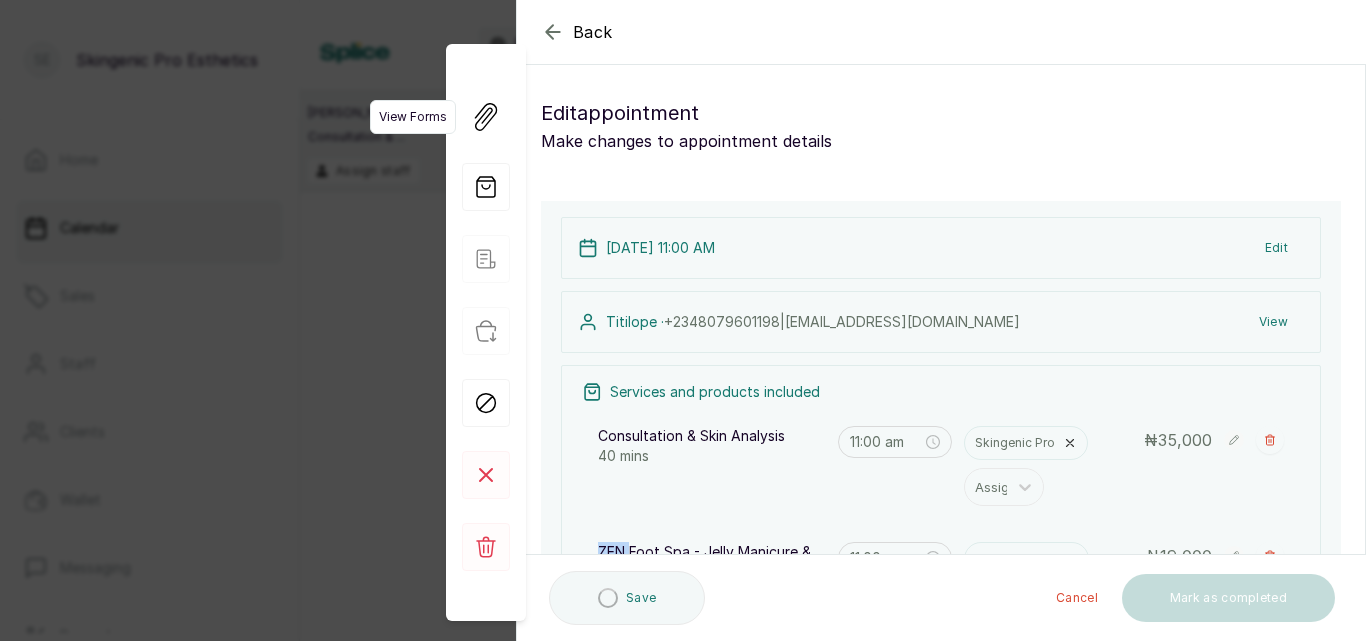 click 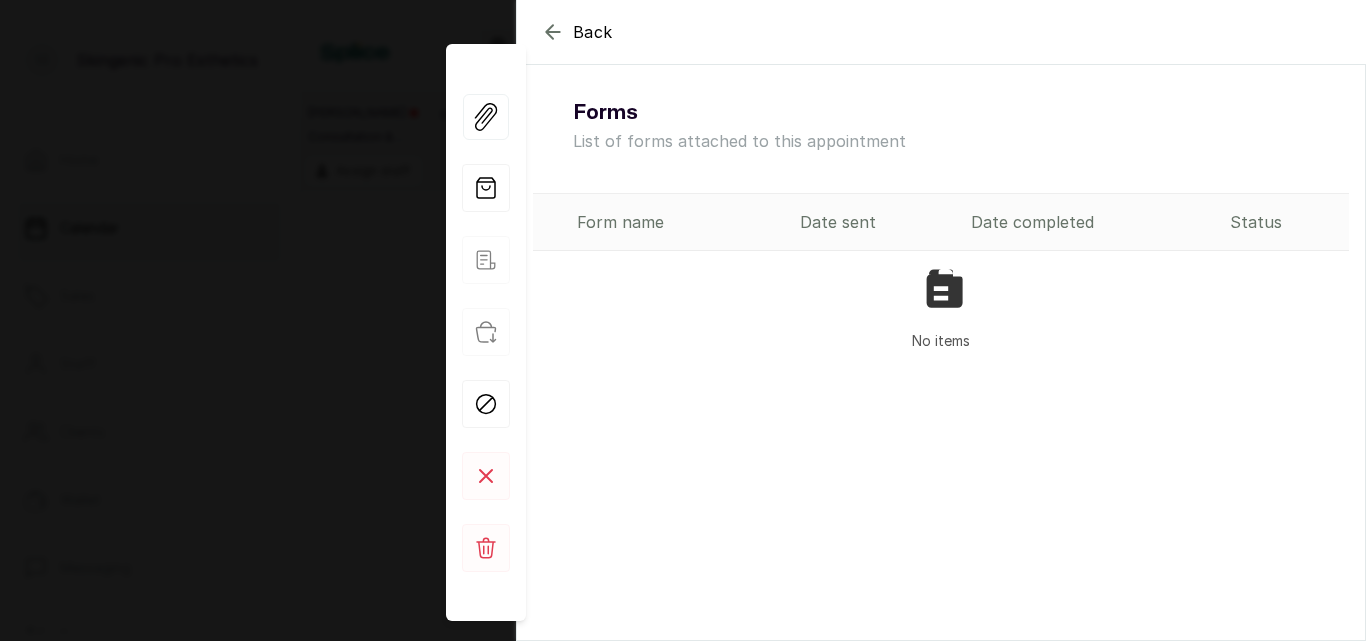 click on "Back" at bounding box center (577, 32) 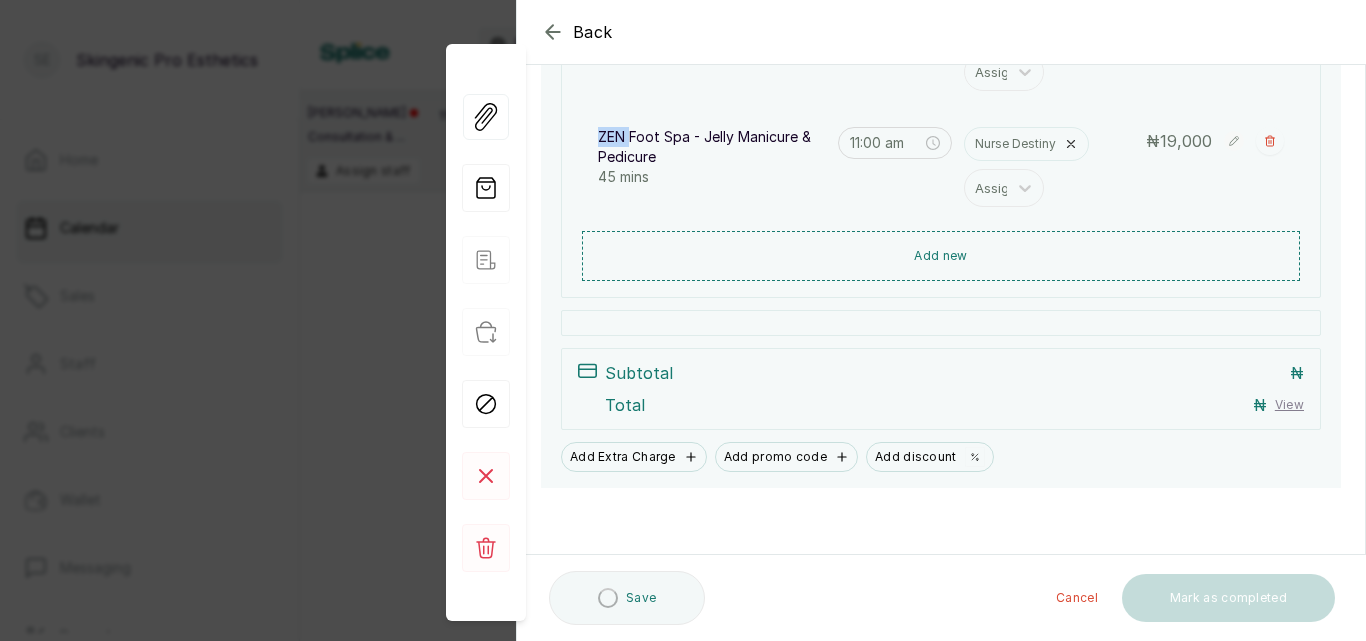 scroll, scrollTop: 415, scrollLeft: 0, axis: vertical 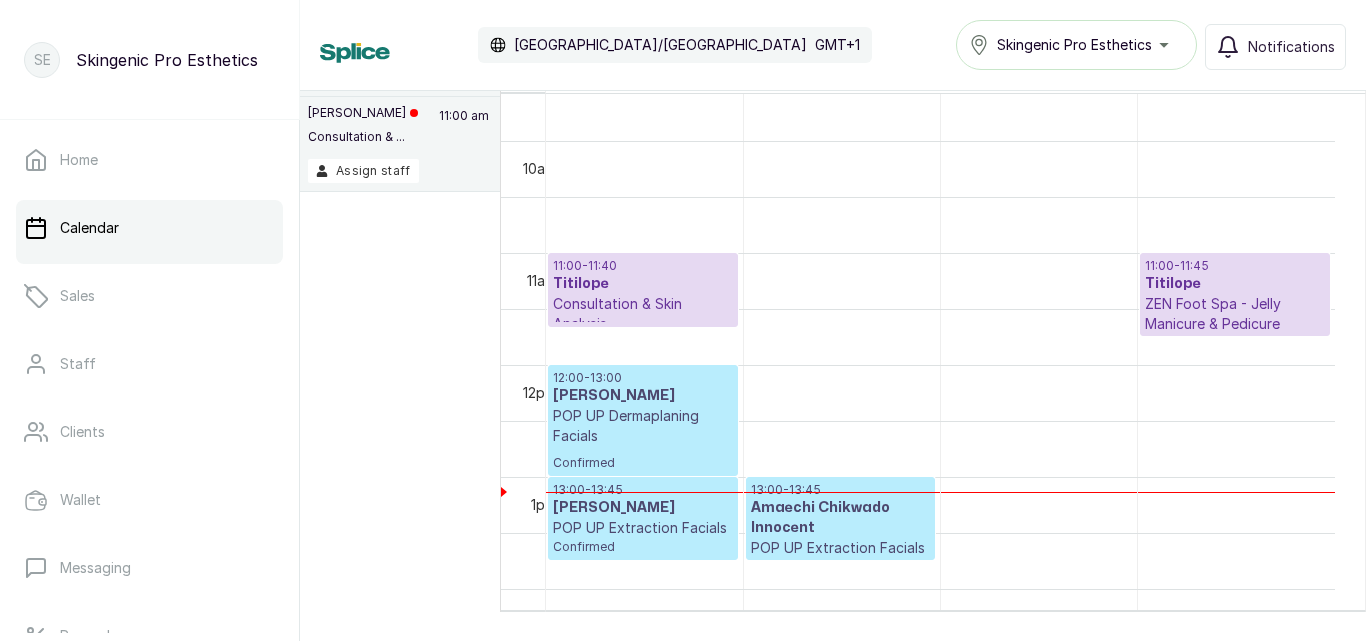 click on "Amaechi Chikwado Innocent" at bounding box center (840, 518) 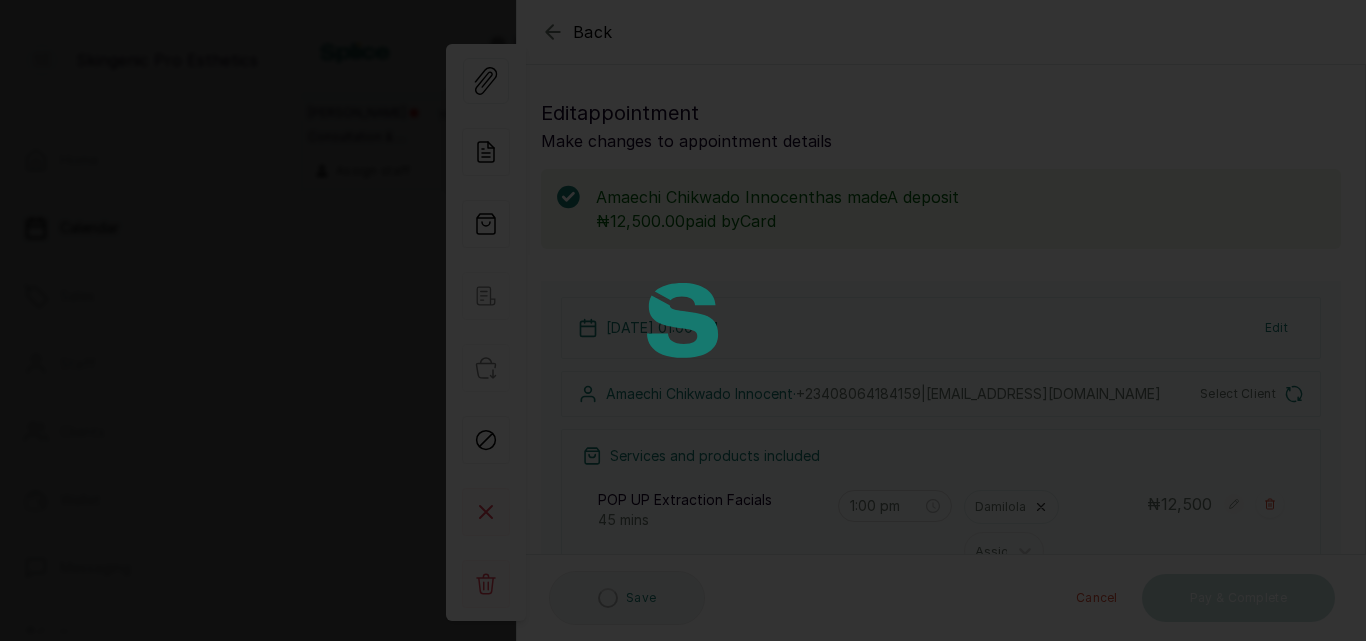type on "1:00 pm" 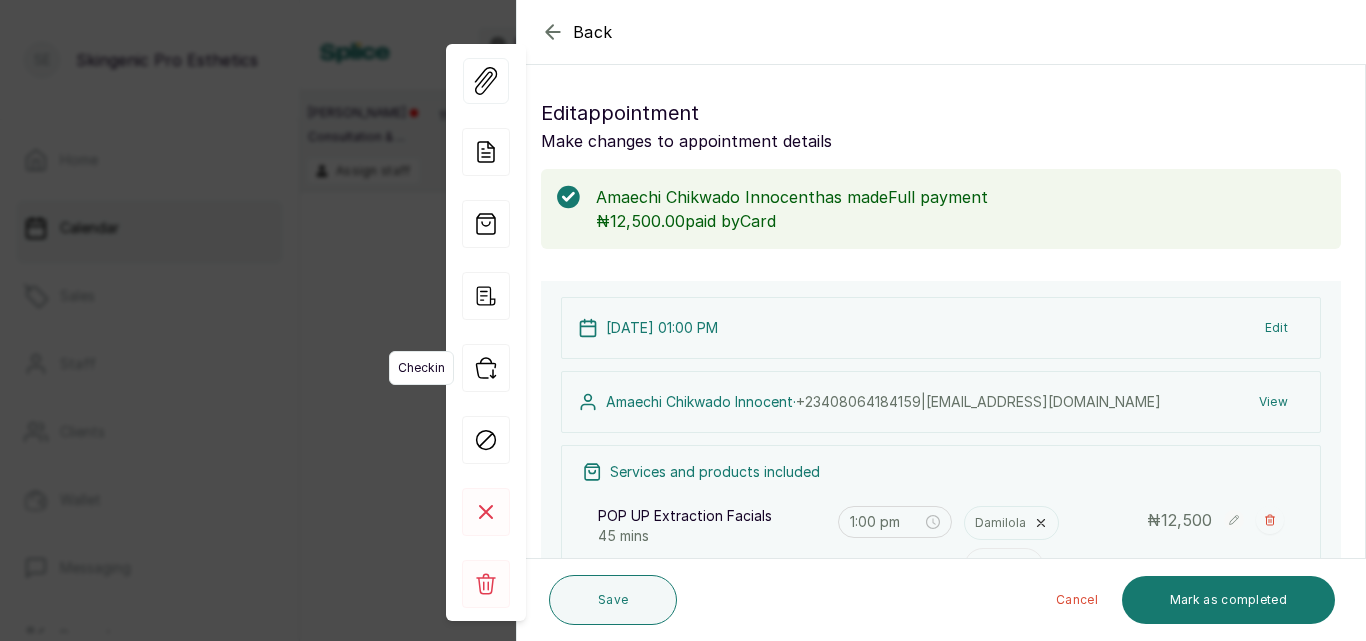 click 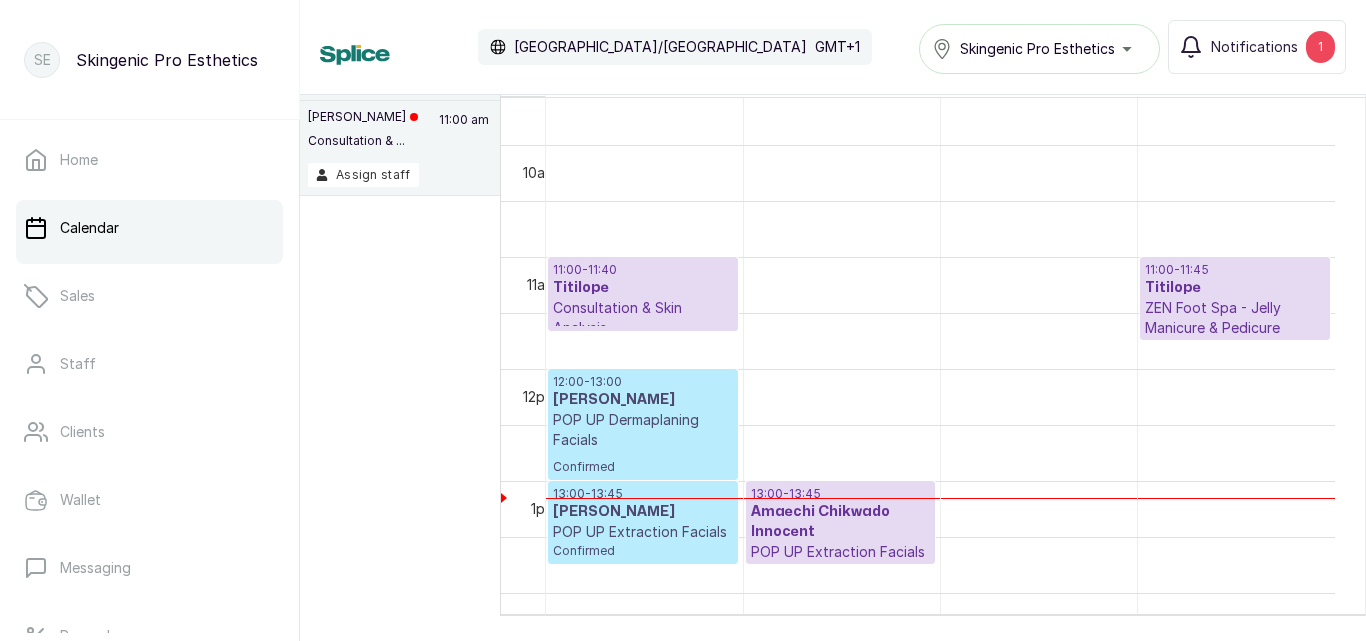 click on "Amaechi Chikwado Innocent" at bounding box center [840, 522] 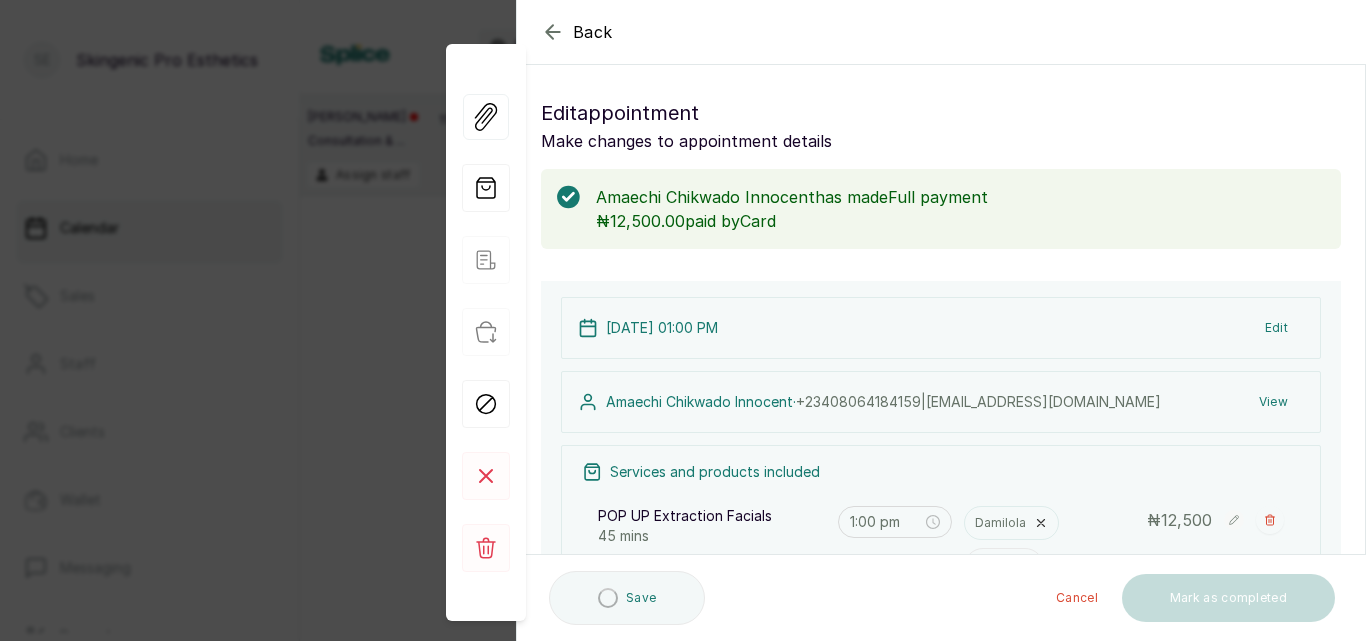 click 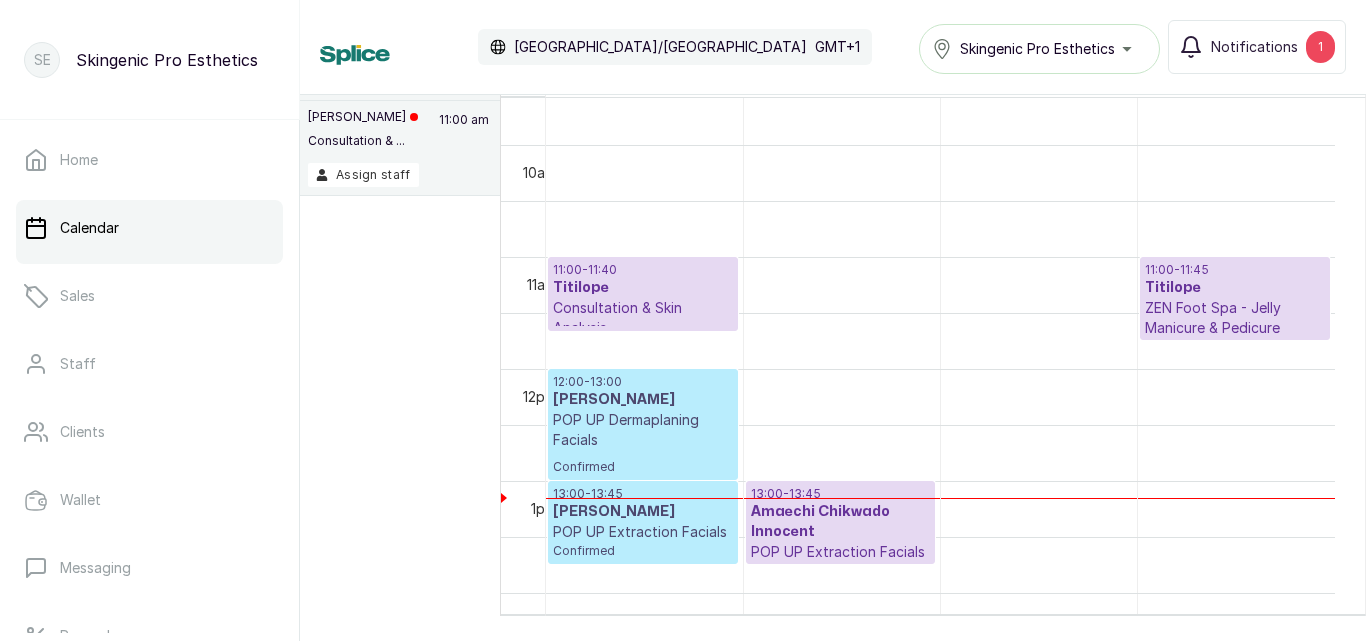 click on "Titilope" at bounding box center [643, 288] 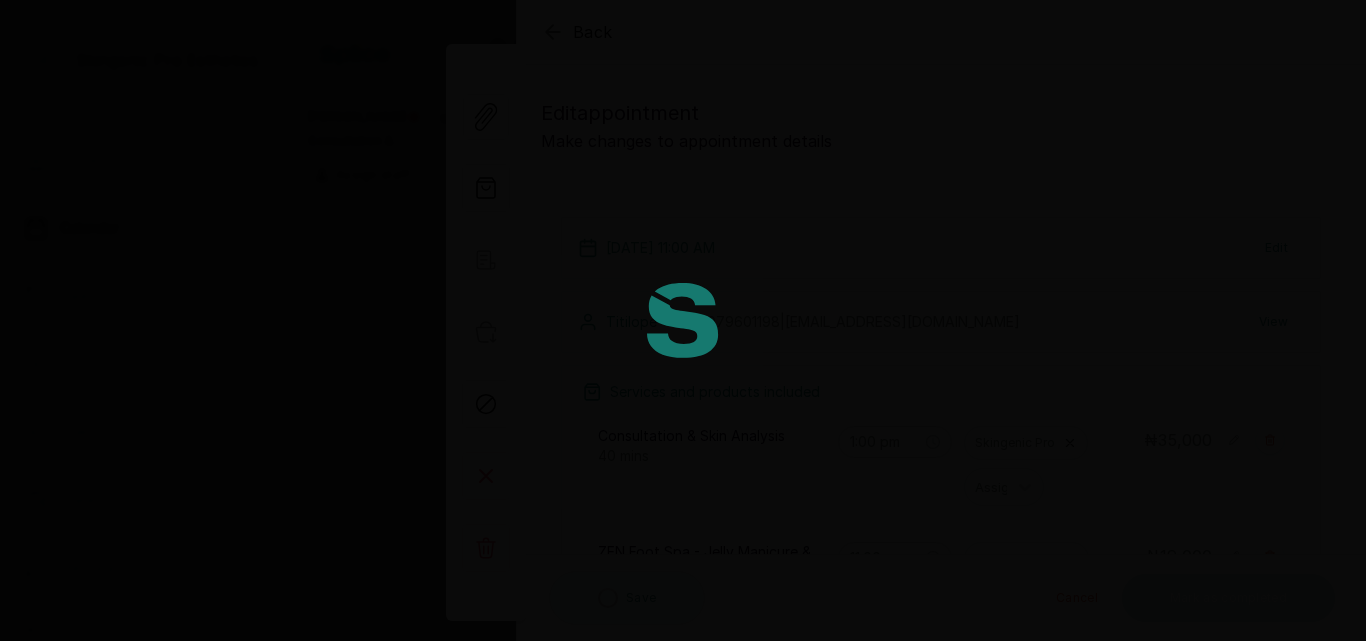 type on "11:00 am" 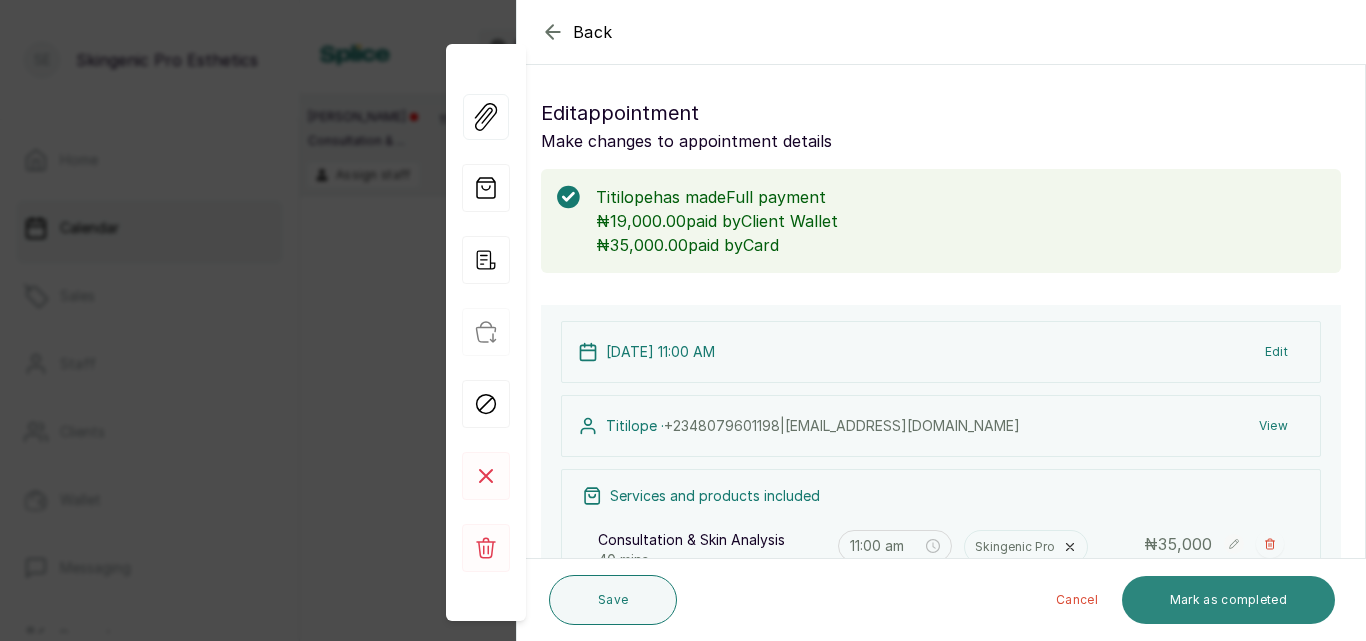 click on "Mark as completed" at bounding box center (1228, 600) 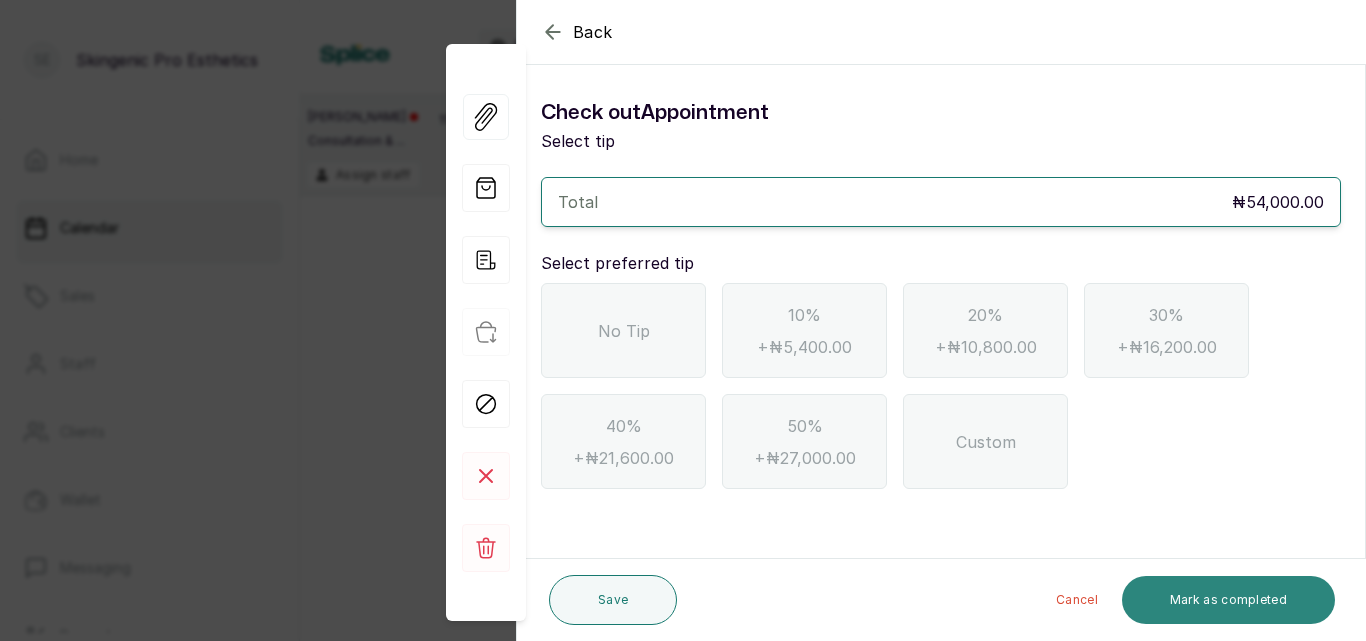 click on "Mark as completed" at bounding box center (1228, 600) 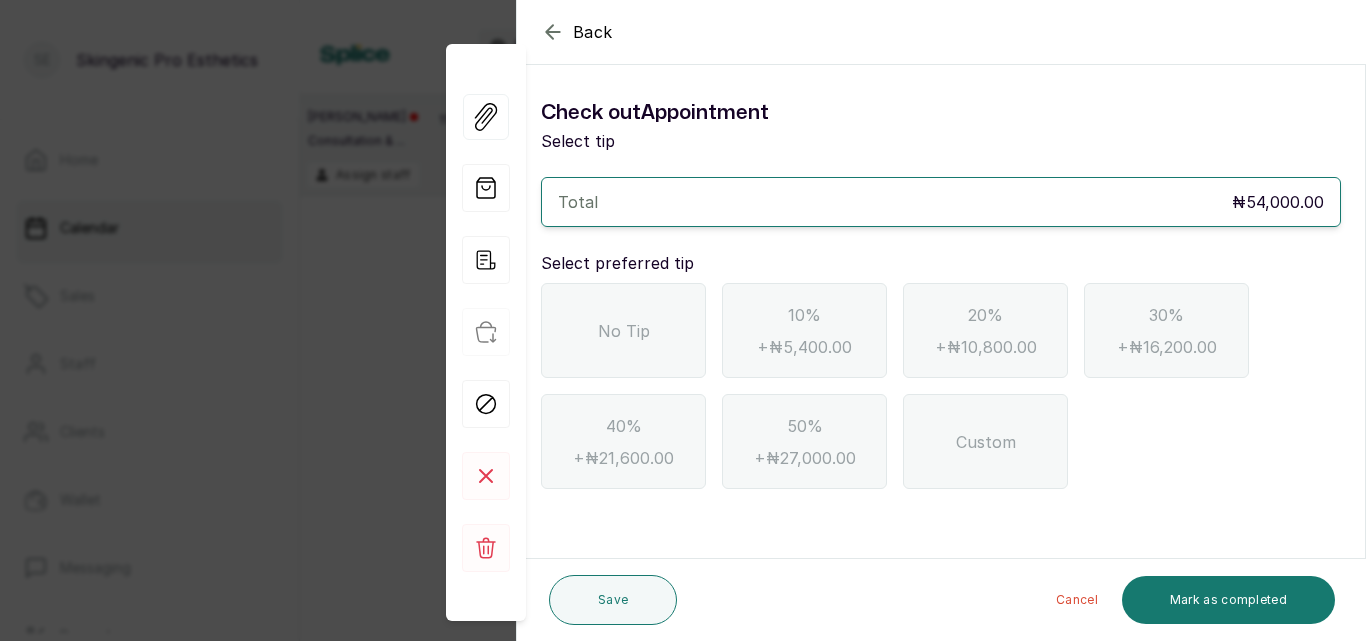 click on "Check out  Appointment Select tip Total ₦54,000.00 Select preferred tip No Tip 10% + ₦5,400.00 20% + ₦10,800.00 30% + ₦16,200.00 40% + ₦21,600.00 50% + ₦27,000.00 Custom" at bounding box center (941, 293) 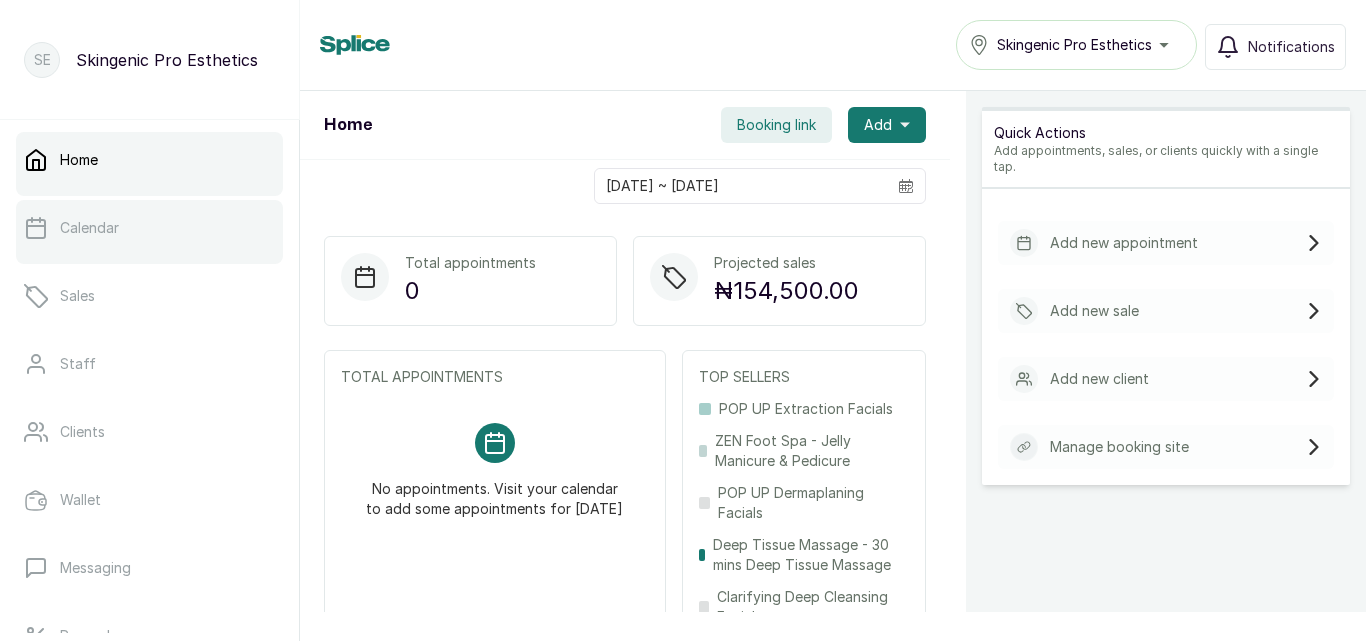 click on "Calendar" at bounding box center [149, 228] 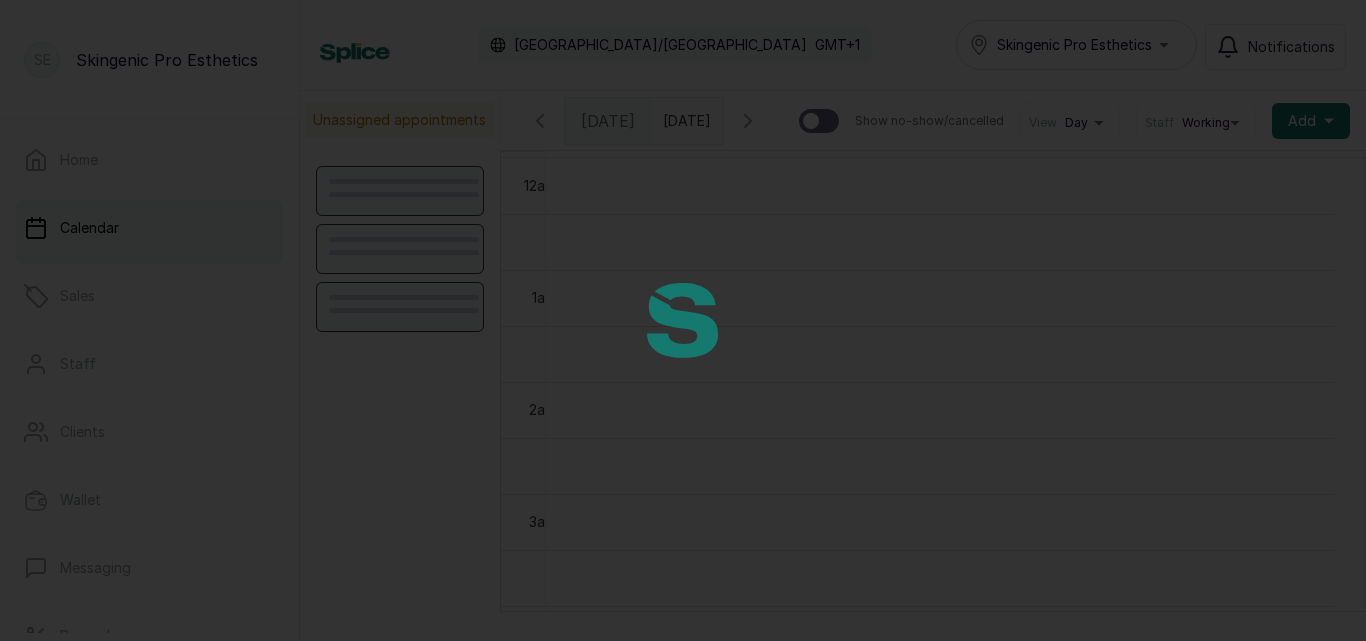 scroll, scrollTop: 673, scrollLeft: 0, axis: vertical 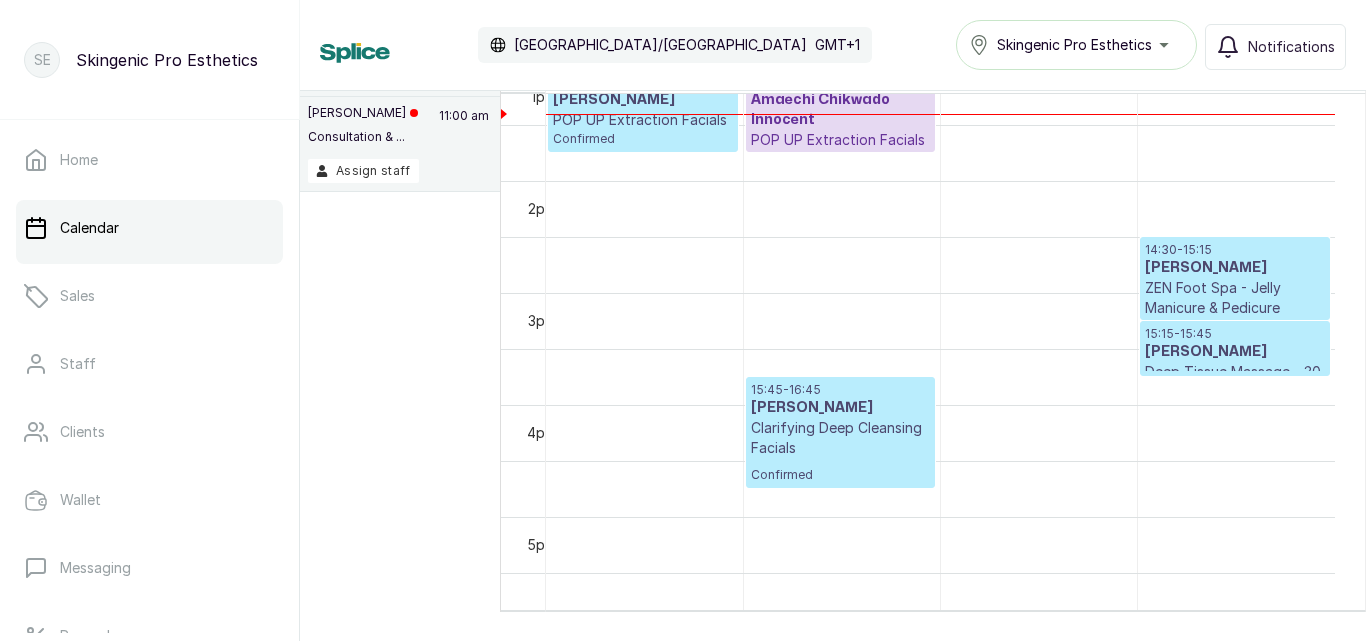 click on "POP UP Extraction Facials" at bounding box center (840, 140) 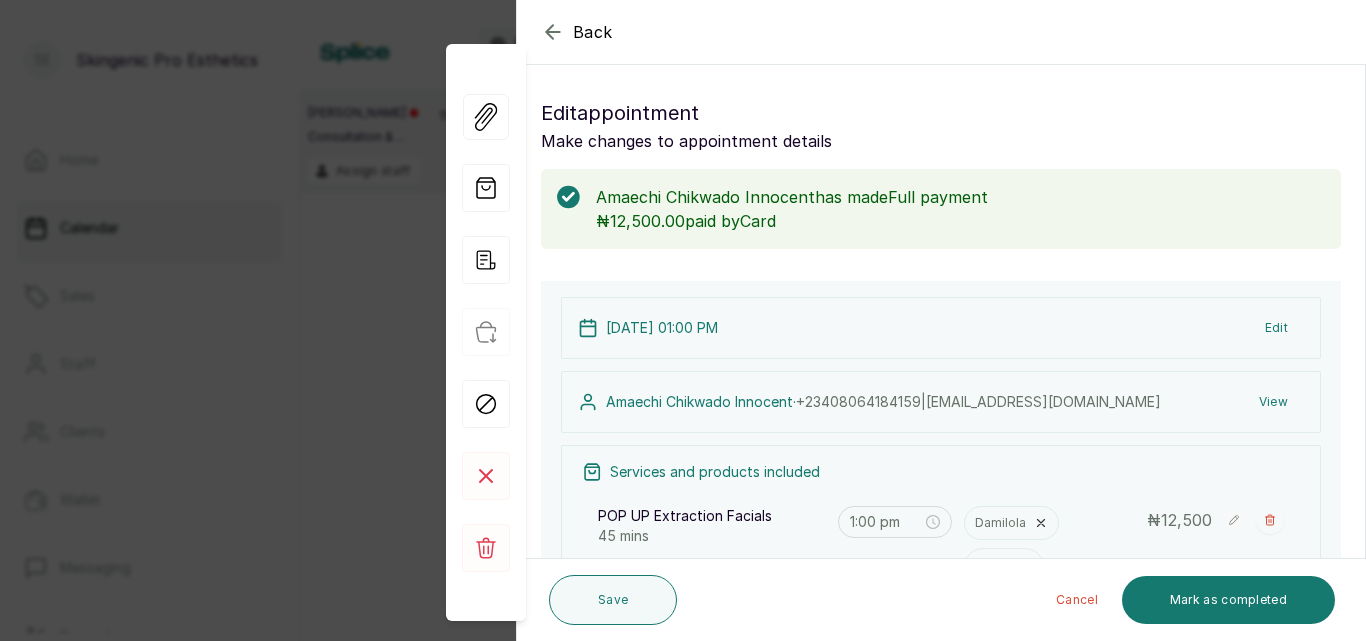 click on "[DATE] 01:00 PM Edit Amaechi Chikwado   Innocent  ·  [PHONE_NUMBER]  |  [EMAIL_ADDRESS][DOMAIN_NAME] View Services and products included POP UP Extraction Facials 45 mins 1:00 pm Damilola Assign ₦ 12,500 Add new Subtotal ₦ 12,500 Total ₦ 12,500 View Add Extra Charge Add promo code Add discount" at bounding box center (941, 574) 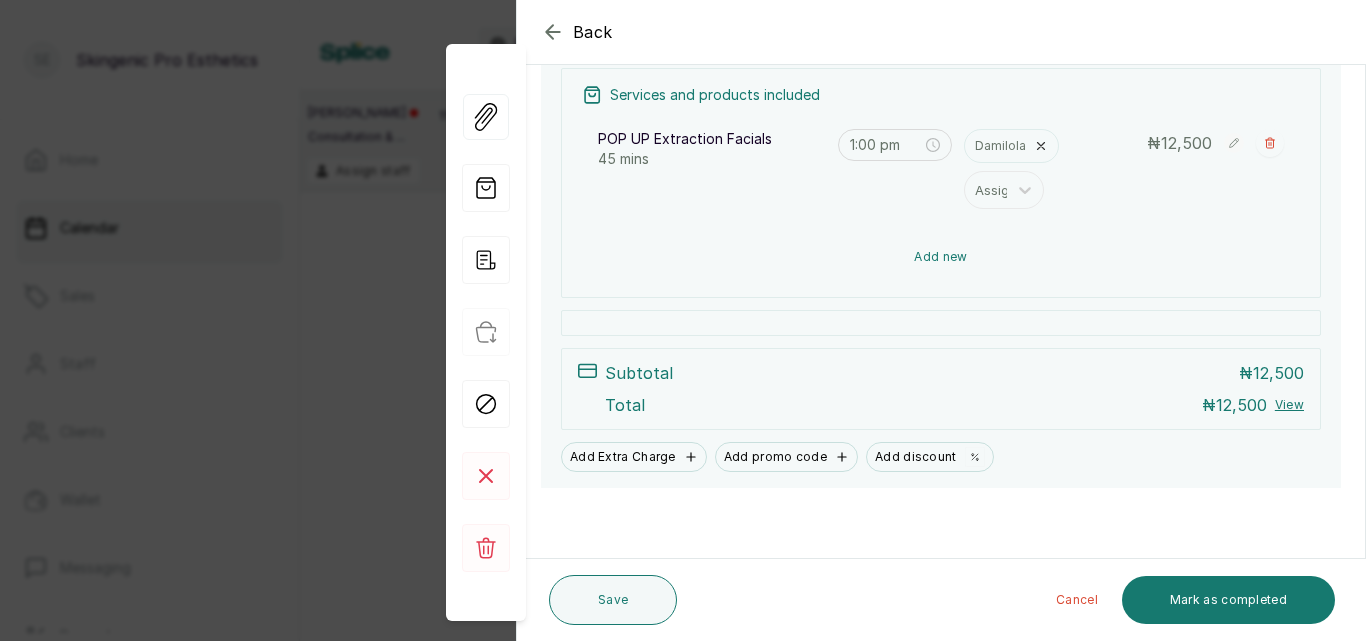 scroll, scrollTop: 377, scrollLeft: 0, axis: vertical 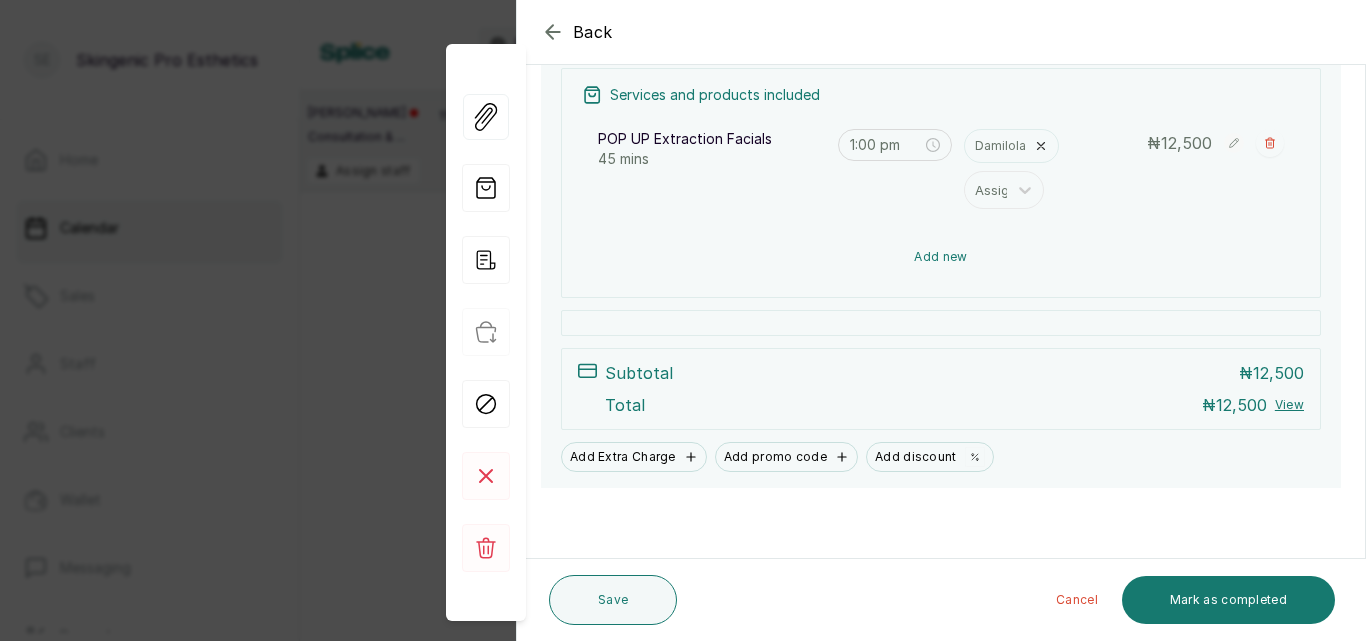 click on "Add new" at bounding box center (941, 257) 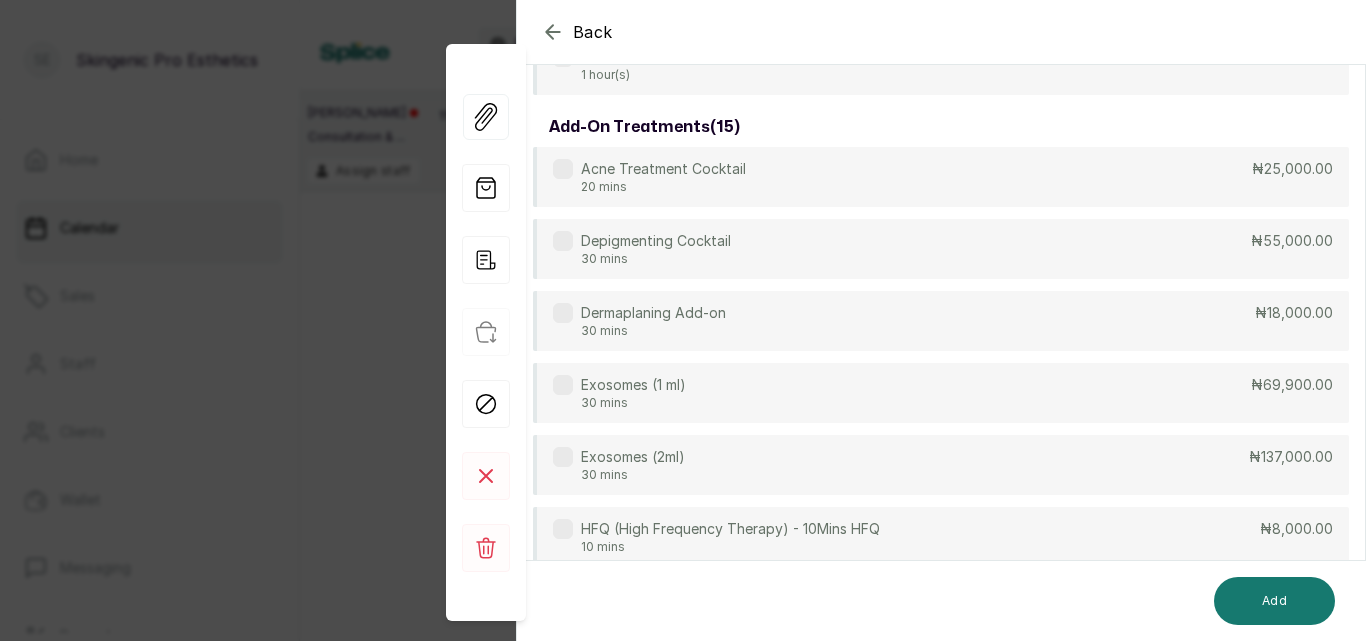 scroll, scrollTop: 149, scrollLeft: 0, axis: vertical 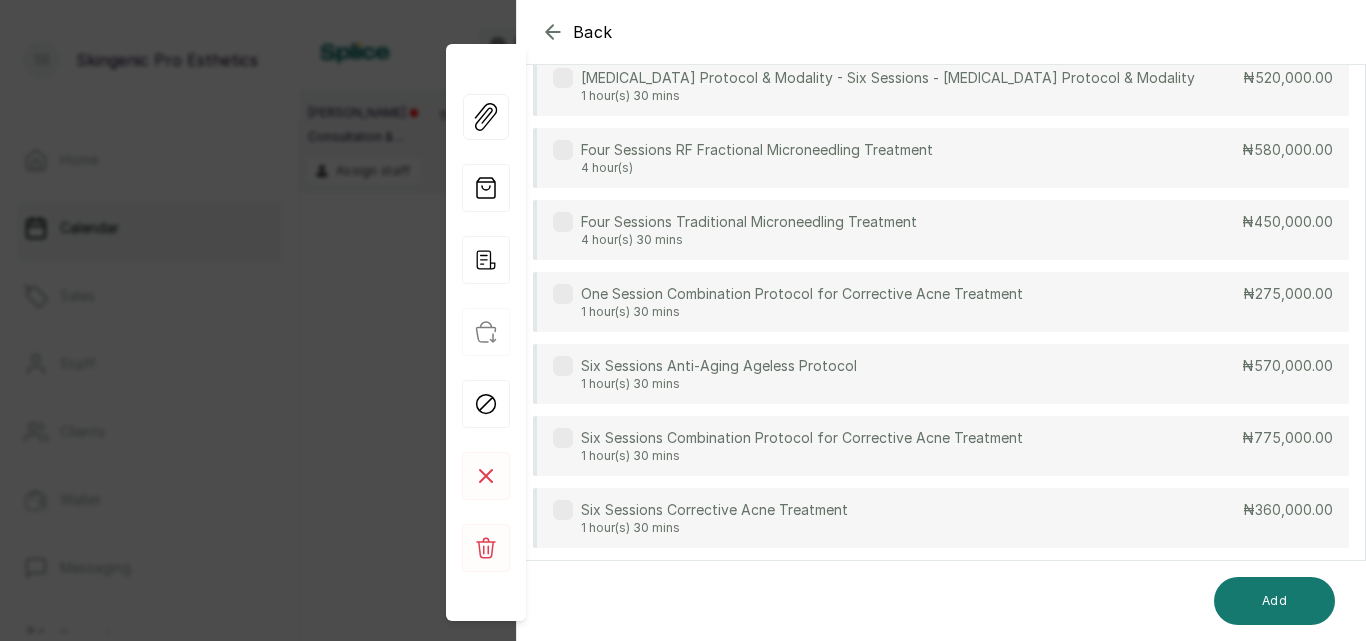 click 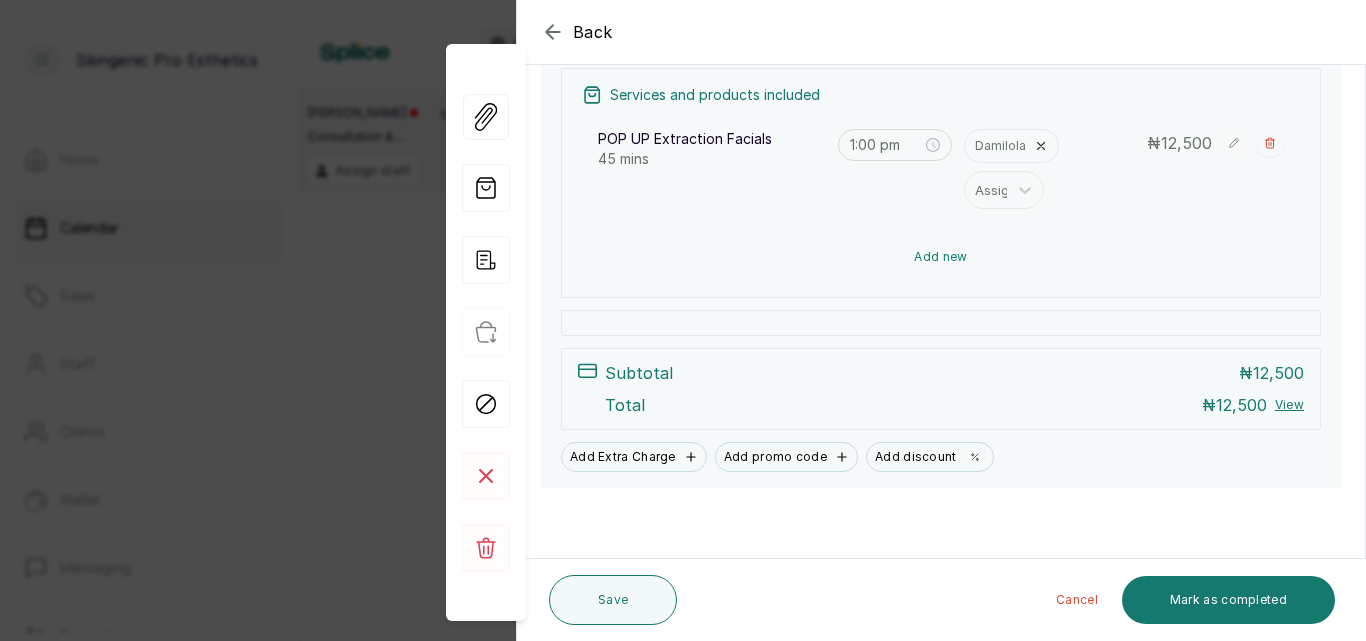 scroll, scrollTop: 377, scrollLeft: 0, axis: vertical 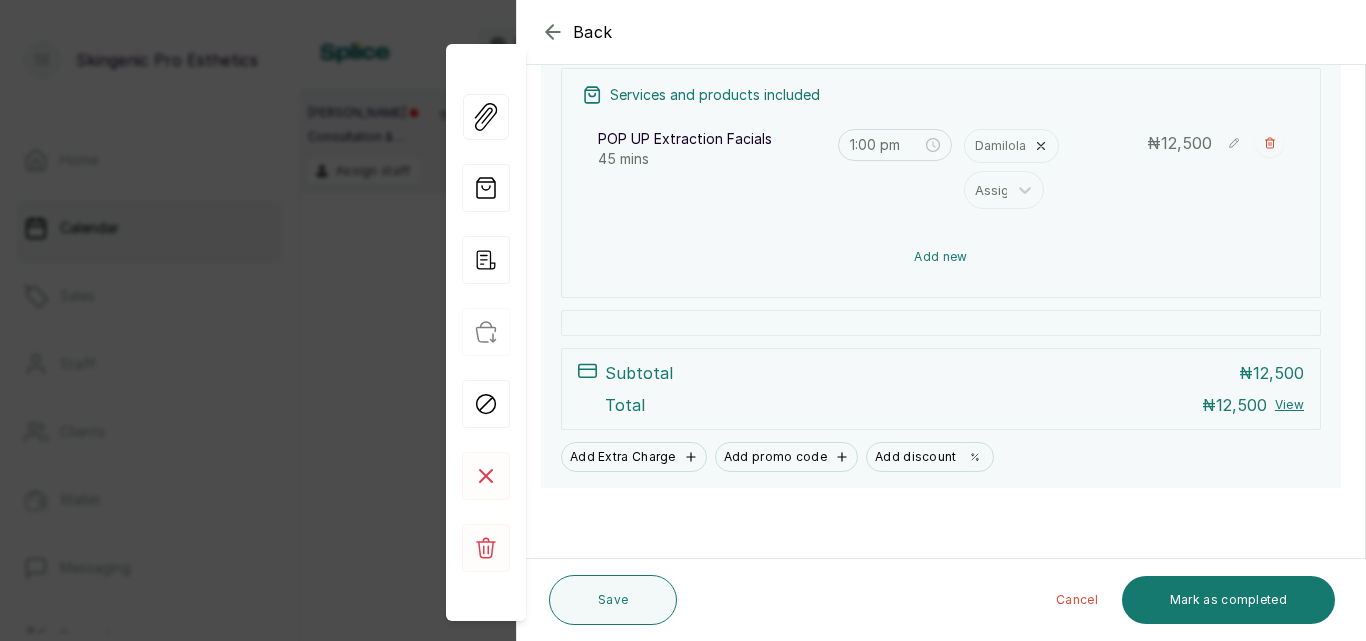 click on "Add new" at bounding box center (941, 257) 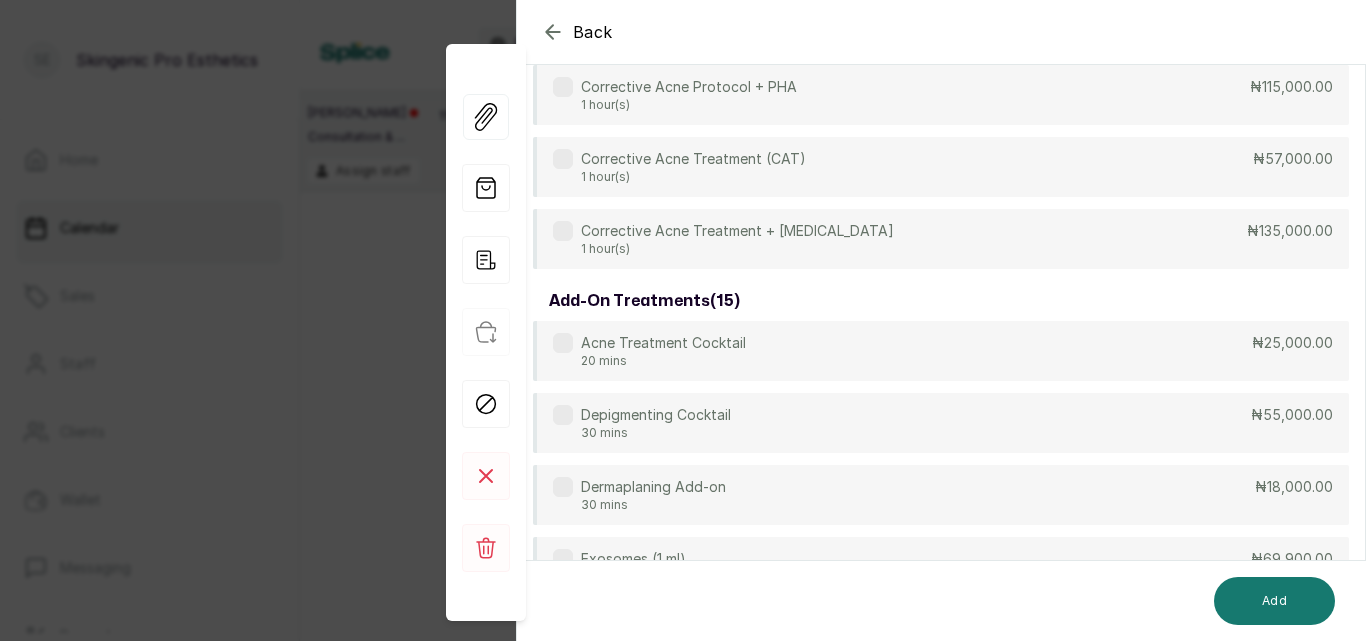 scroll, scrollTop: 149, scrollLeft: 0, axis: vertical 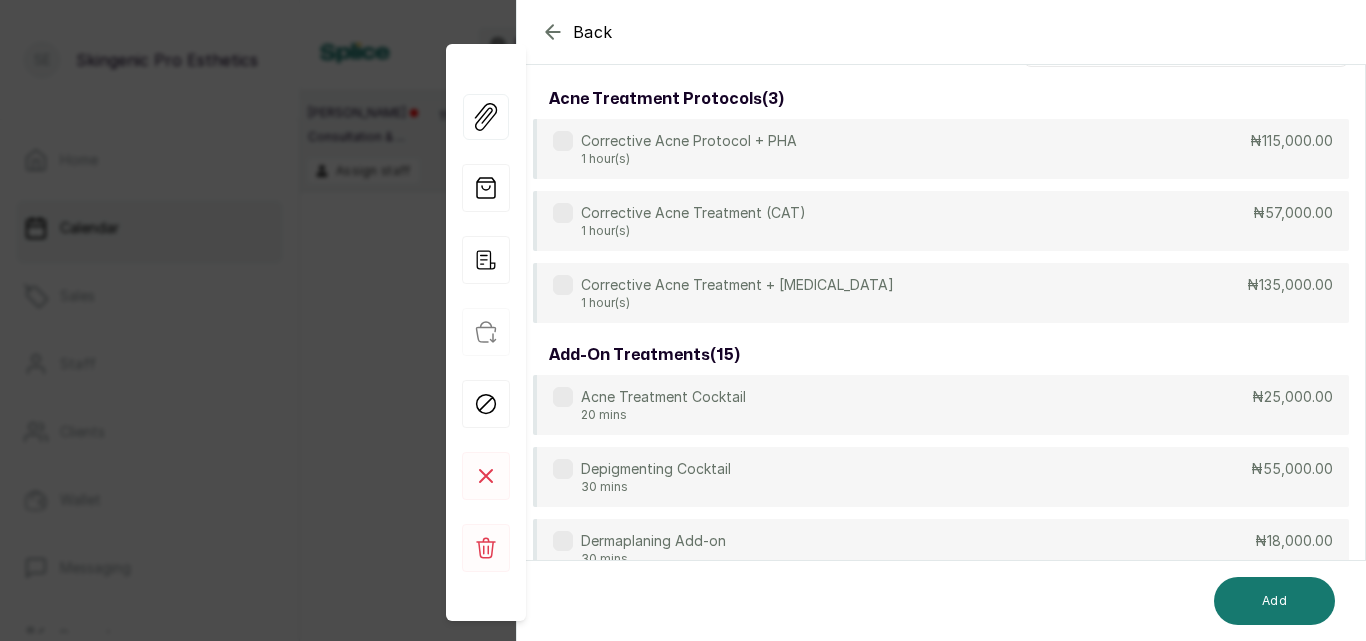 click on "Add" at bounding box center [942, 601] 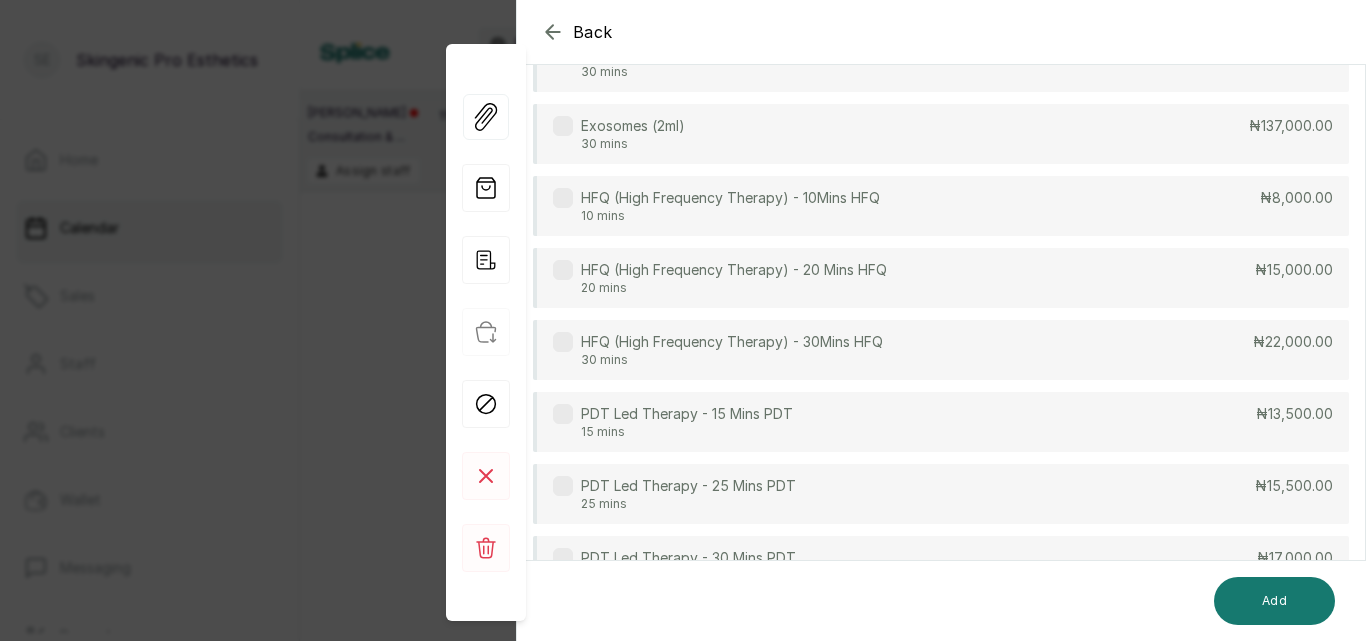 scroll, scrollTop: 1267, scrollLeft: 0, axis: vertical 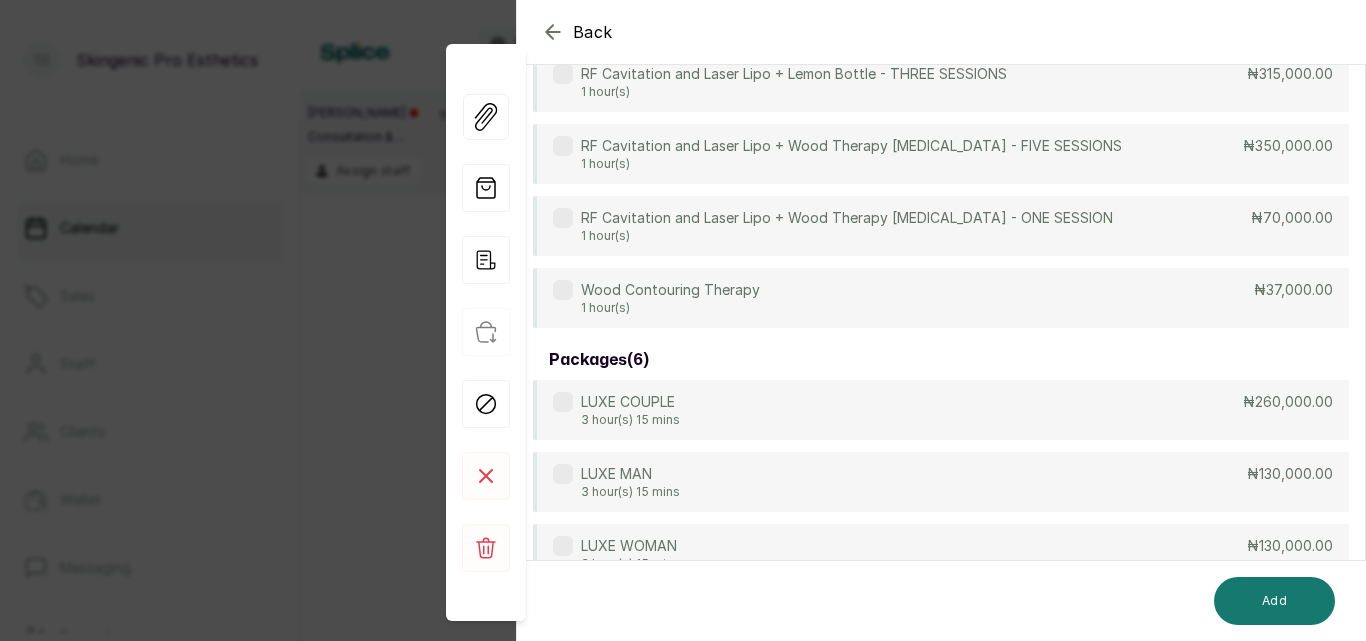 click on "Select service acne treatment protocols  ( 3 ) Corrective Acne Protocol + PHA 1 hour(s) ₦115,000.00 Corrective Acne Treatment (CAT)  1 hour(s) ₦57,000.00 Corrective Acne Treatment + [MEDICAL_DATA] 1 hour(s) ₦135,000.00 add-on treatments  ( 15 ) Acne Treatment Cocktail 20 mins ₦25,000.00 Depigmenting Cocktail 30 mins ₦55,000.00 Dermaplaning Add-on 30 mins ₦18,000.00 Exosomes (1 ml) 30 mins ₦69,900.00 Exosomes (2ml) 30 mins ₦137,000.00 HFQ (High Frequency Therapy) - 10Mins HFQ 10 mins ₦8,000.00 HFQ (High Frequency Therapy) - 20 Mins HFQ 20 mins ₦15,000.00 HFQ (High Frequency Therapy) - 30Mins HFQ 30 mins ₦22,000.00 PDT Led Therapy - 15 Mins PDT 15 mins ₦13,500.00 PDT Led Therapy - 25 Mins PDT 25 mins ₦15,500.00 PDT Led Therapy - 30 Mins PDT 30 mins ₦17,000.00 PDT Led Therapy - 45mins PDT 45 mins ₦23,700.00 Rejuvenating Cocktails 30 mins ₦37,000.00 Ultrasonic [MEDICAL_DATA] 25 mins ₦12,000.00 Vitamin Cocktails 30 mins ₦22,000.00 chemical peels  ( 17 ) Acne Peel 1 hour(s) 1 hour(s)" at bounding box center (941, -1991) 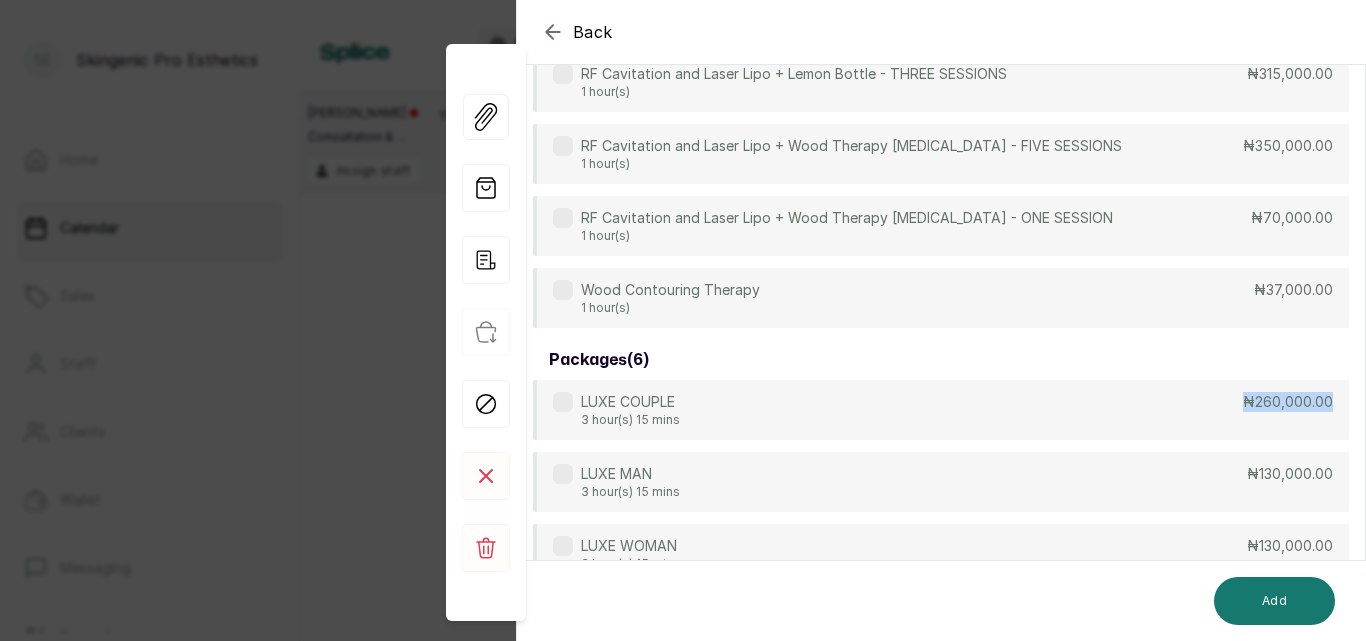 click on "Select service acne treatment protocols  ( 3 ) Corrective Acne Protocol + PHA 1 hour(s) ₦115,000.00 Corrective Acne Treatment (CAT)  1 hour(s) ₦57,000.00 Corrective Acne Treatment + [MEDICAL_DATA] 1 hour(s) ₦135,000.00 add-on treatments  ( 15 ) Acne Treatment Cocktail 20 mins ₦25,000.00 Depigmenting Cocktail 30 mins ₦55,000.00 Dermaplaning Add-on 30 mins ₦18,000.00 Exosomes (1 ml) 30 mins ₦69,900.00 Exosomes (2ml) 30 mins ₦137,000.00 HFQ (High Frequency Therapy) - 10Mins HFQ 10 mins ₦8,000.00 HFQ (High Frequency Therapy) - 20 Mins HFQ 20 mins ₦15,000.00 HFQ (High Frequency Therapy) - 30Mins HFQ 30 mins ₦22,000.00 PDT Led Therapy - 15 Mins PDT 15 mins ₦13,500.00 PDT Led Therapy - 25 Mins PDT 25 mins ₦15,500.00 PDT Led Therapy - 30 Mins PDT 30 mins ₦17,000.00 PDT Led Therapy - 45mins PDT 45 mins ₦23,700.00 Rejuvenating Cocktails 30 mins ₦37,000.00 Ultrasonic [MEDICAL_DATA] 25 mins ₦12,000.00 Vitamin Cocktails 30 mins ₦22,000.00 chemical peels  ( 17 ) Acne Peel 1 hour(s) 1 hour(s)" at bounding box center (941, -1991) 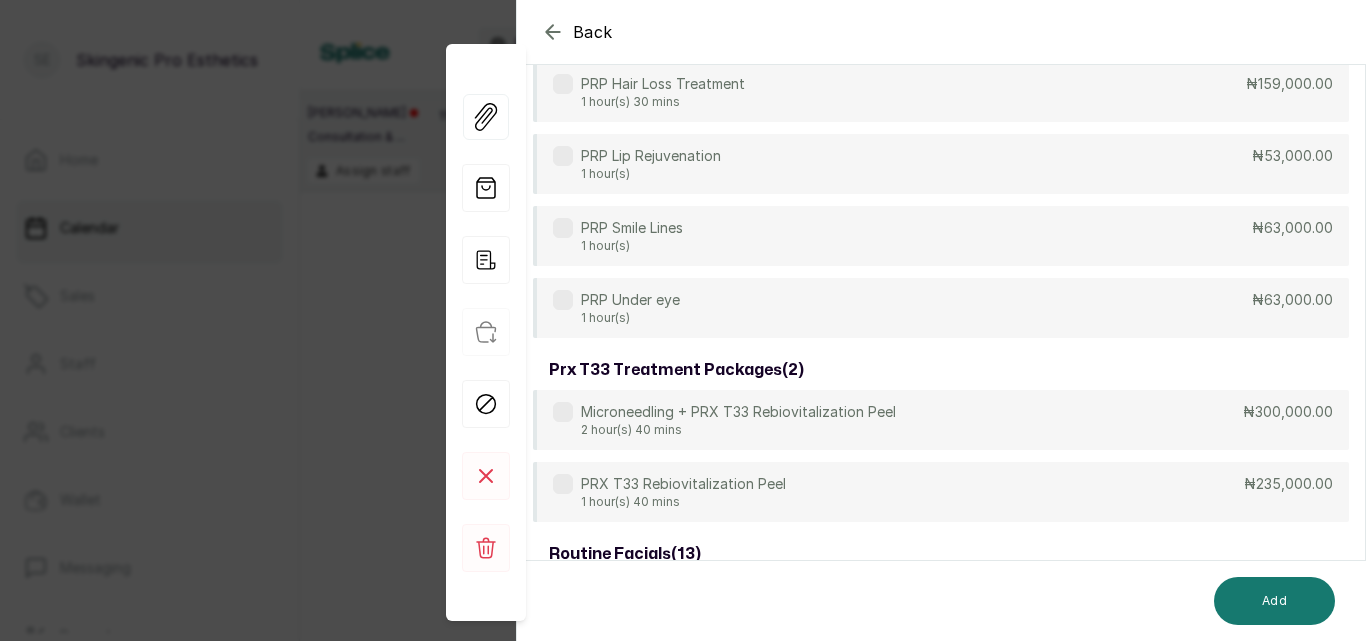 scroll, scrollTop: 10211, scrollLeft: 0, axis: vertical 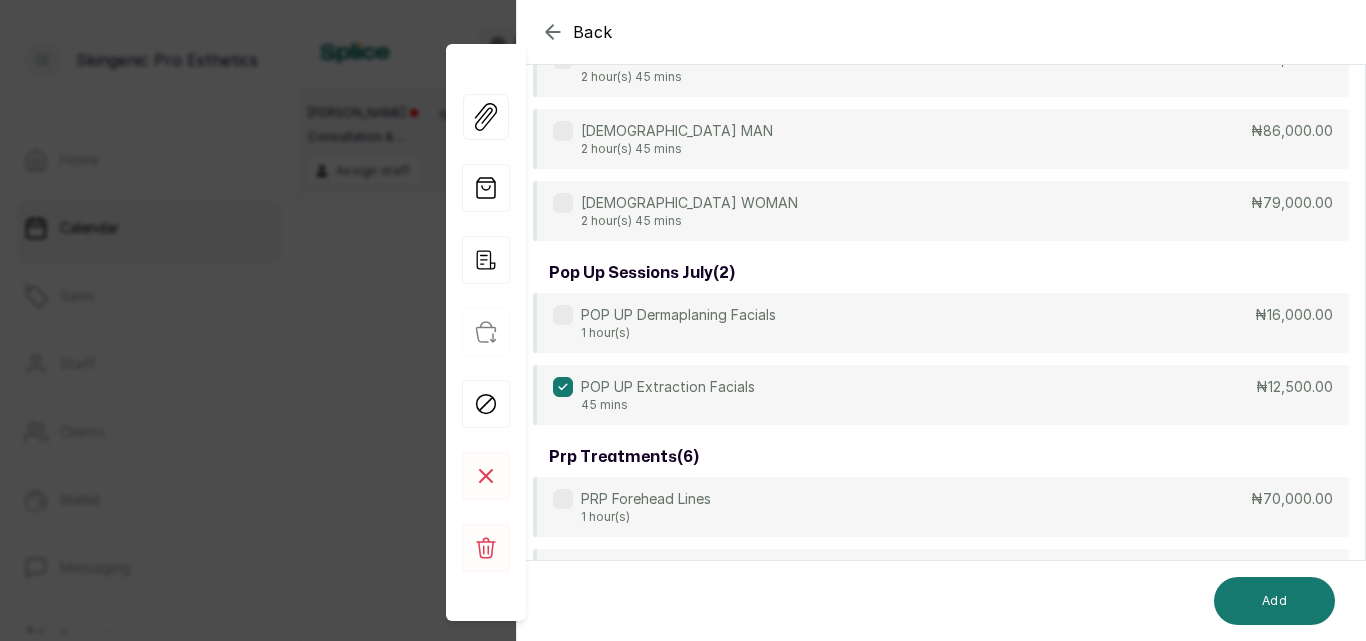click at bounding box center [563, 315] 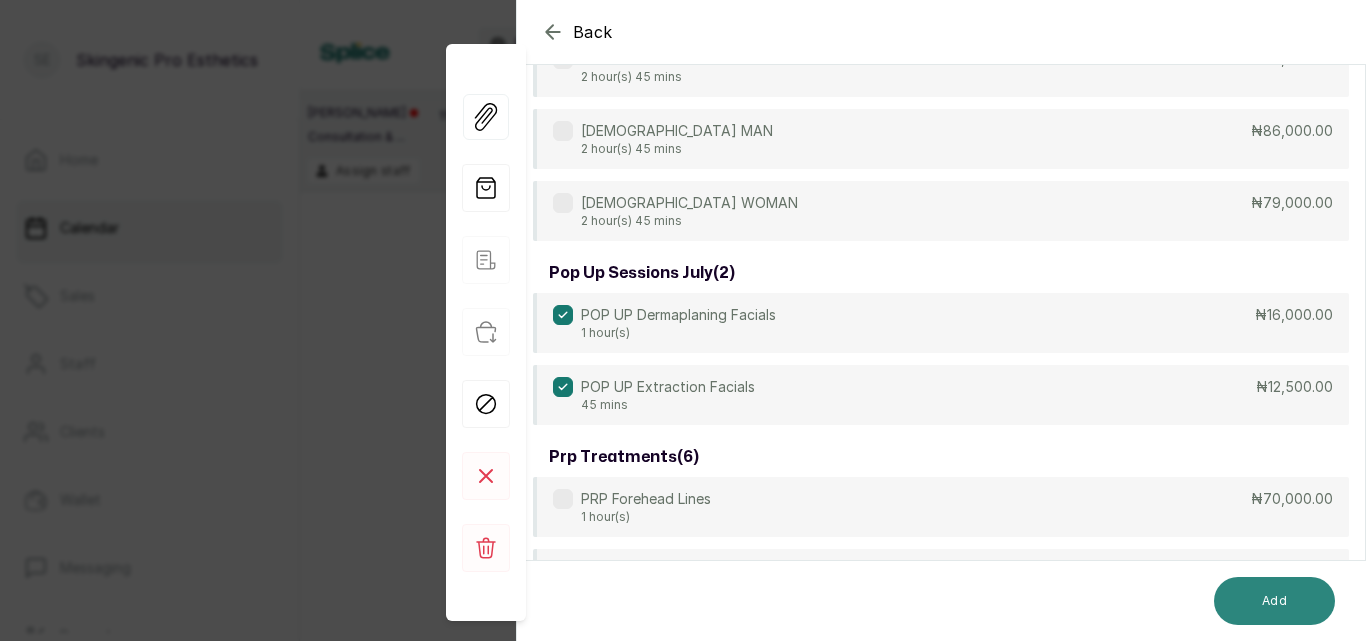 click on "Add" at bounding box center (1274, 601) 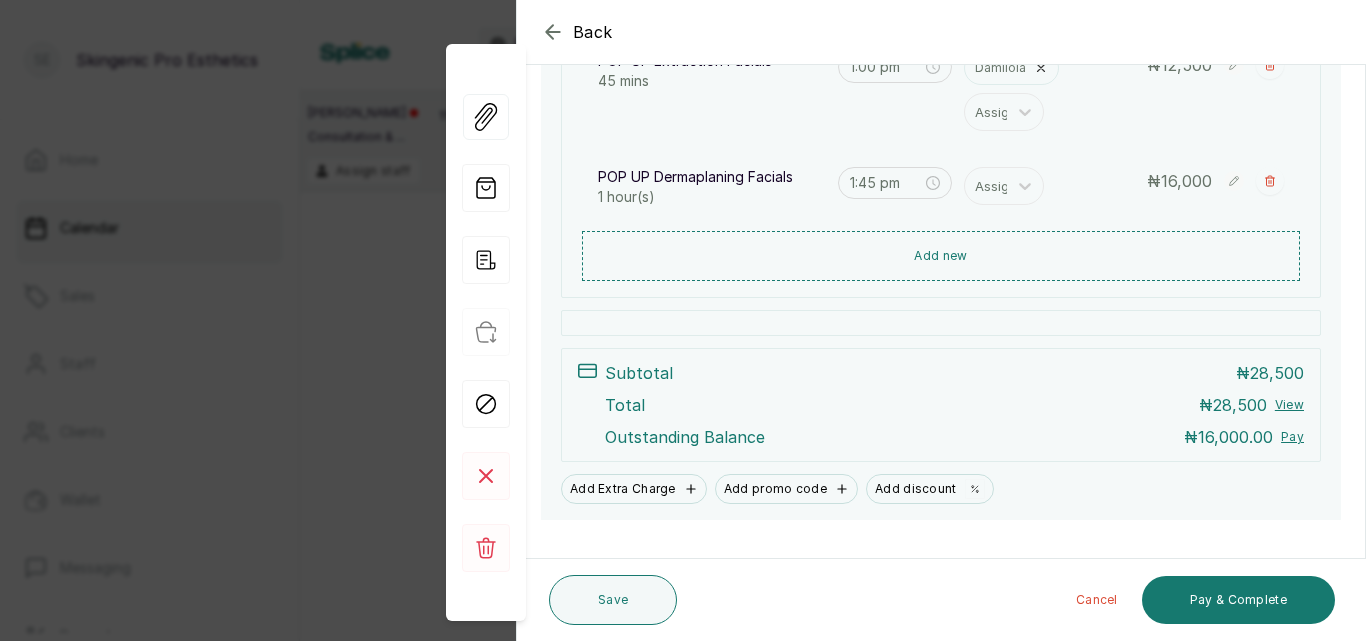 scroll, scrollTop: 487, scrollLeft: 0, axis: vertical 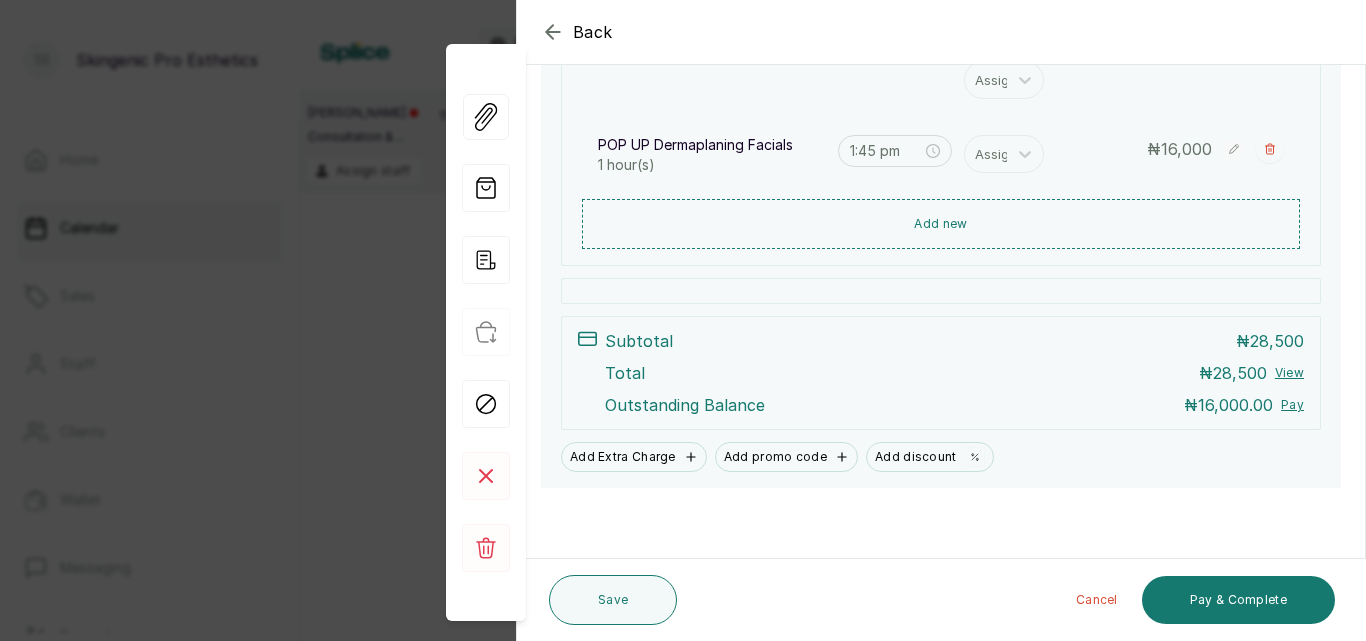 click on "[DATE] 01:00 PM Edit Amaechi Chikwado   Innocent  ·  [PHONE_NUMBER]  |  [EMAIL_ADDRESS][DOMAIN_NAME] View Services and products included POP UP Extraction Facials 45 mins 1:00 pm Damilola Assign ₦ 12,500 POP UP Dermaplaning Facials 1 hour(s) 1:45 pm Assign ₦ 16,000 Add new Subtotal ₦ 28,500 Total ₦ 28,500 View Outstanding Balance ₦16,000.00 Pay Add Extra Charge Add promo code Add discount" at bounding box center [941, 141] 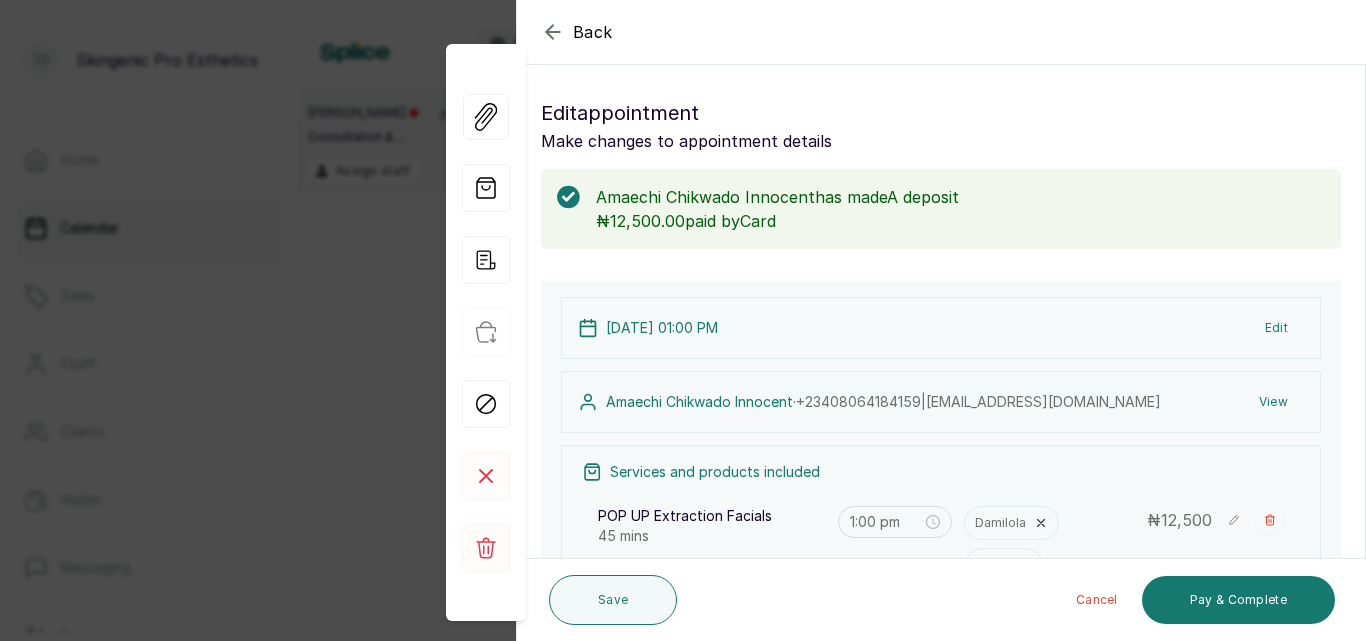 click on "Back Appointment Details Edit  appointment     Make changes to appointment details [PERSON_NAME] Innocent  has made  A deposit ₦12,500.00  paid by  Card Appointment type Online Walk-in Phone Appointment Date [DATE] Appointment Time 1:00 pm  Add services  Add service   POP UP Extraction Facials   45 mins Damilola Assign 1:00 pm ₦ 12,500   POP UP Dermaplaning Facials   1 hour(s) Assign 1:45 pm ₦ 16,000  Add products   No Products added Add product Subtotal ₦28,500.00 Total ₦ 28,500 Amount paid ₦12,500.00 Add Extra Charge Add promo code Add discount Note 1000 of 1000 characters left [DATE] 01:00 PM Edit Amaechi Chikwado   Innocent  ·  [PHONE_NUMBER]  |  [EMAIL_ADDRESS][DOMAIN_NAME] View Services and products included POP UP Extraction Facials 45 mins 1:00 pm Damilola Assign ₦ 12,500 POP UP Dermaplaning Facials 1 hour(s) 1:45 pm Assign ₦ 16,000 Add new Subtotal ₦ 28,500 Total ₦ 28,500 View Outstanding Balance ₦16,000.00 Pay Add Extra Charge Add promo code Add discount Save" at bounding box center (941, 320) 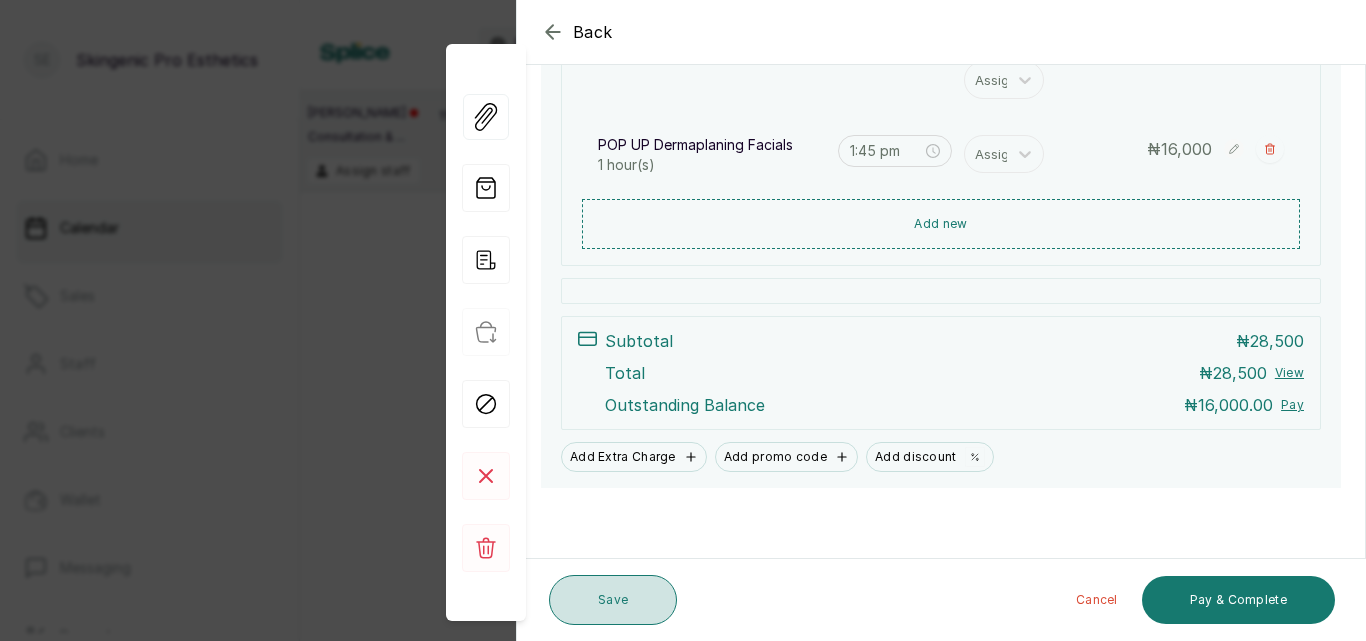 scroll, scrollTop: 487, scrollLeft: 0, axis: vertical 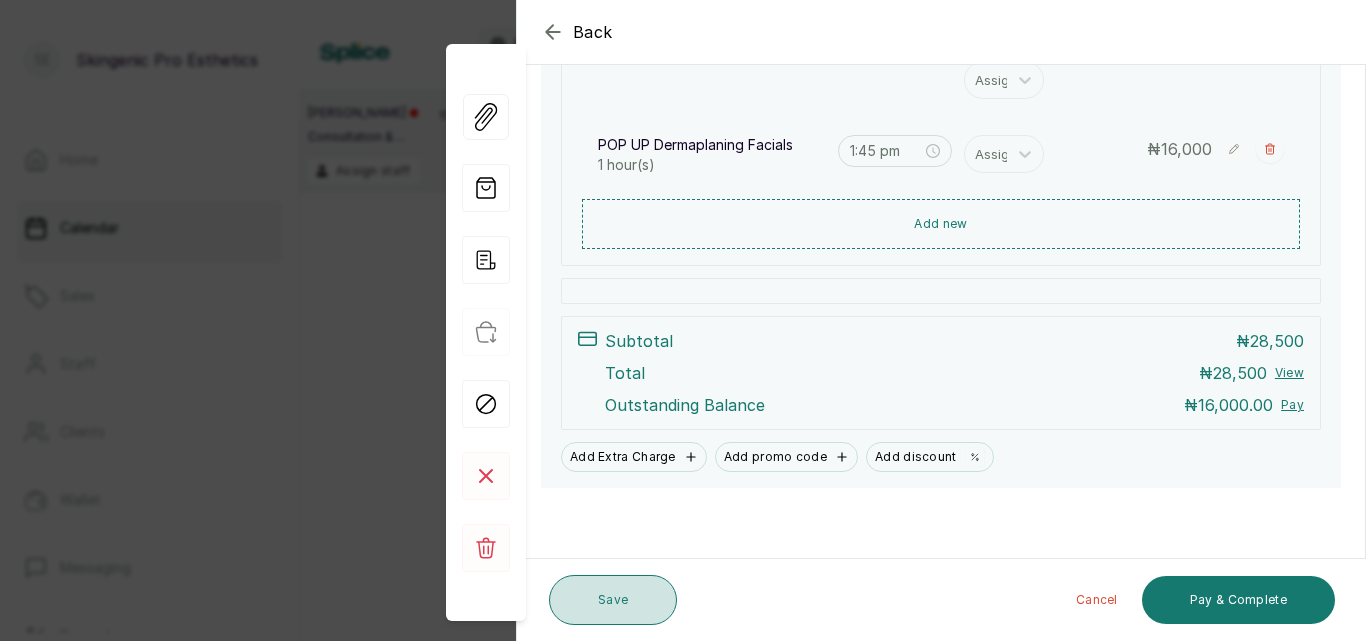 click on "Save" at bounding box center [613, 600] 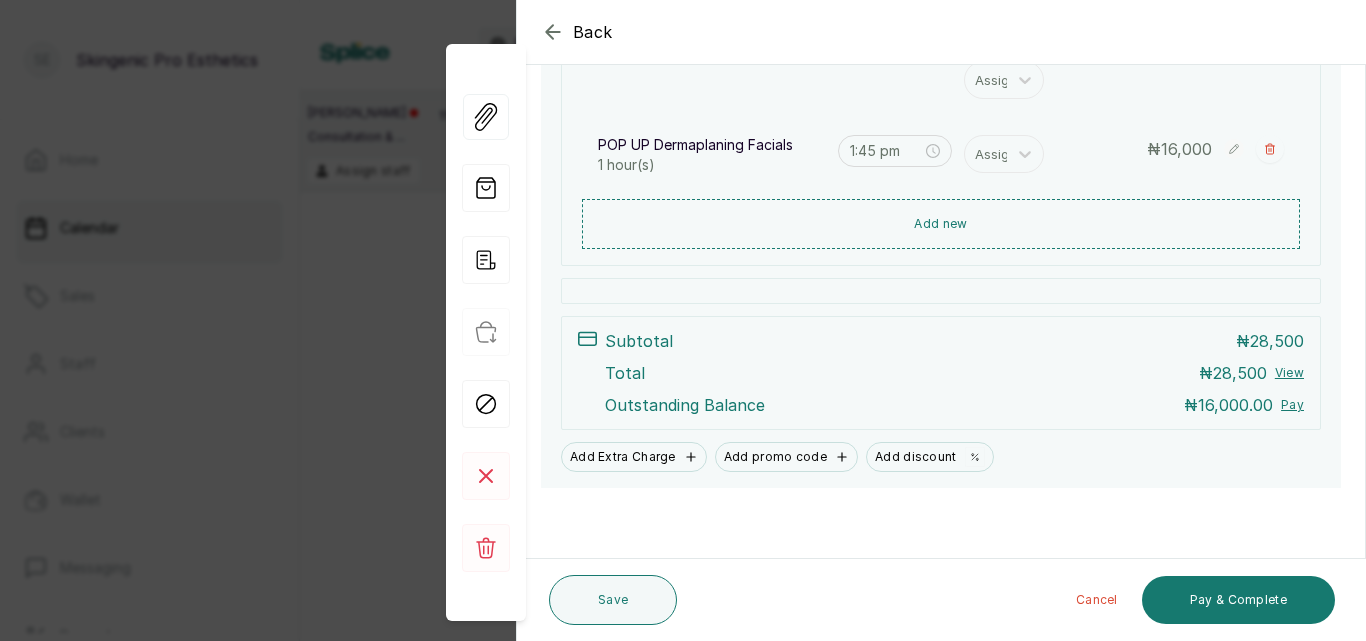 scroll, scrollTop: 487, scrollLeft: 0, axis: vertical 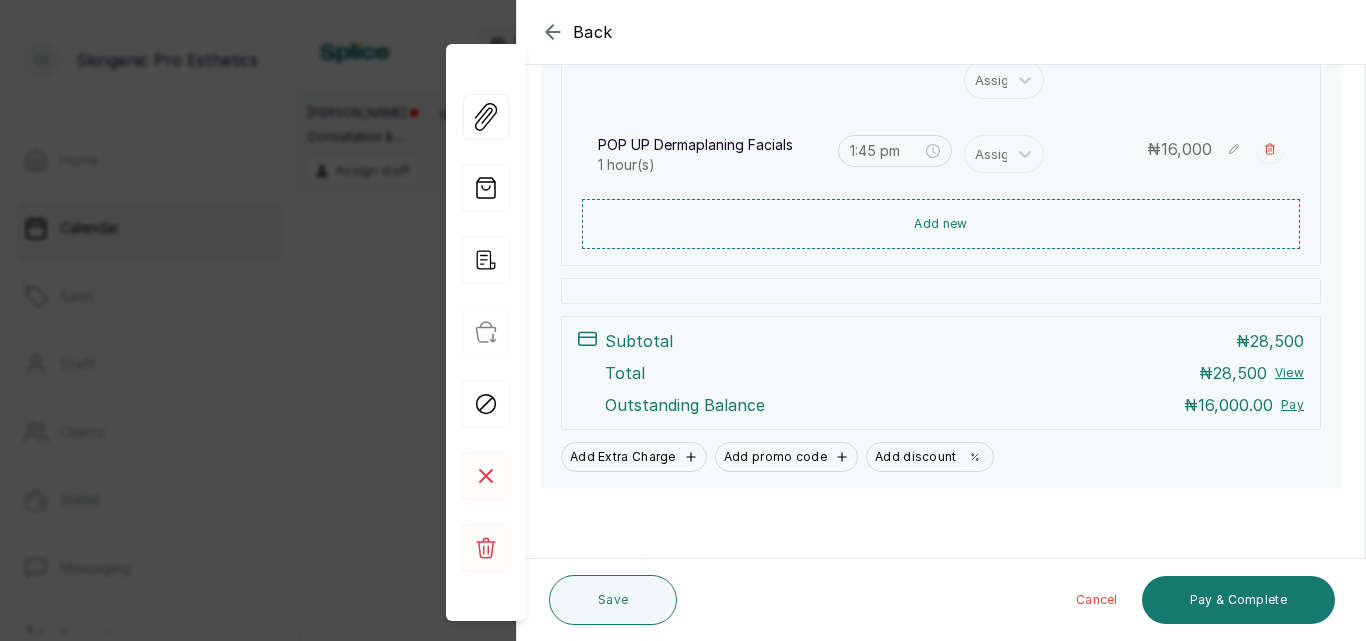 click on "[DATE] 01:00 PM Edit Amaechi Chikwado   Innocent  ·  [PHONE_NUMBER]  |  [EMAIL_ADDRESS][DOMAIN_NAME] View Services and products included POP UP Extraction Facials 45 mins 1:00 pm Damilola Assign ₦ 12,500 POP UP Dermaplaning Facials 1 hour(s) 1:45 pm Assign ₦ 16,000 Add new Subtotal ₦ 28,500 Total ₦ 28,500 View Outstanding Balance ₦16,000.00 Pay Add Extra Charge Add promo code Add discount" at bounding box center [941, 141] 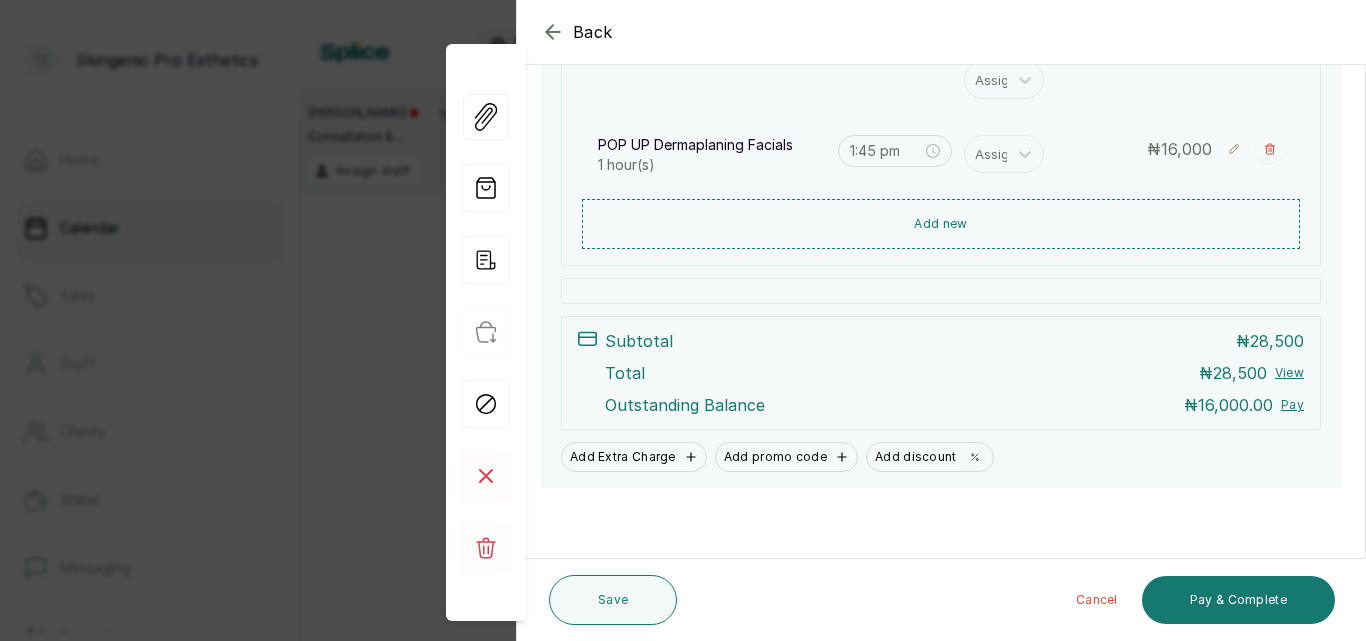 scroll, scrollTop: 0, scrollLeft: 0, axis: both 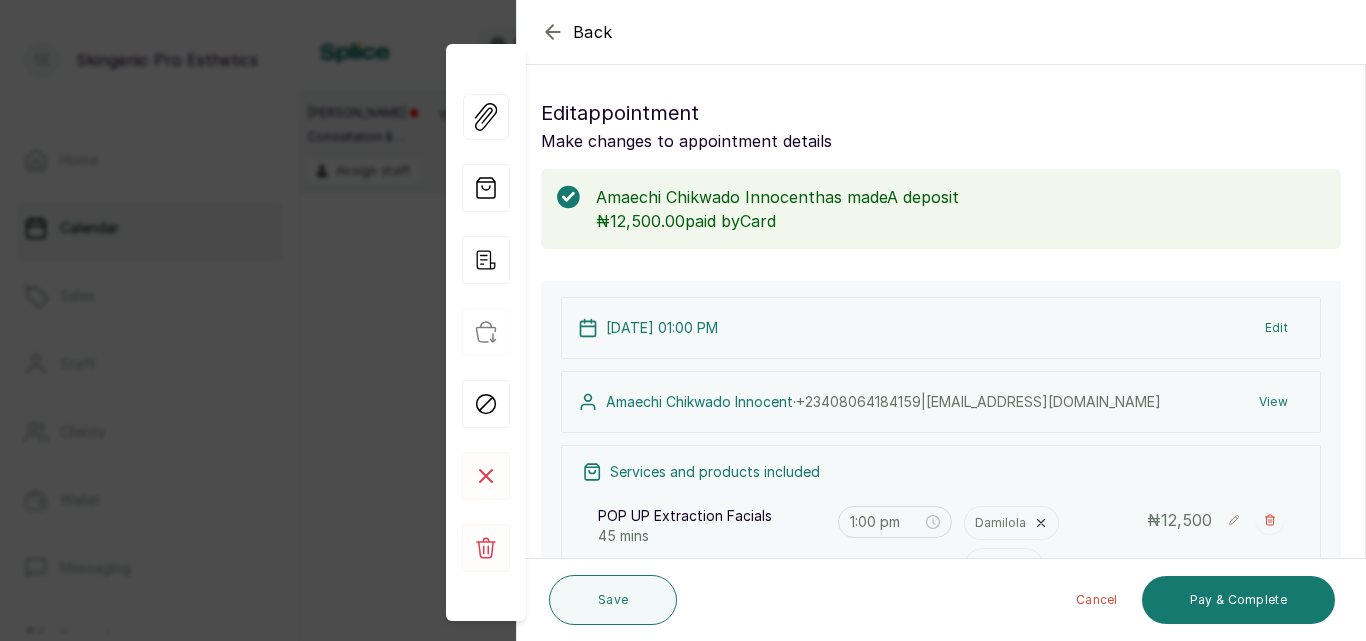 click on "[DATE] 01:00 PM Edit Amaechi Chikwado   Innocent  ·  [PHONE_NUMBER]  |  [EMAIL_ADDRESS][DOMAIN_NAME] View Services and products included POP UP Extraction Facials 45 mins 1:00 pm Damilola Assign ₦ 12,500 POP UP Dermaplaning Facials 1 hour(s) 1:45 pm Assign ₦ 16,000 Add new Subtotal ₦ 28,500 Total ₦ 28,500 View Outstanding Balance ₦16,000.00 Pay Add Extra Charge Add promo code Add discount" at bounding box center (941, 628) 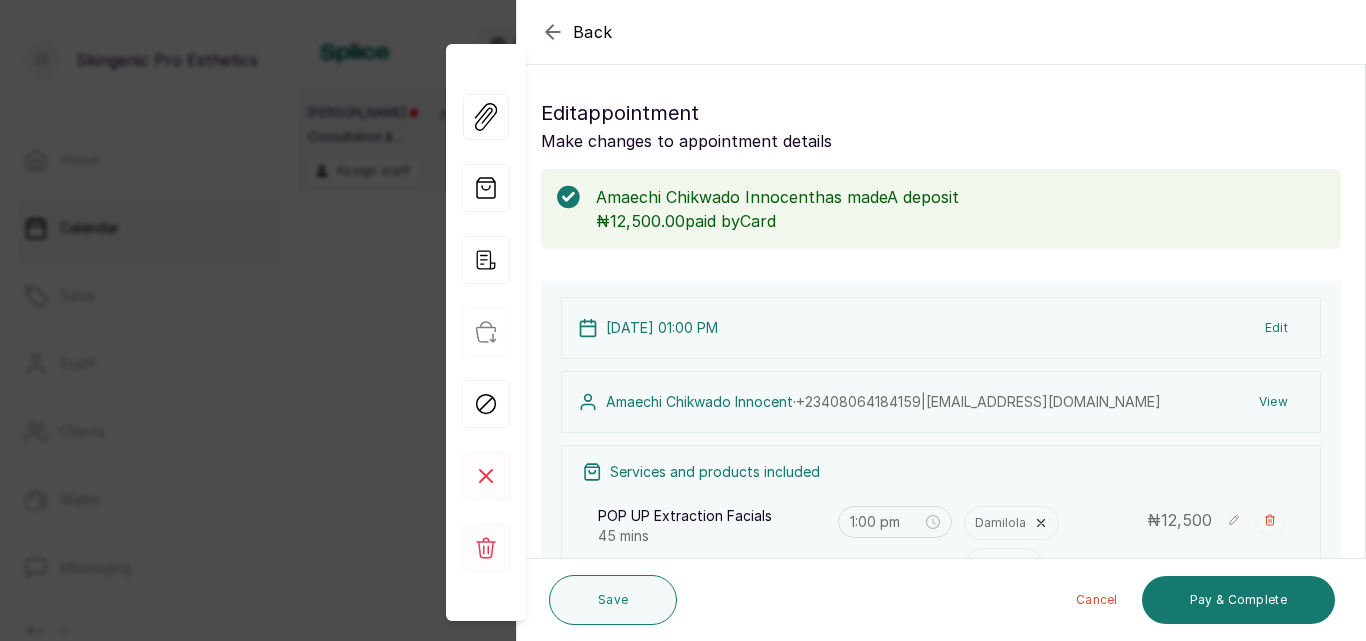 click on "[DATE] 01:00 PM Edit Amaechi Chikwado   Innocent  ·  [PHONE_NUMBER]  |  [EMAIL_ADDRESS][DOMAIN_NAME] View Services and products included POP UP Extraction Facials 45 mins 1:00 pm Damilola Assign ₦ 12,500 POP UP Dermaplaning Facials 1 hour(s) 1:45 pm Assign ₦ 16,000 Add new Subtotal ₦ 28,500 Total ₦ 28,500 View Outstanding Balance ₦16,000.00 Pay Add Extra Charge Add promo code Add discount" at bounding box center [941, 628] 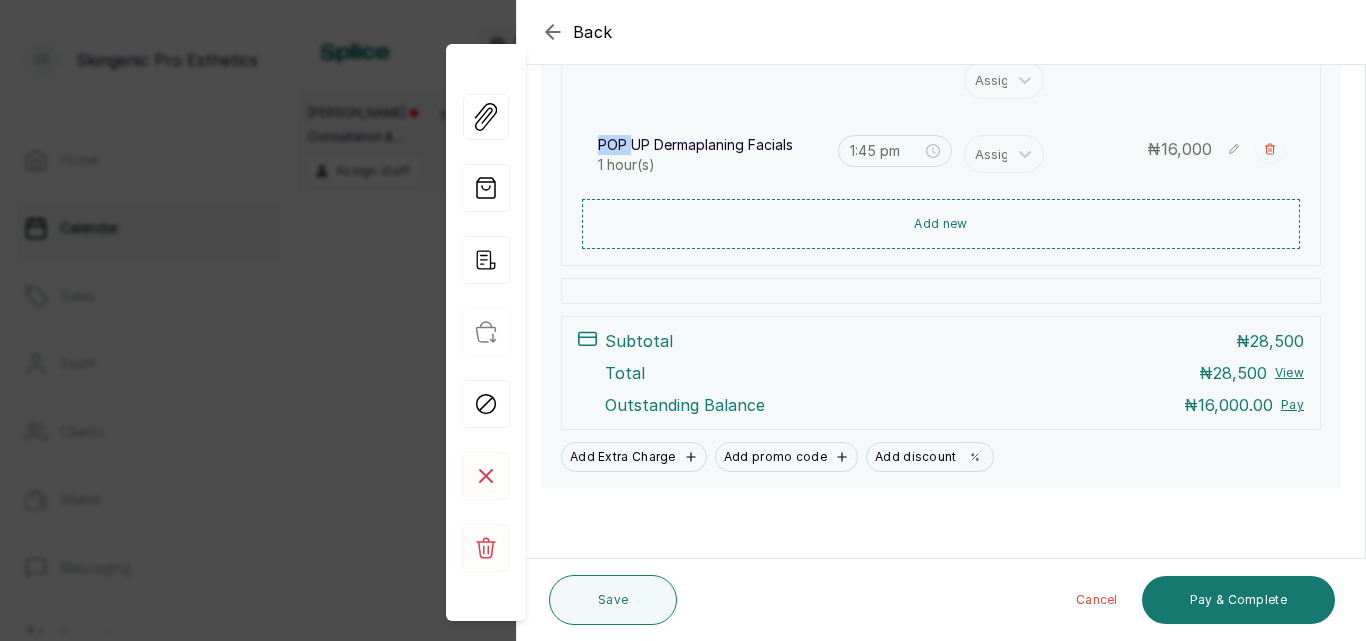 scroll, scrollTop: 487, scrollLeft: 0, axis: vertical 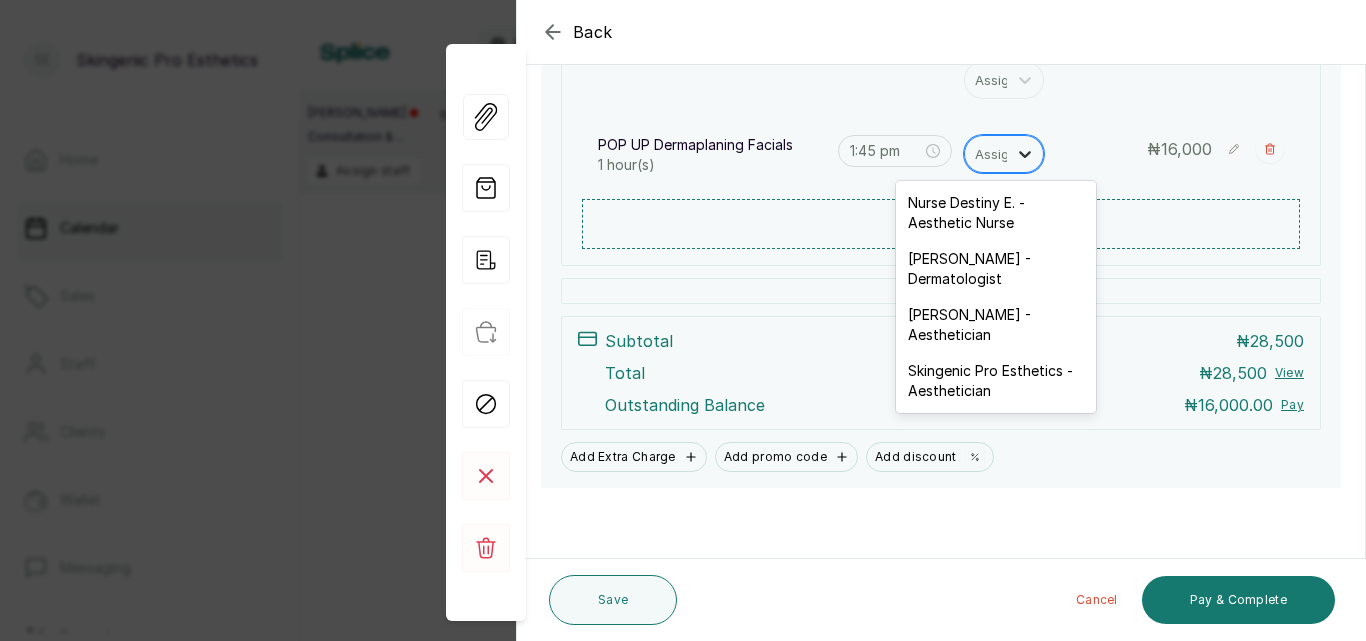 click at bounding box center (1025, 154) 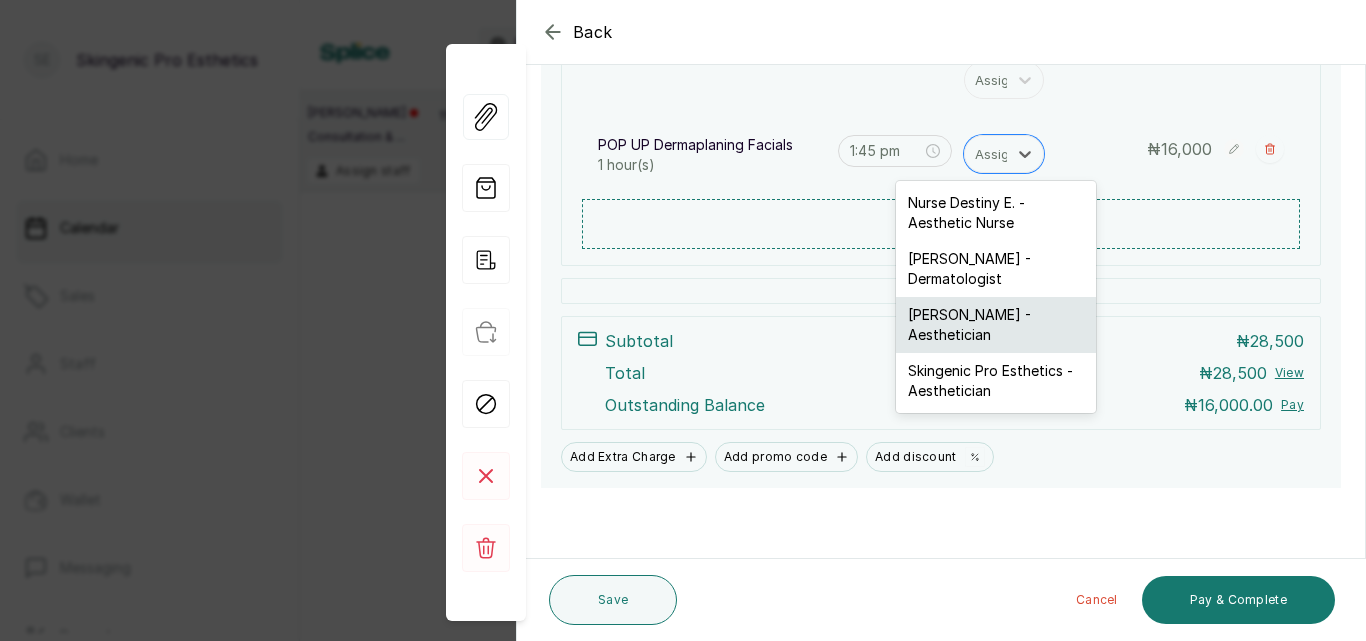 click on "[PERSON_NAME] - Aesthetician" at bounding box center [996, 325] 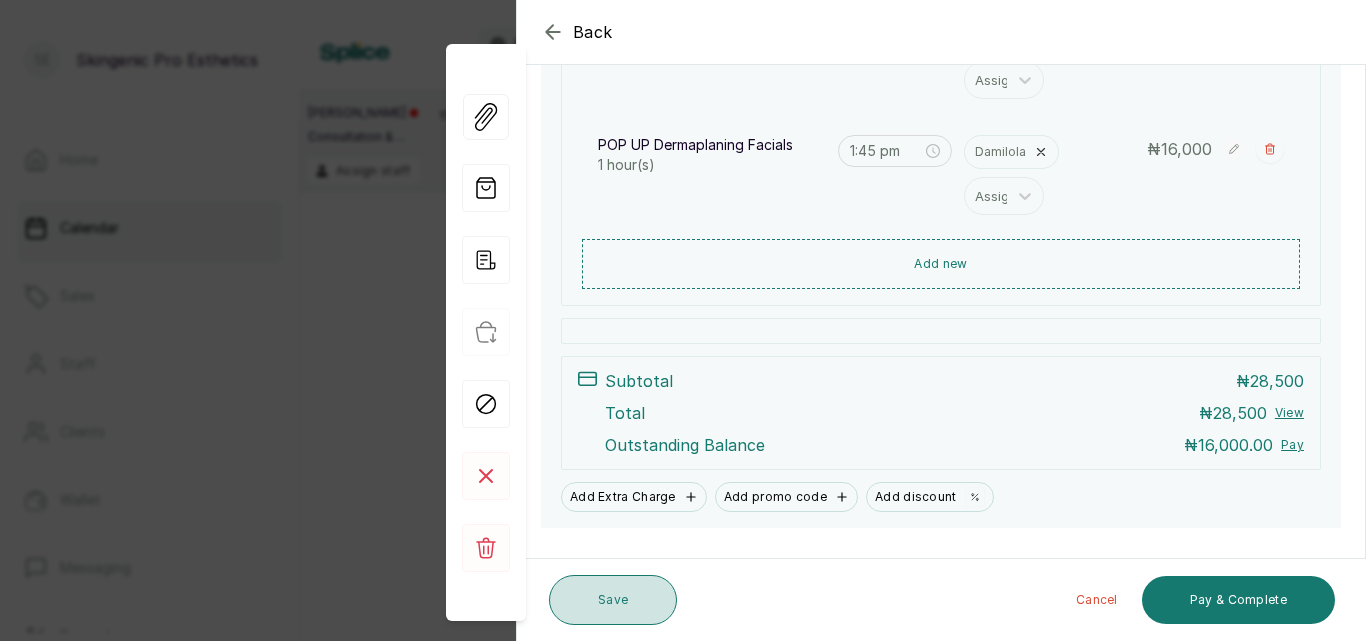 click on "Save" at bounding box center (613, 600) 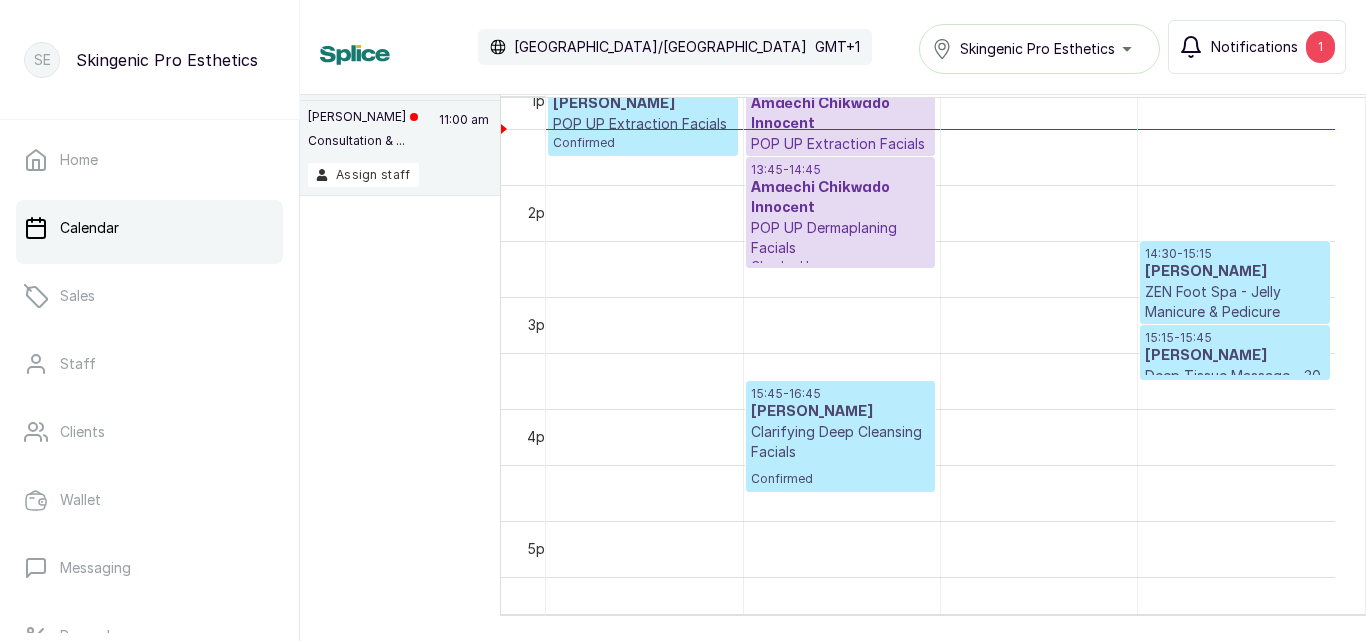 click on "1" at bounding box center (1320, 47) 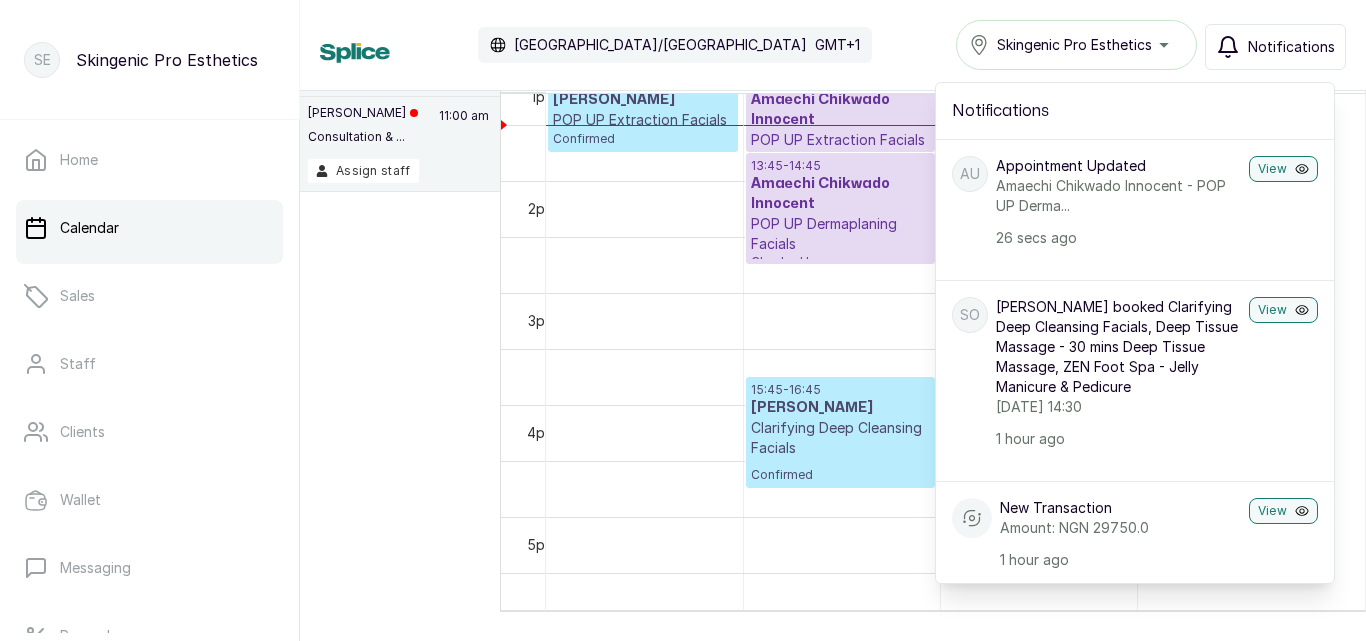 click on "Notifications" at bounding box center (1135, 111) 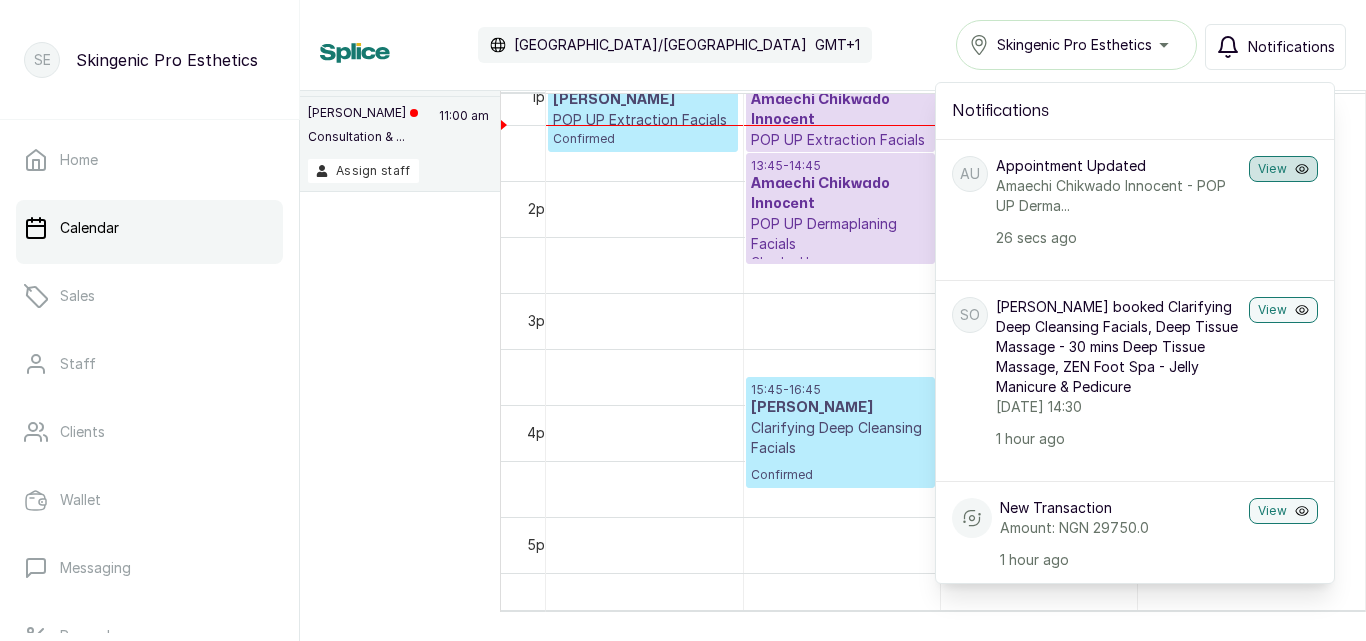 click on "View" at bounding box center (1283, 169) 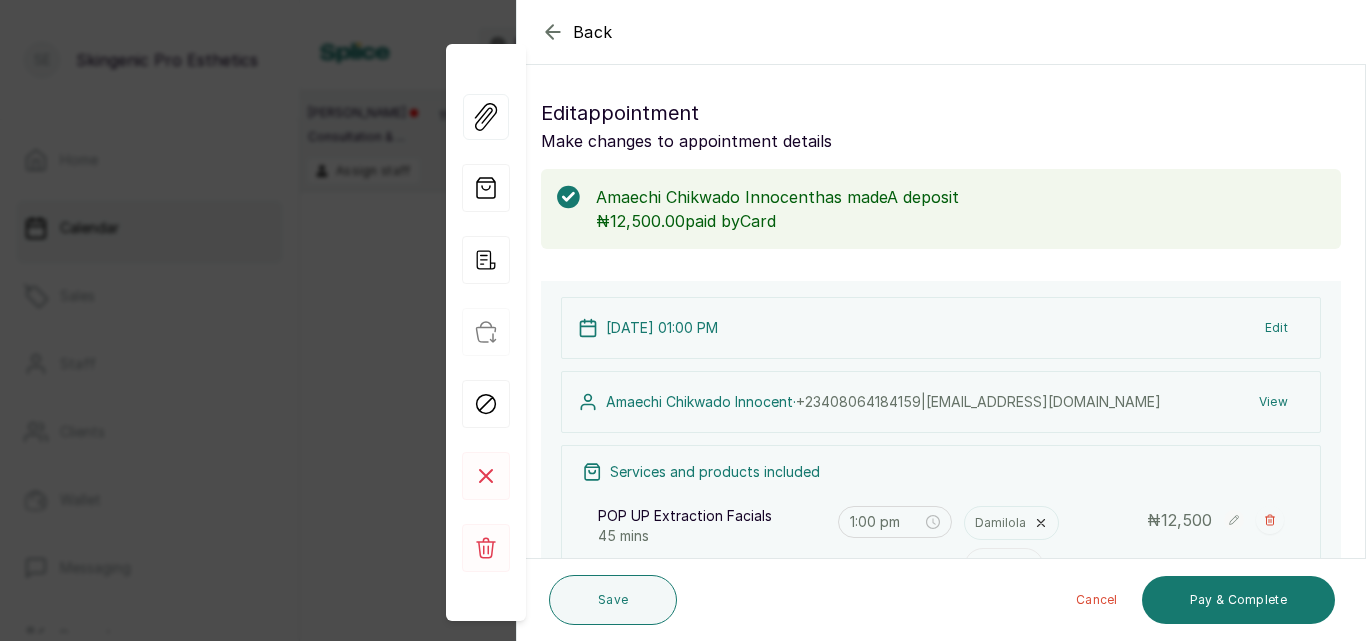 scroll, scrollTop: 527, scrollLeft: 0, axis: vertical 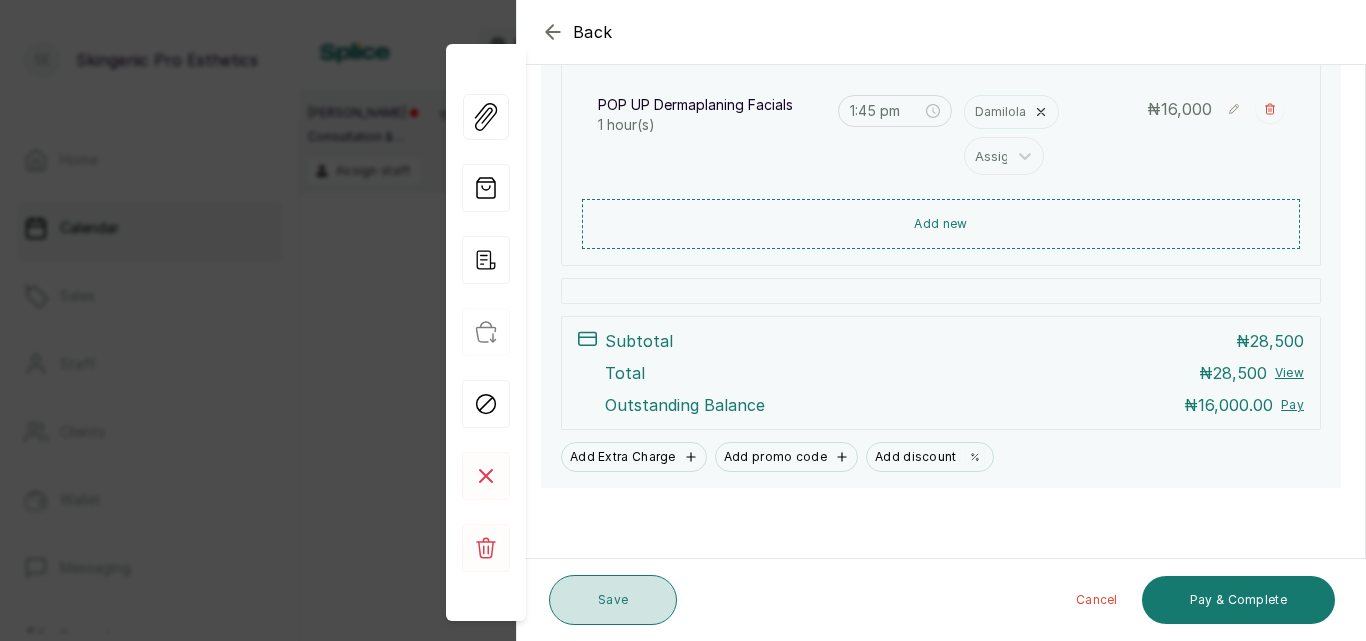 click on "Save" at bounding box center [613, 600] 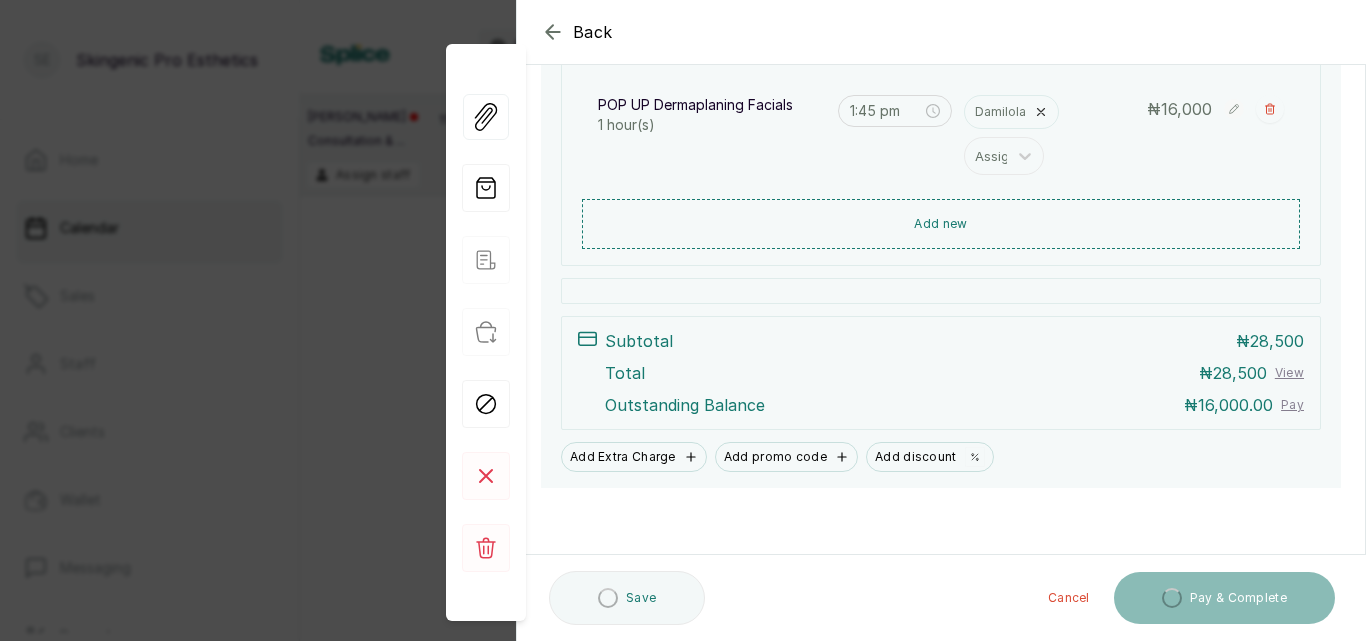 click 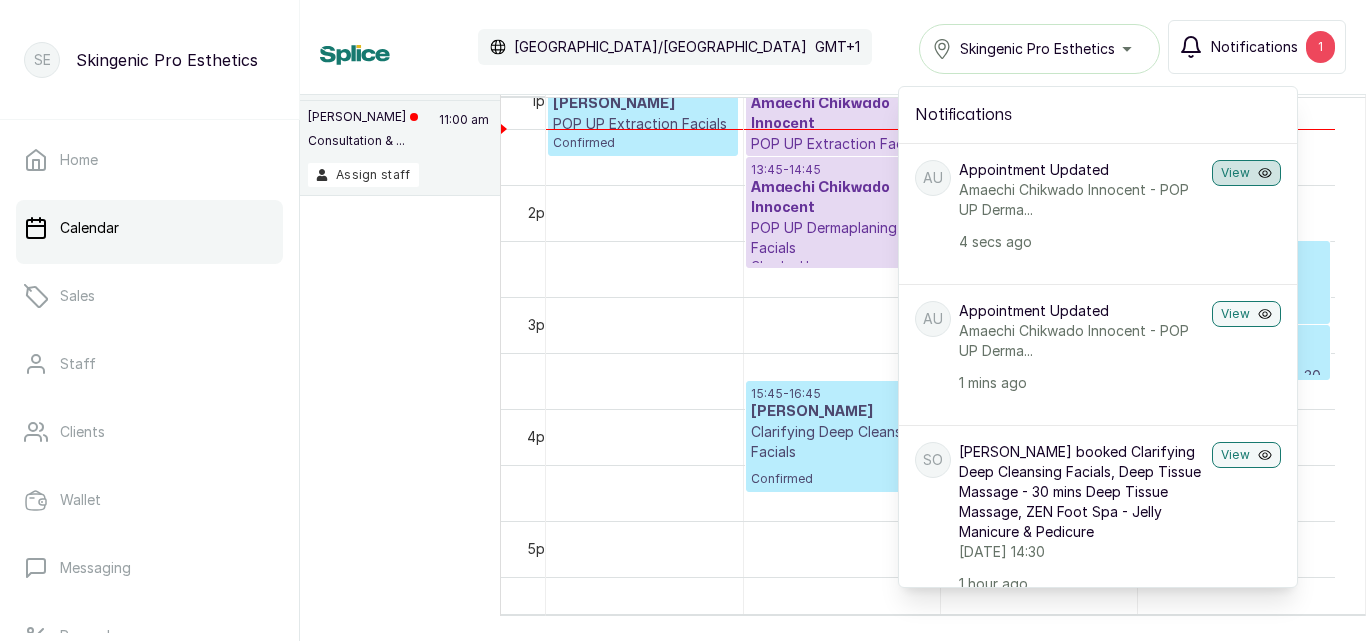 click 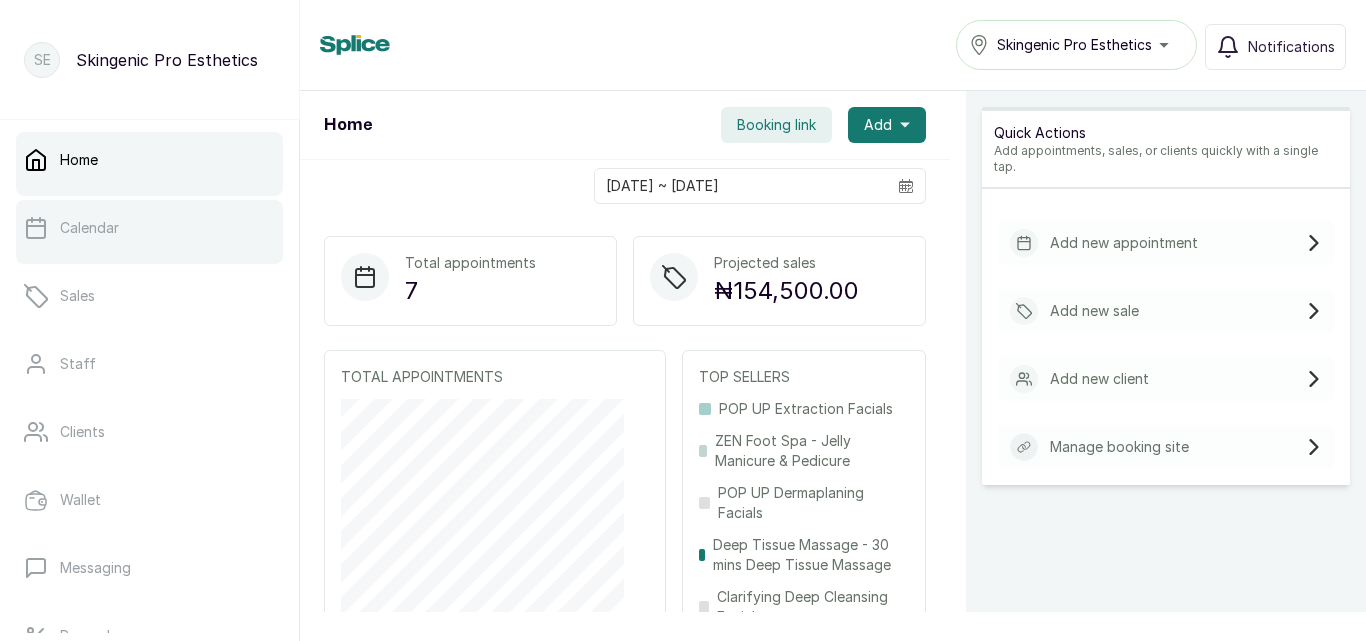 click on "Calendar" at bounding box center [149, 228] 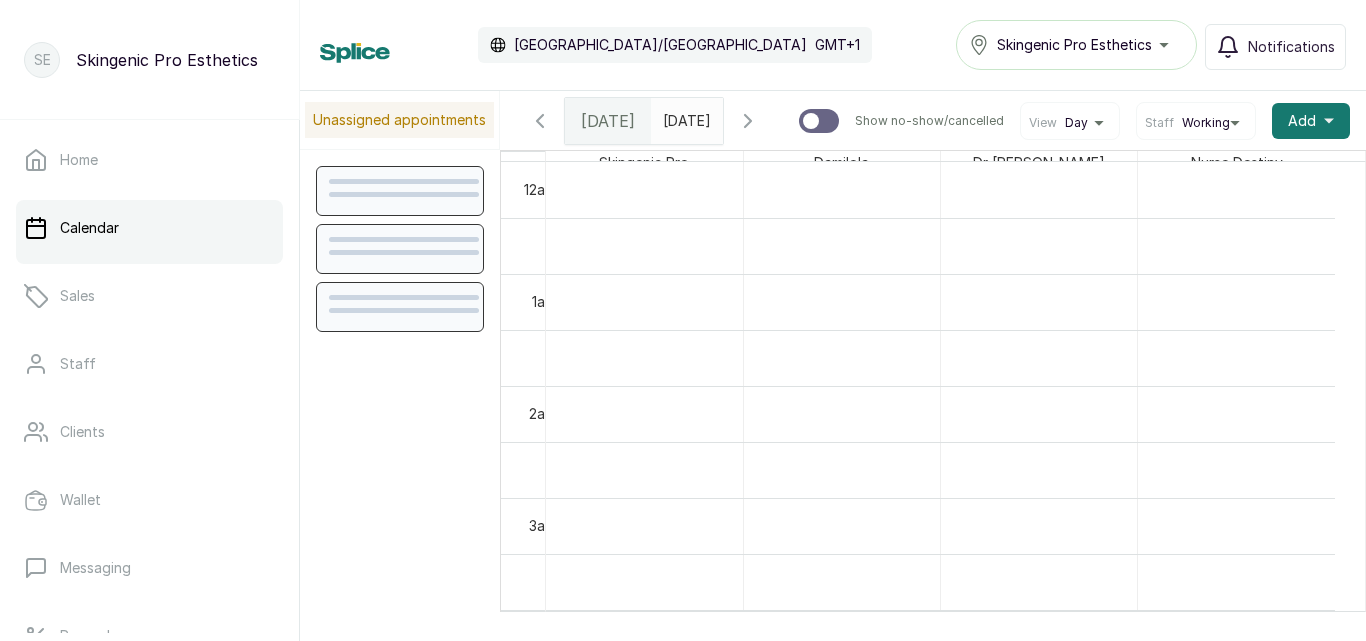 scroll, scrollTop: 673, scrollLeft: 0, axis: vertical 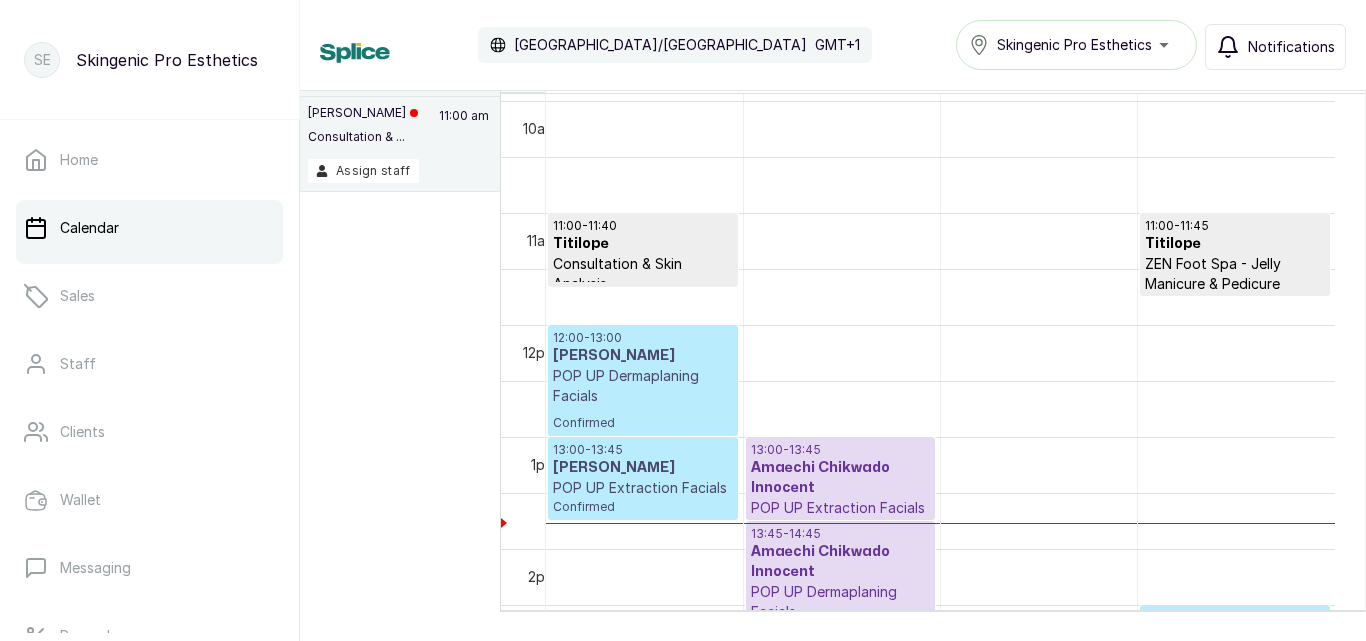 click on "Notifications" at bounding box center [1291, 47] 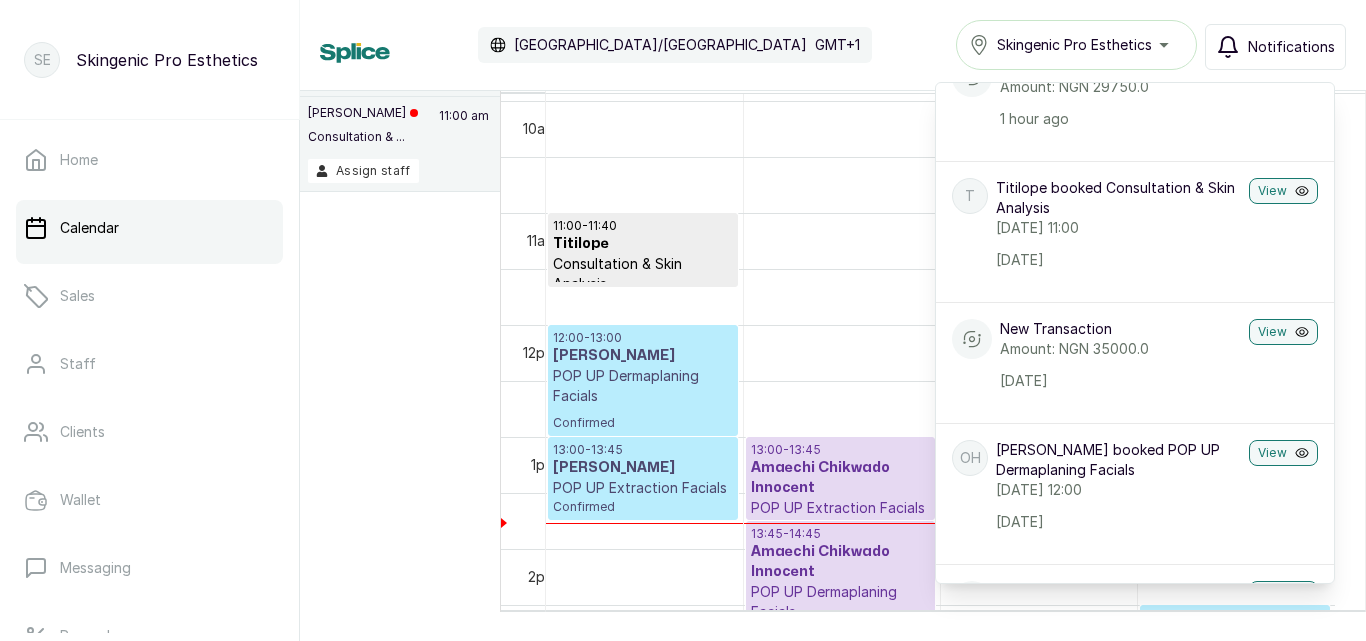 scroll, scrollTop: 320, scrollLeft: 0, axis: vertical 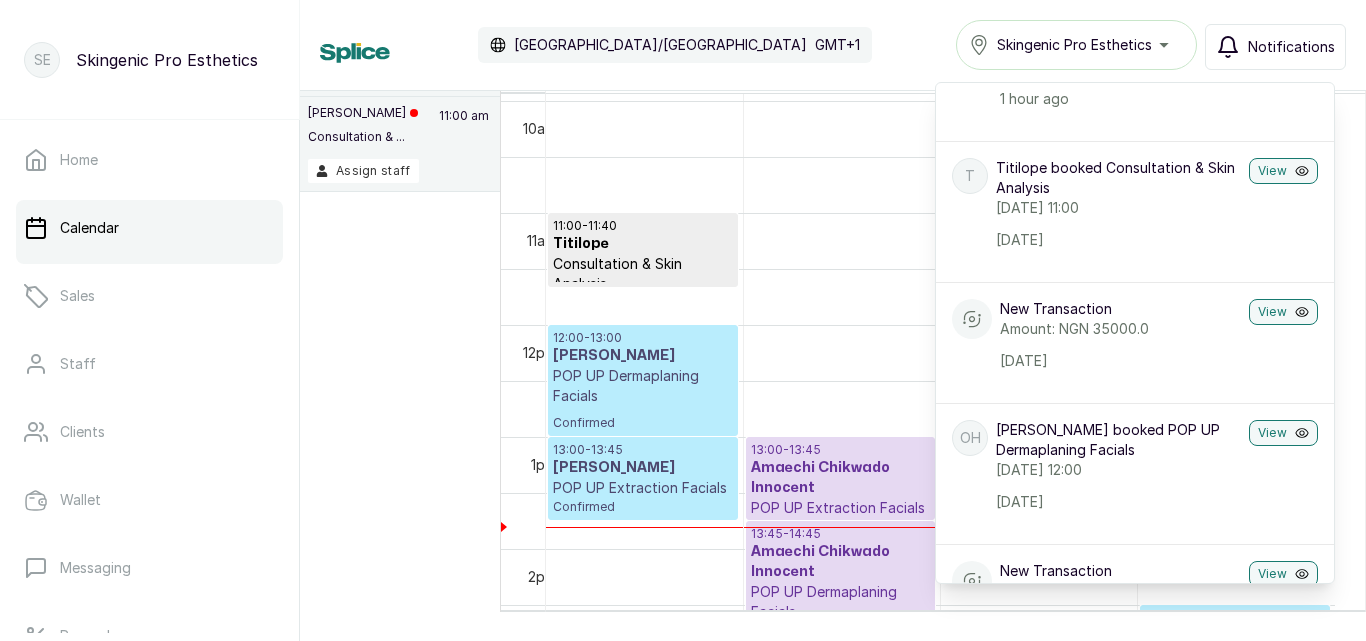 click on "Calendar [GEOGRAPHIC_DATA]/[GEOGRAPHIC_DATA] GMT+1 Skingenic Pro Esthetics Notifications Notifications so [PERSON_NAME] booked Clarifying Deep Cleansing Facials, Deep Tissue Massage - 30 mins Deep Tissue Massage, ZEN Foot Spa - Jelly Manicure & Pedicure [DATE] 14:30 1 hour ago View   New Transaction Amount: NGN 29750.0 1 hour ago View   T Titilope  booked Consultation & Skin Analysis [DATE] 11:00 [DATE] View   New Transaction Amount: NGN 35000.0 [DATE] View   OH [PERSON_NAME] booked POP UP Dermaplaning Facials [DATE] 12:00 [DATE] View   New Transaction Amount: NGN 16000.0 [DATE] View   AC Amaechi Chikwado Innocent booked POP UP Extraction Facials [DATE] 13:00 [DATE] View   New Transaction Amount: NGN 12500.0 [DATE] View   OK [PERSON_NAME] booked POP UP Extraction Facials [DATE] 10:00 [DATE] View   New Transaction Amount: NGN 12500.0 [DATE] View   TO [MEDICAL_DATA][PERSON_NAME] booked POP UP Dermaplaning Facials [DATE] View" at bounding box center [833, 45] 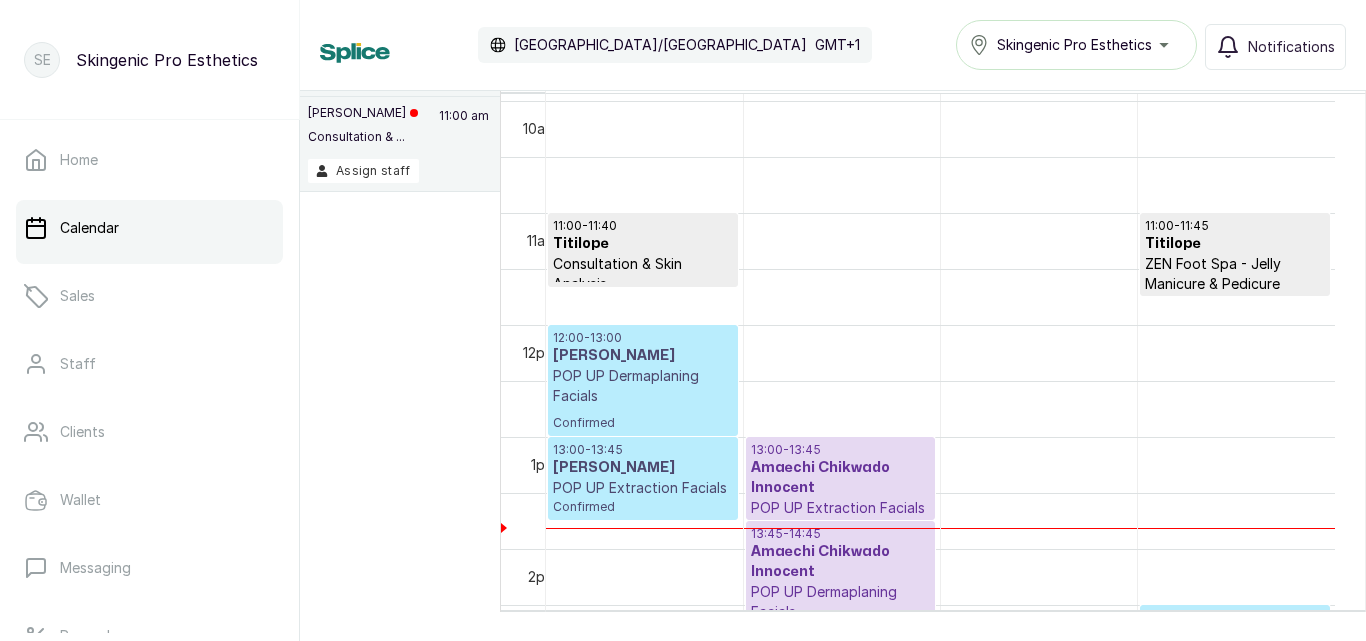 scroll, scrollTop: 1139, scrollLeft: 0, axis: vertical 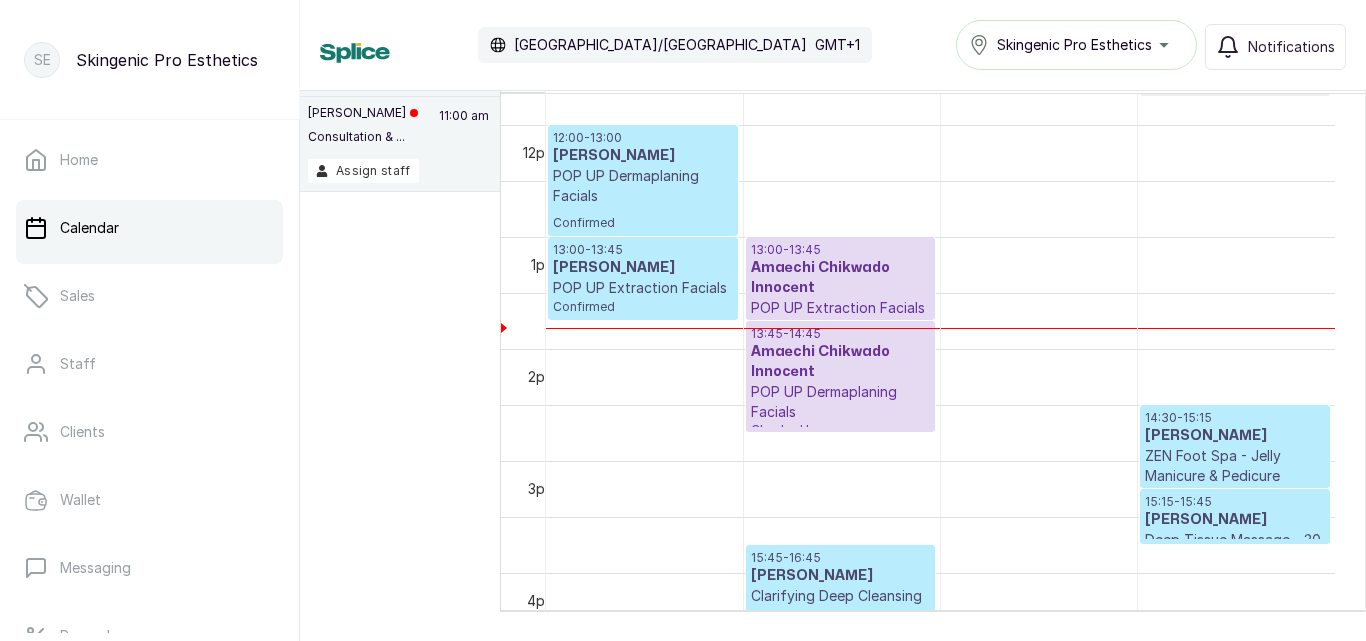 click on "[PERSON_NAME]" at bounding box center [643, 156] 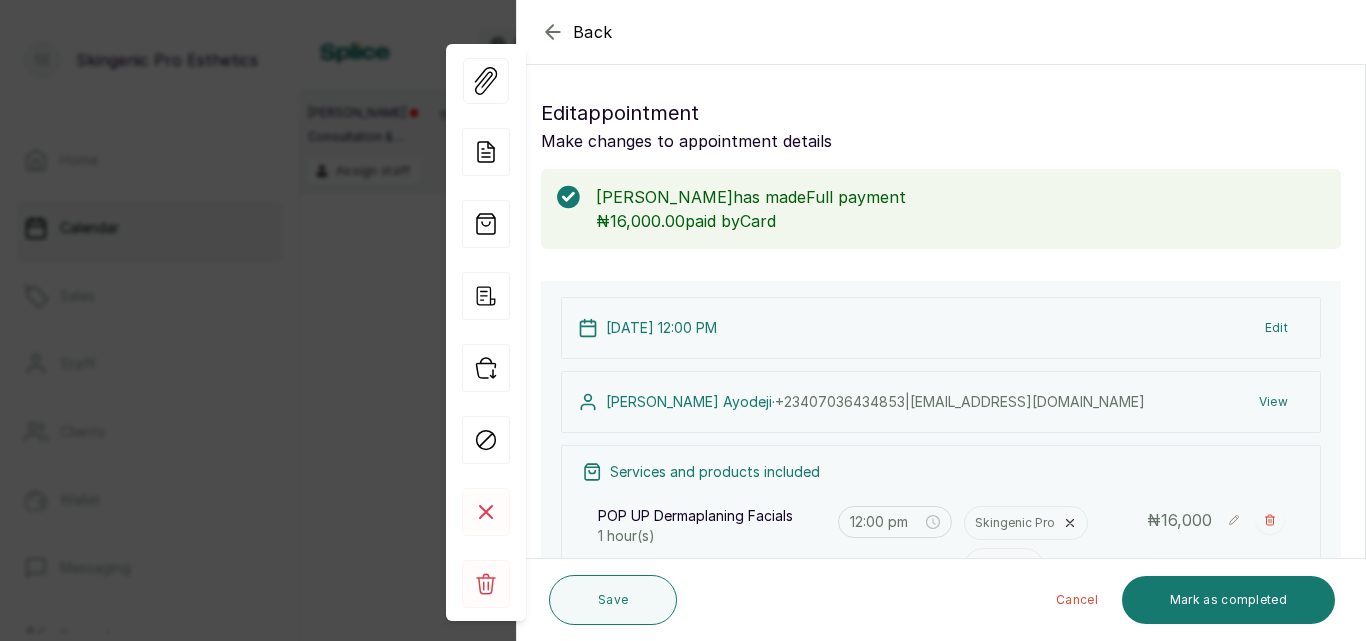 click on "Edit" at bounding box center (1276, 328) 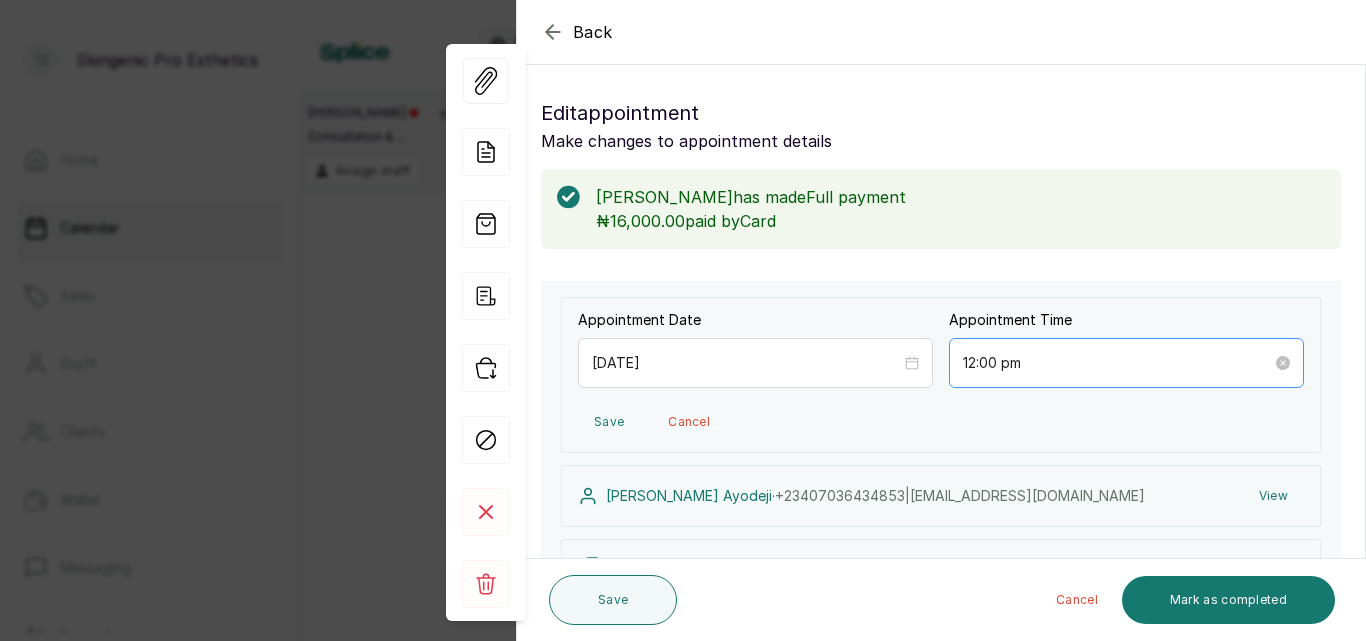 click on "12:00 pm" at bounding box center (1126, 363) 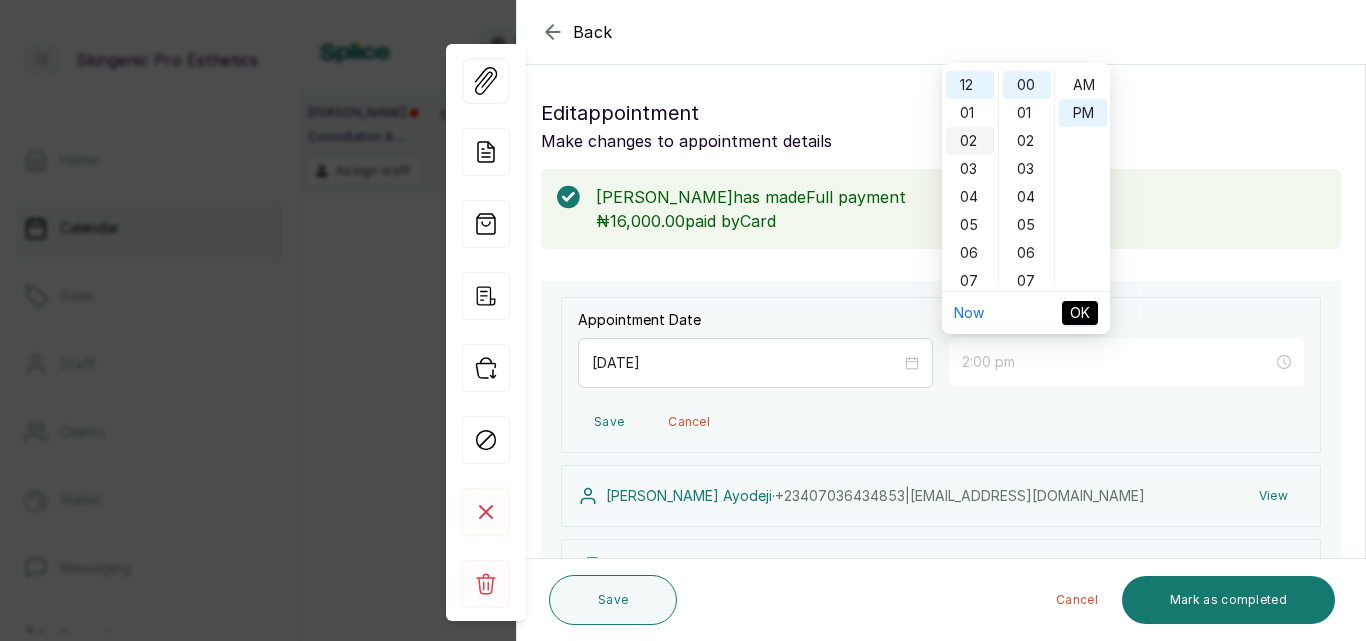 click on "02" at bounding box center (970, 141) 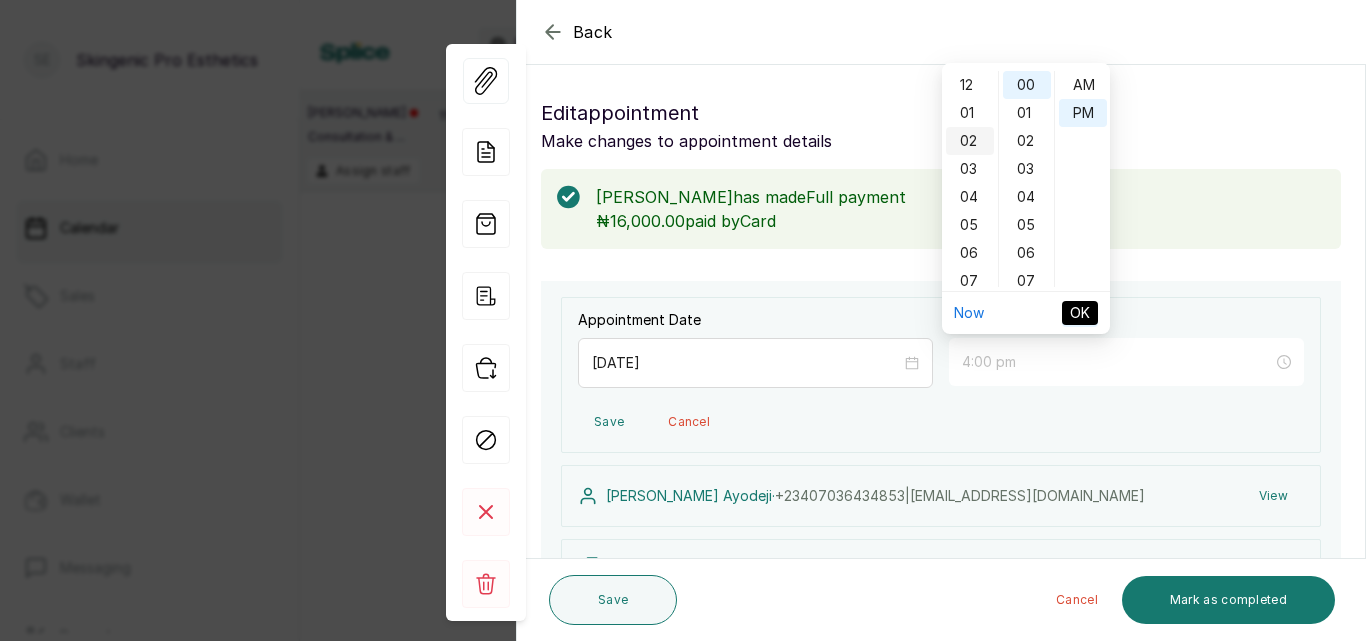 scroll, scrollTop: 56, scrollLeft: 0, axis: vertical 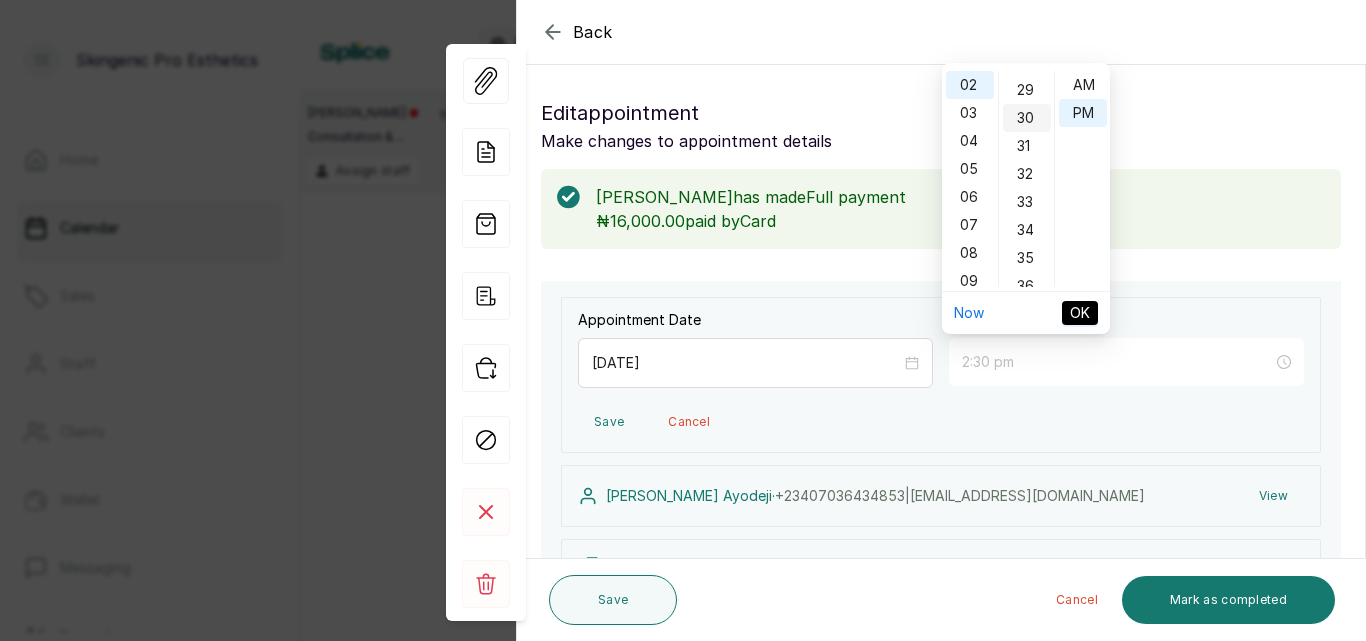 click on "30" at bounding box center [1027, 118] 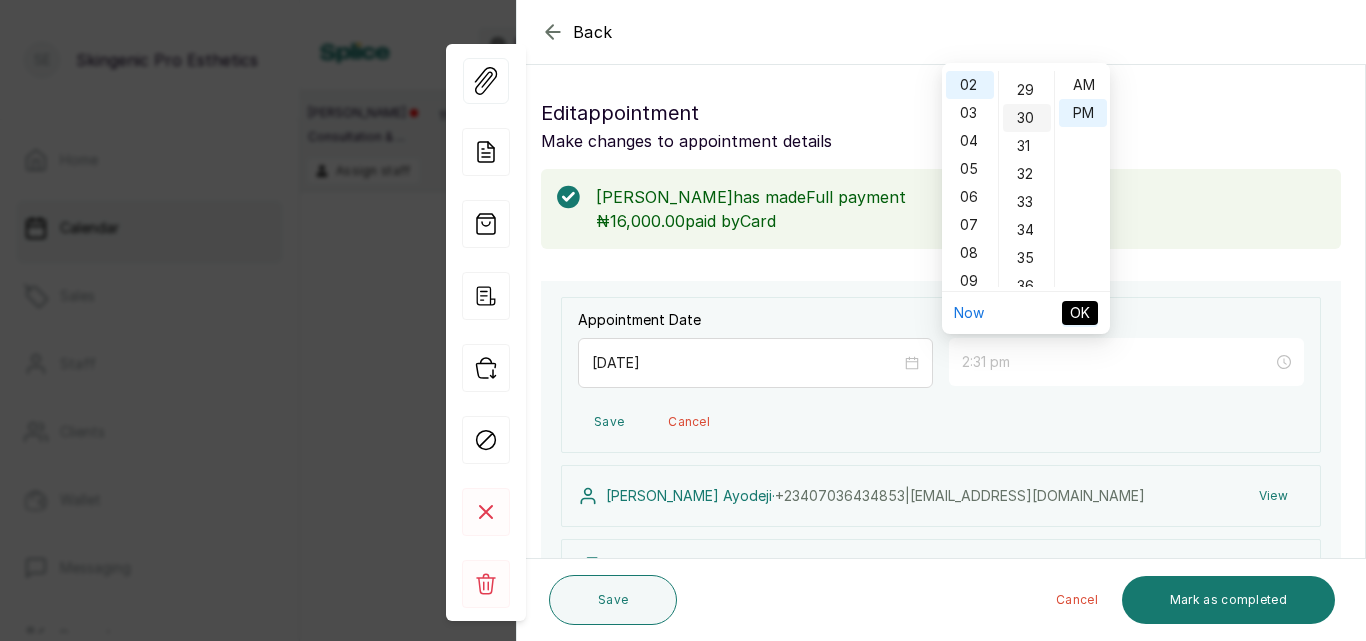 scroll, scrollTop: 840, scrollLeft: 0, axis: vertical 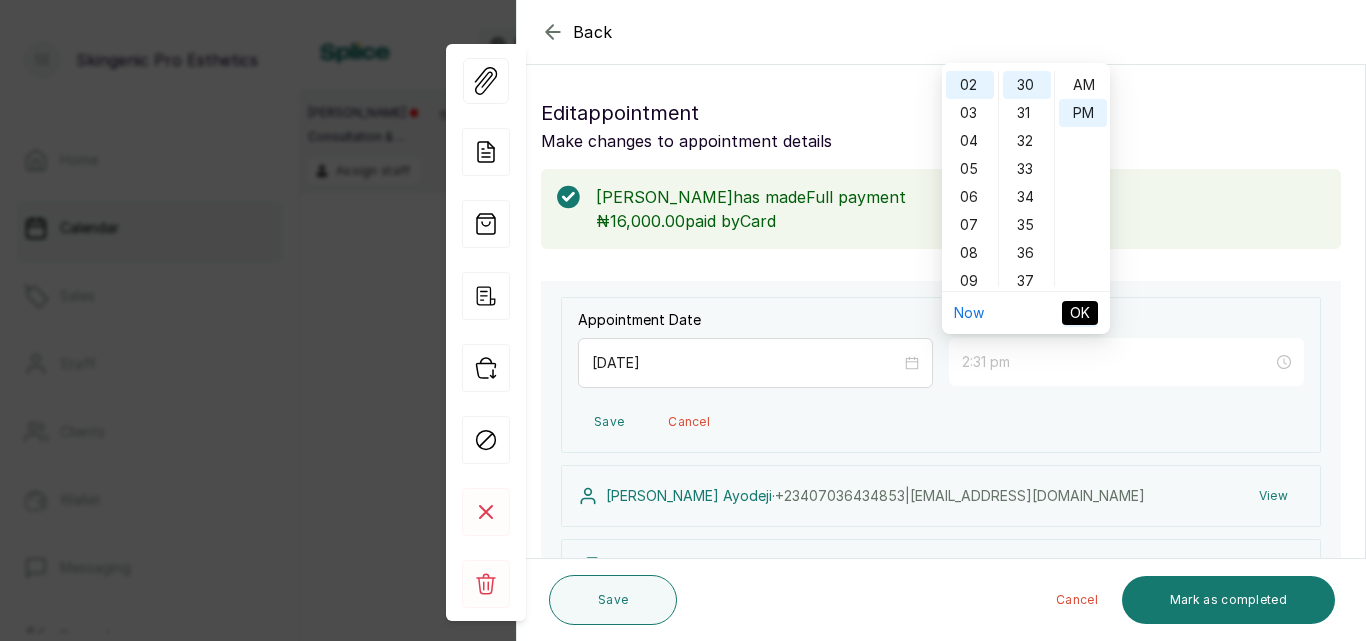 type on "2:30 pm" 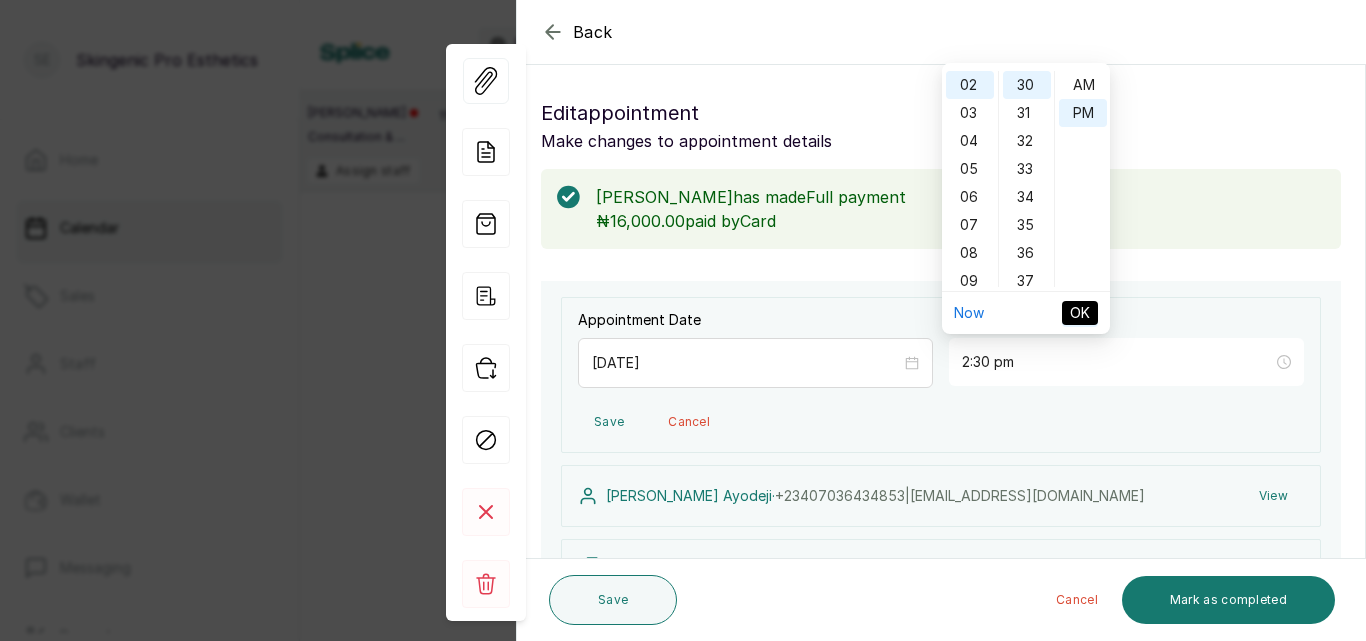 click on "OK" at bounding box center [1080, 313] 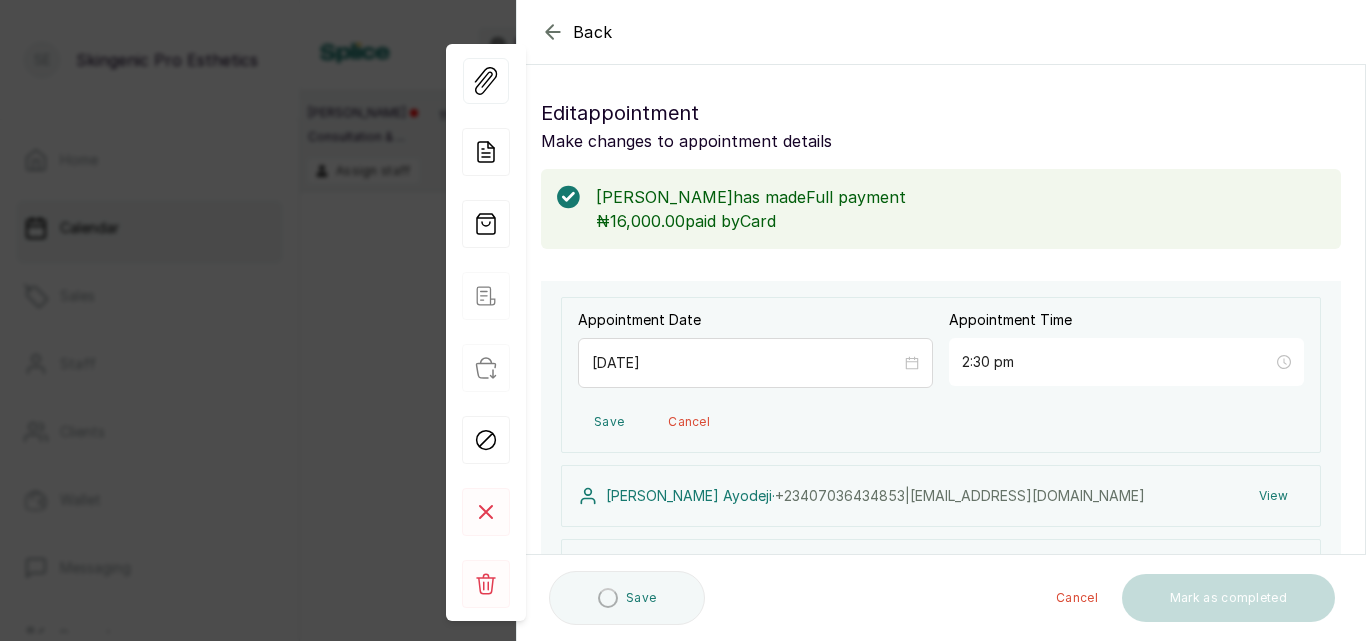 type on "2:30 pm" 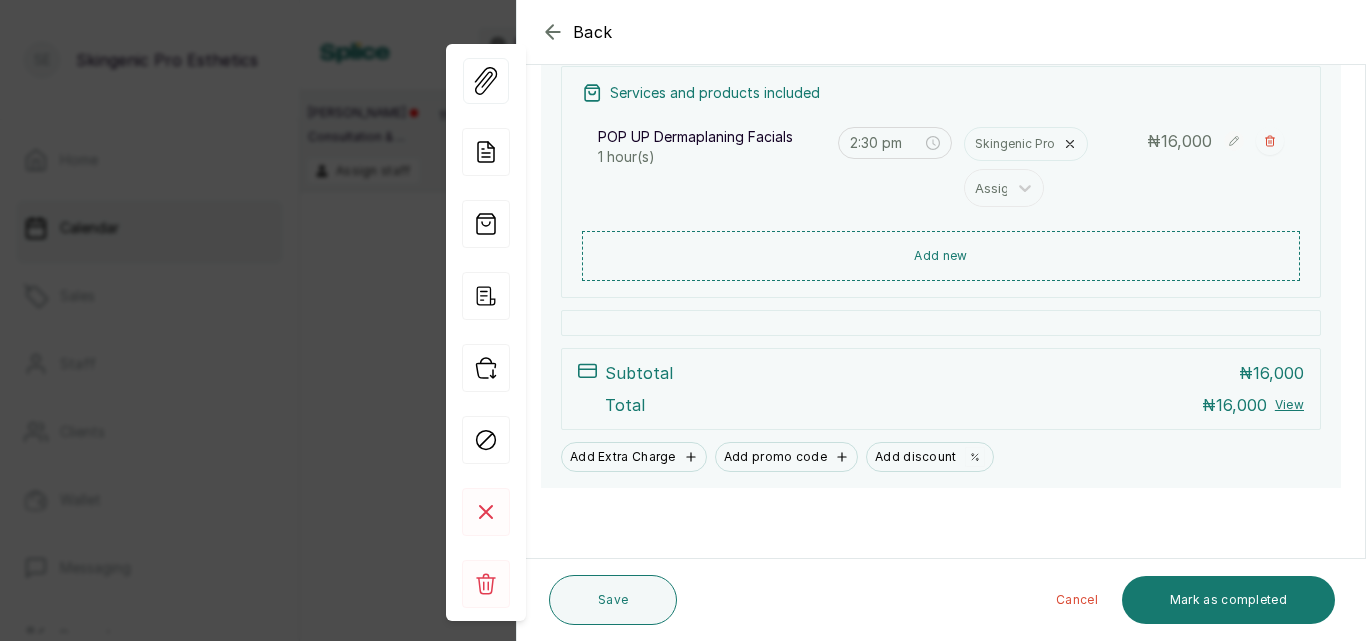 scroll, scrollTop: 473, scrollLeft: 0, axis: vertical 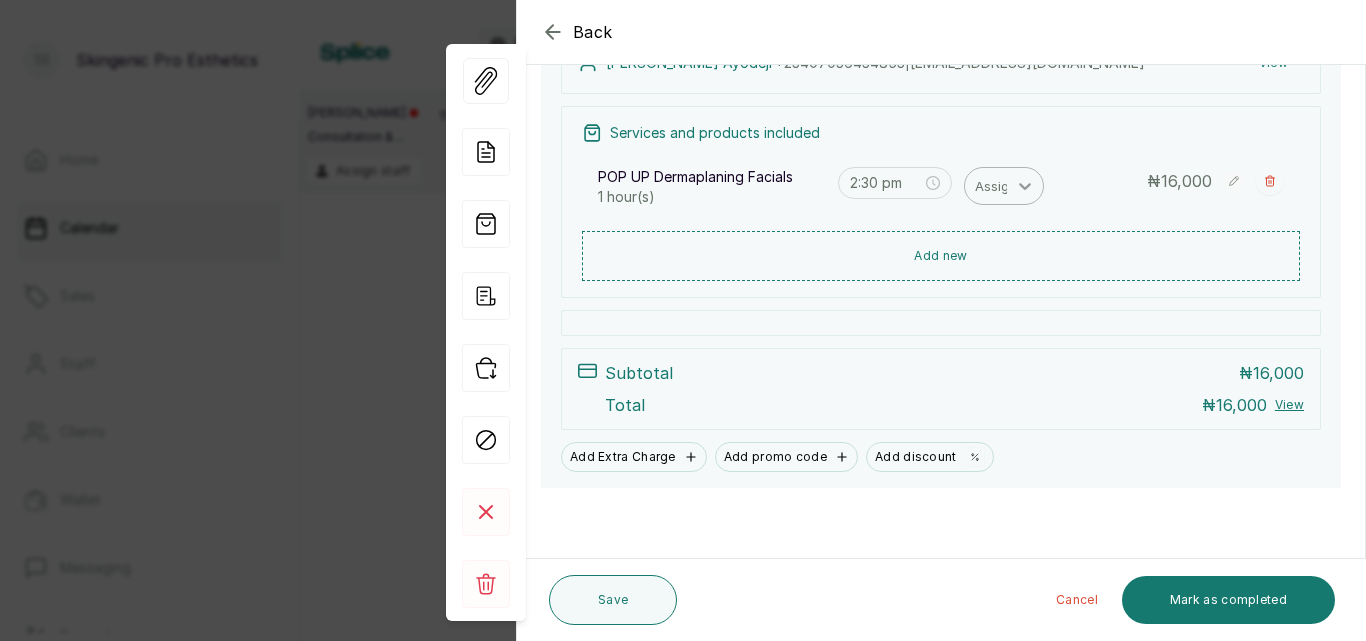 click 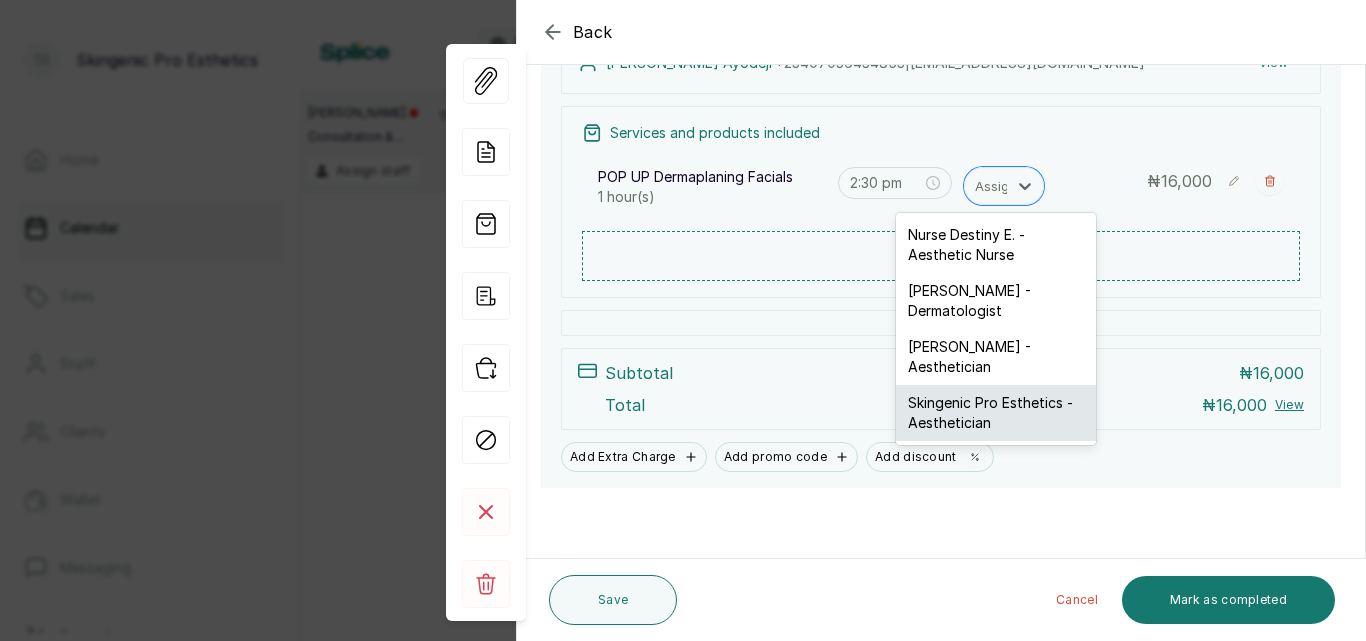 click on "Skingenic Pro Esthetics - Aesthetician" at bounding box center [996, 413] 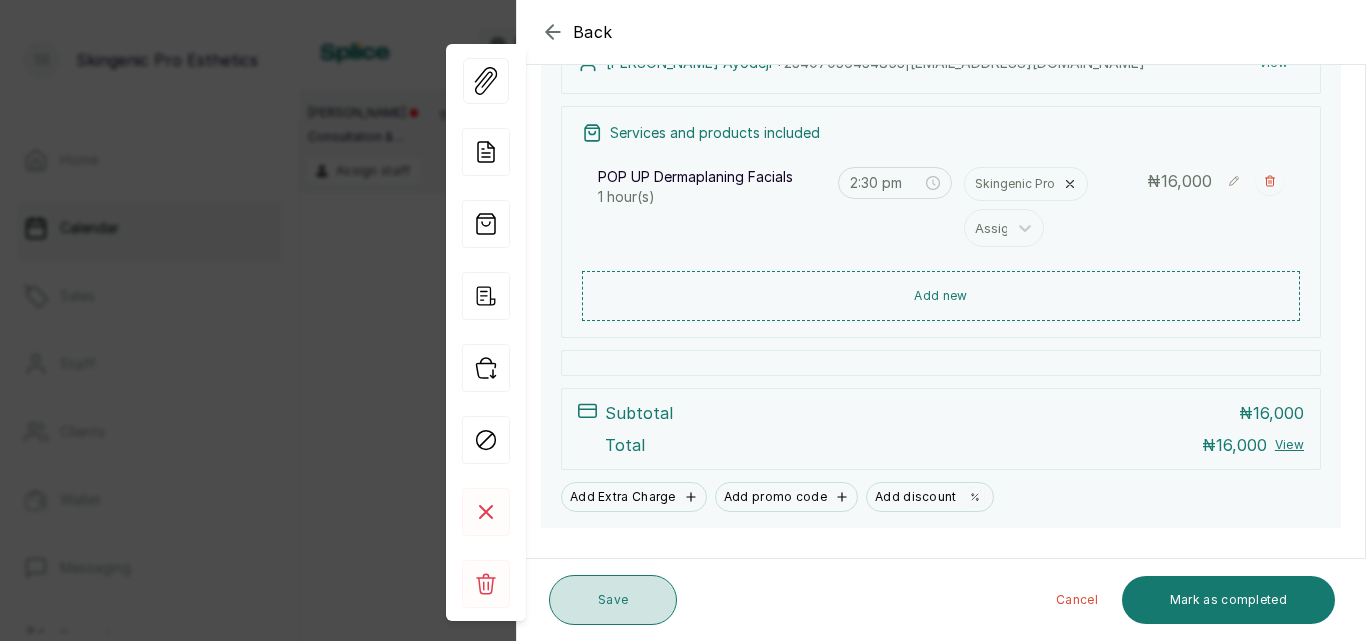 click on "Save" at bounding box center (613, 600) 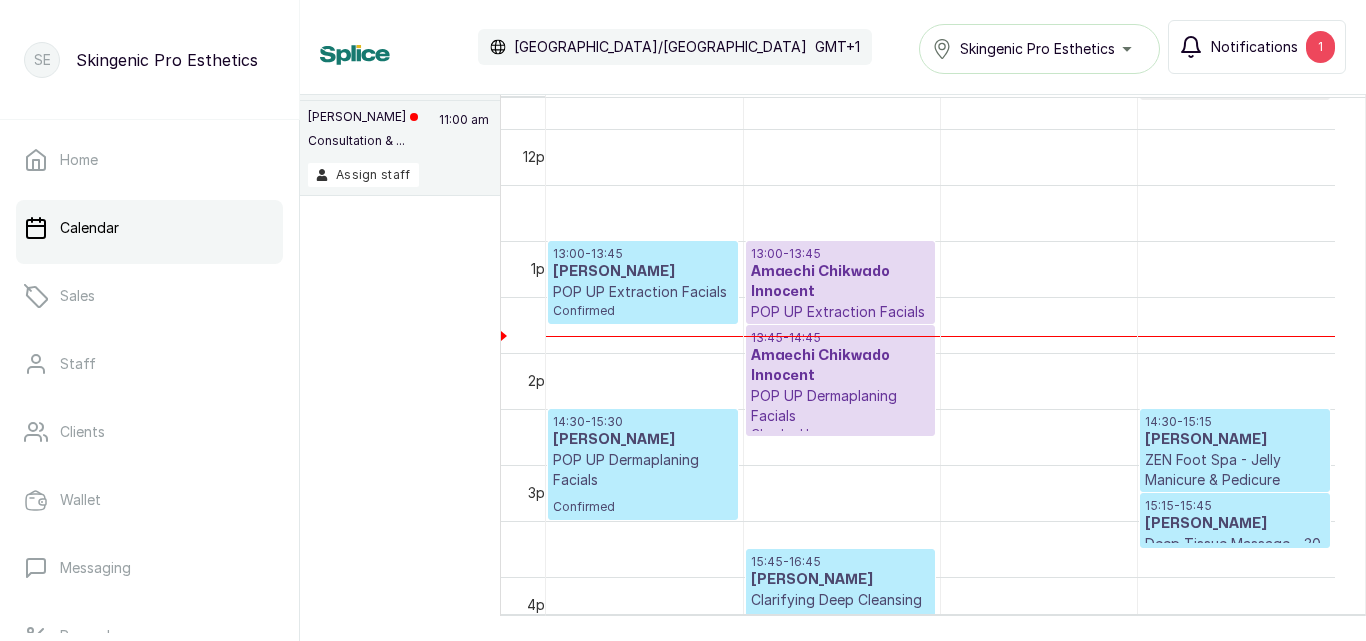 click on "Notifications 1" at bounding box center [1257, 47] 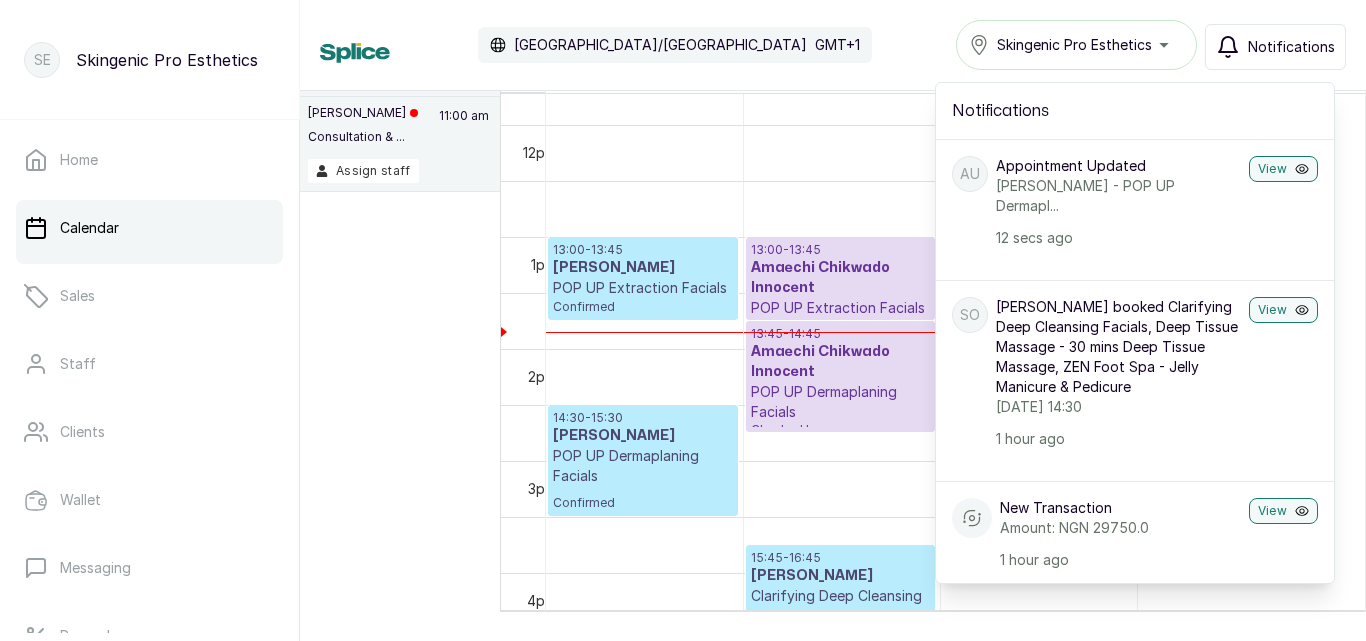 click on "AU Appointment Updated [PERSON_NAME] - POP UP Dermapl... 12 secs ago View" at bounding box center (1135, 201) 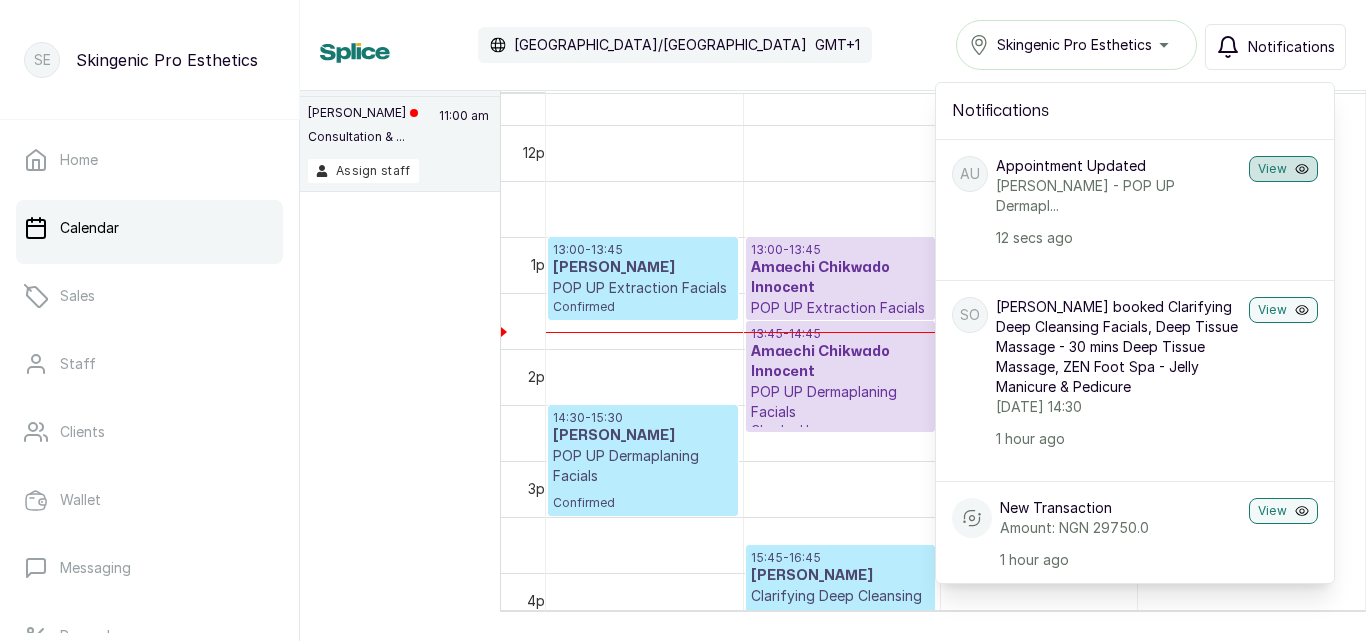 click on "View" at bounding box center (1283, 169) 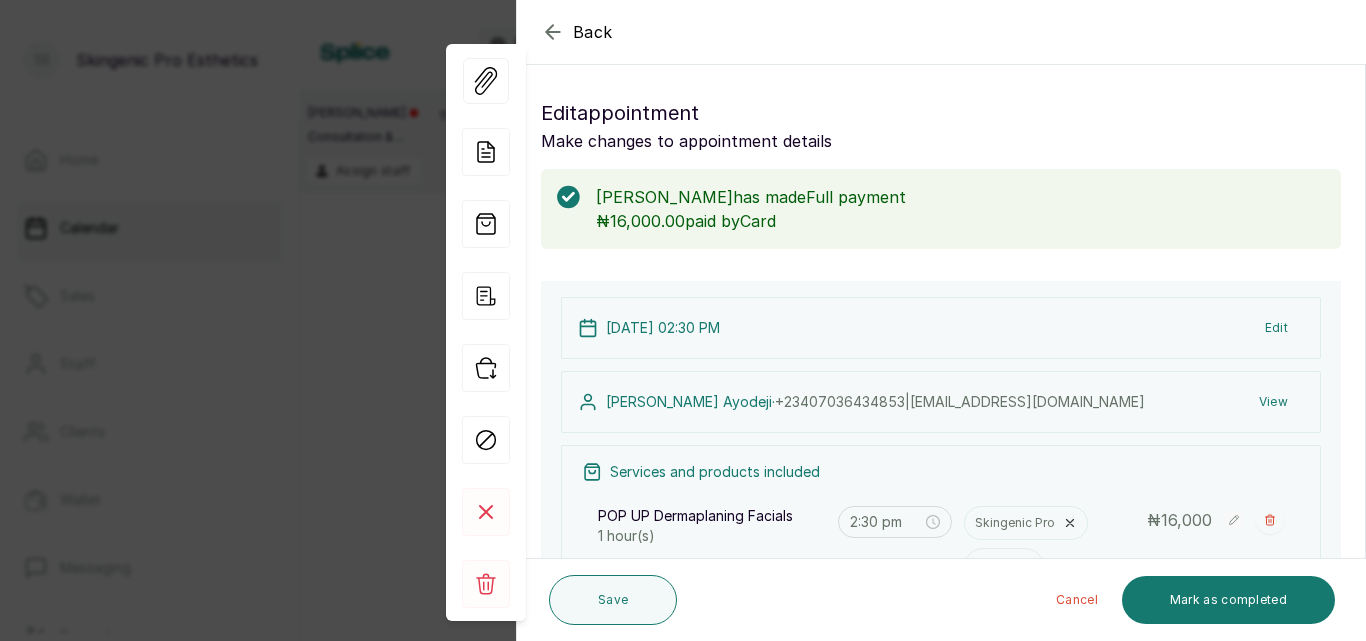 click 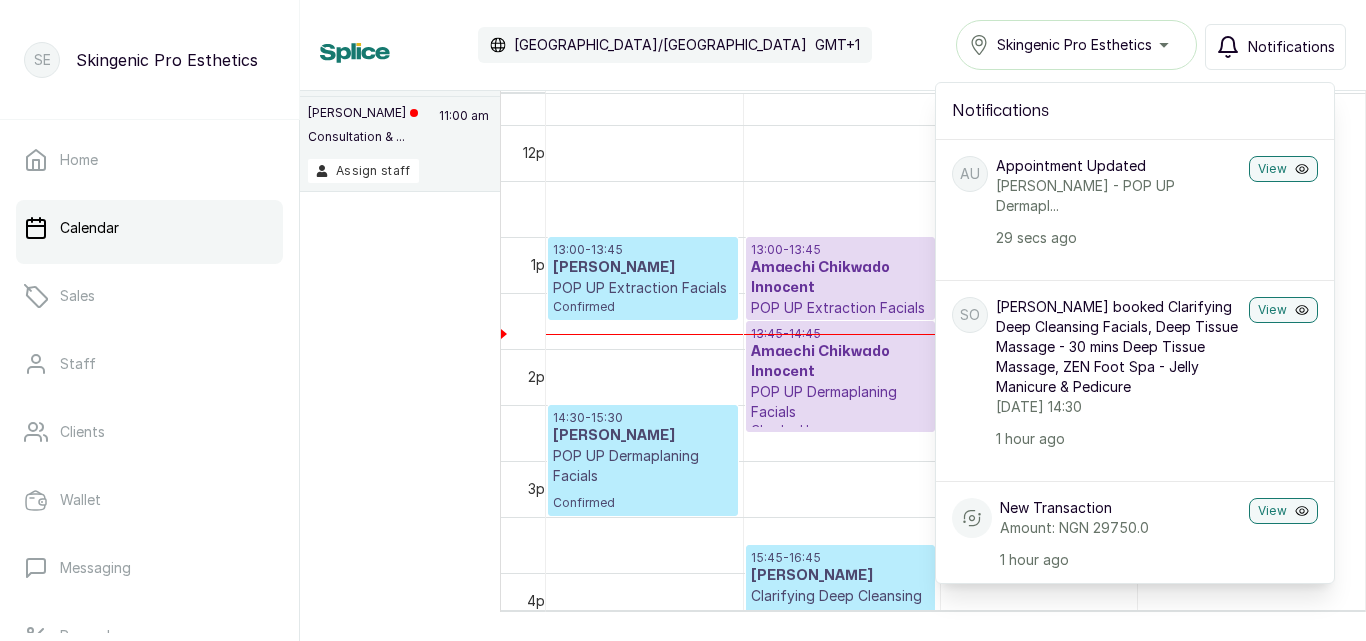 click on "Unassigned appointments [DATE] [PERSON_NAME]   Consultation & ... 11:00 am Assign staff [DATE] [DATE] Show no-show/cancelled View Day Staff Working Add + Skingenic Pro Damilola Dr [PERSON_NAME] Nurse Destiny 12am 1am 2am 3am 4am 5am 6am 7am 8am 9am 10am 11am 12pm 1pm 2pm 3pm 4pm 5pm 6pm 7pm 8pm 9pm 10pm 11pm 11:00  -  11:40 Titilope  Consultation & Skin Analysis Completed 13:00  -  13:45 [PERSON_NAME] POP UP Extraction Facials Confirmed 14:30  -  15:30 [PERSON_NAME] POP UP Dermaplaning Facials Confirmed 18:00  -  18:20 Oyindamola Tanimowo Skin Review Confirmed 13:00  -  13:45 Amaechi Chikwado Innocent POP UP Extraction Facials Checked In 13:45  -  14:45 Amaechi Chikwado Innocent POP UP Dermaplaning Facials Checked In 15:45  -  16:45 [PERSON_NAME] Clarifying Deep Cleansing Facials Confirmed 11:00  -  11:45 Titilope  ZEN Foot Spa - Jelly Manicure & Pedicure Completed 14:30  -  15:15 [PERSON_NAME] ZEN Foot Spa - Jelly Manicure & Pedicure Confirmed 15:15  -  15:45 [PERSON_NAME]" at bounding box center (833, 268) 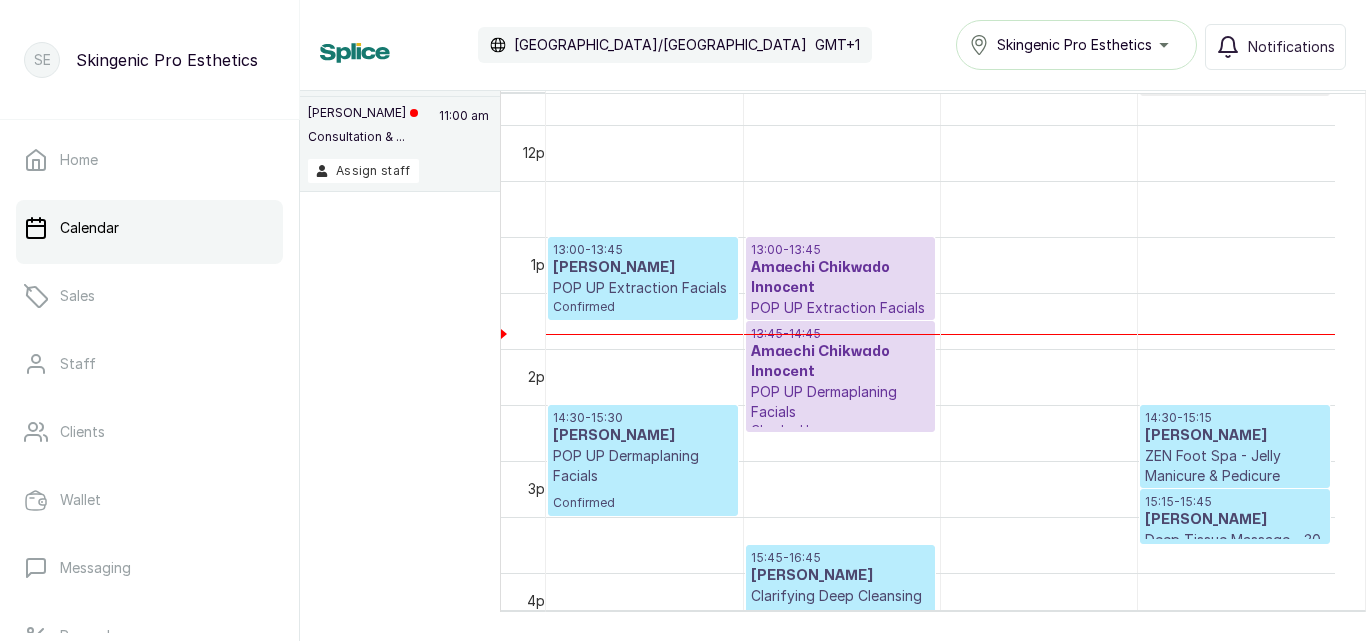 click on "[PERSON_NAME]" at bounding box center [643, 436] 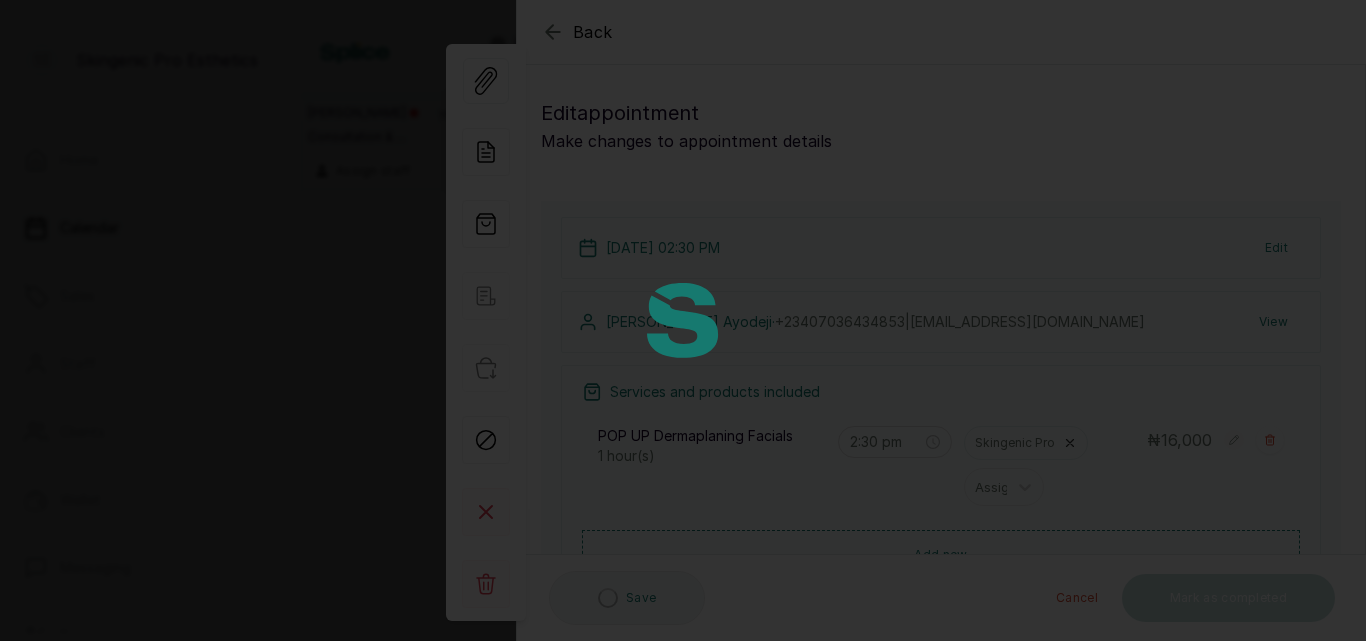 click at bounding box center (683, 320) 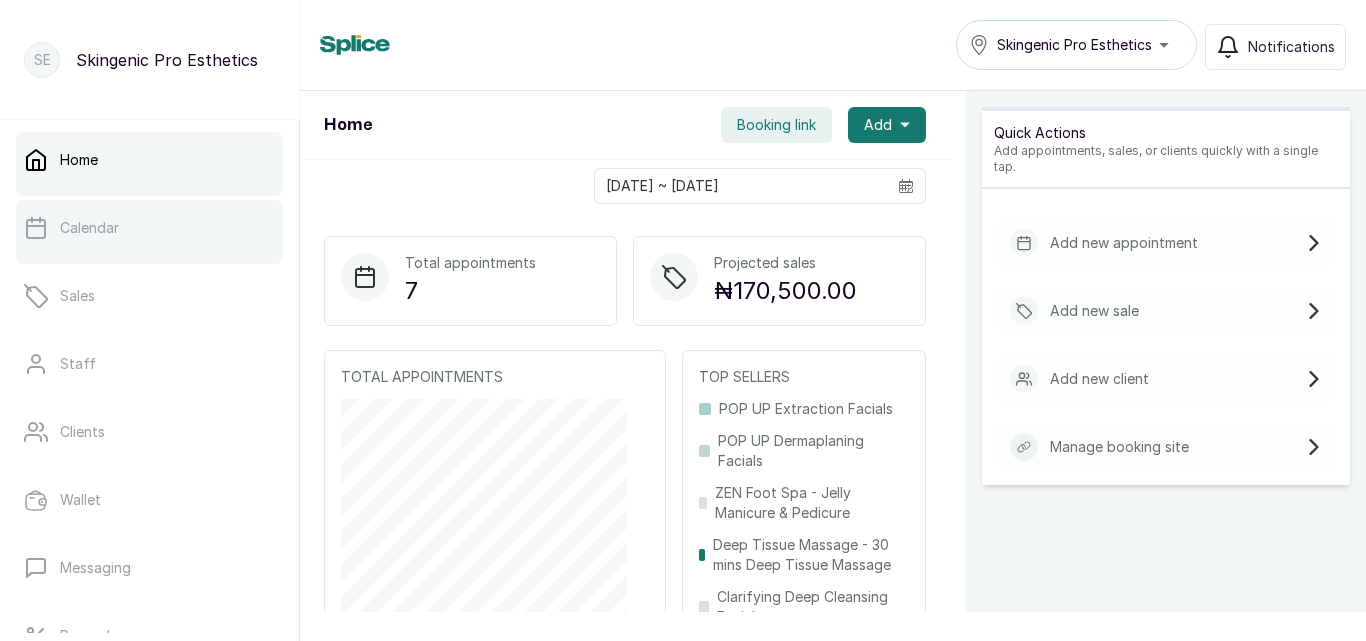 click on "Calendar" at bounding box center [89, 228] 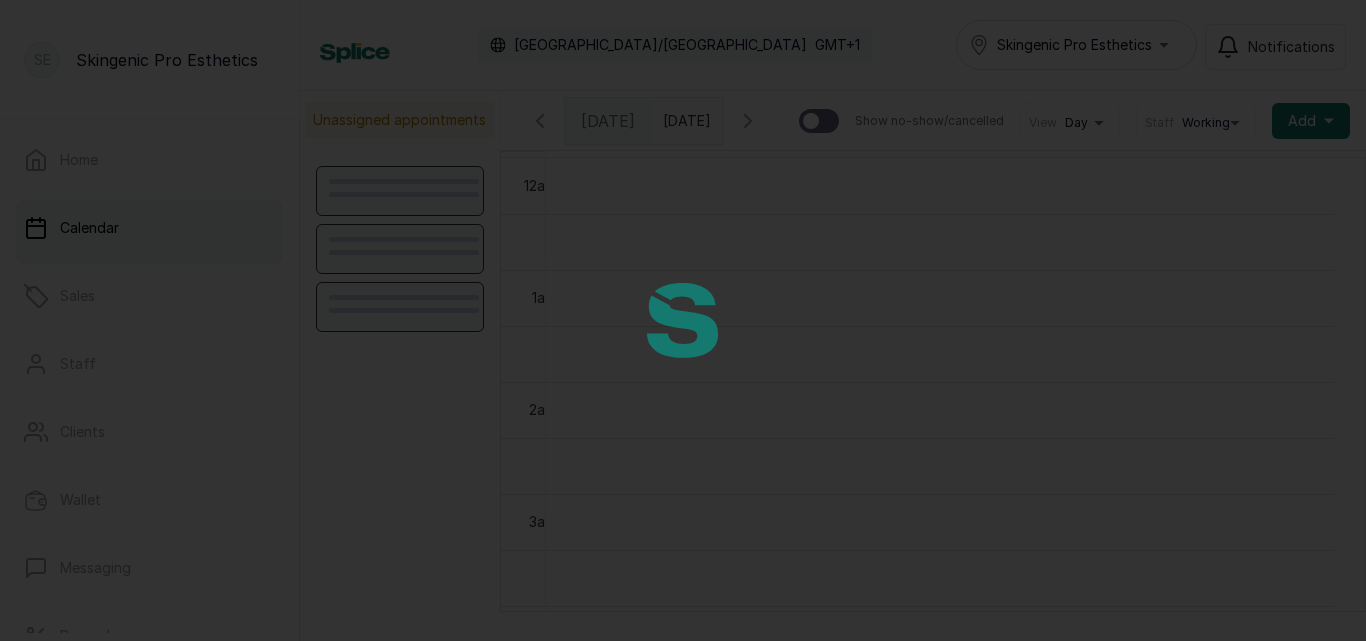 scroll, scrollTop: 673, scrollLeft: 0, axis: vertical 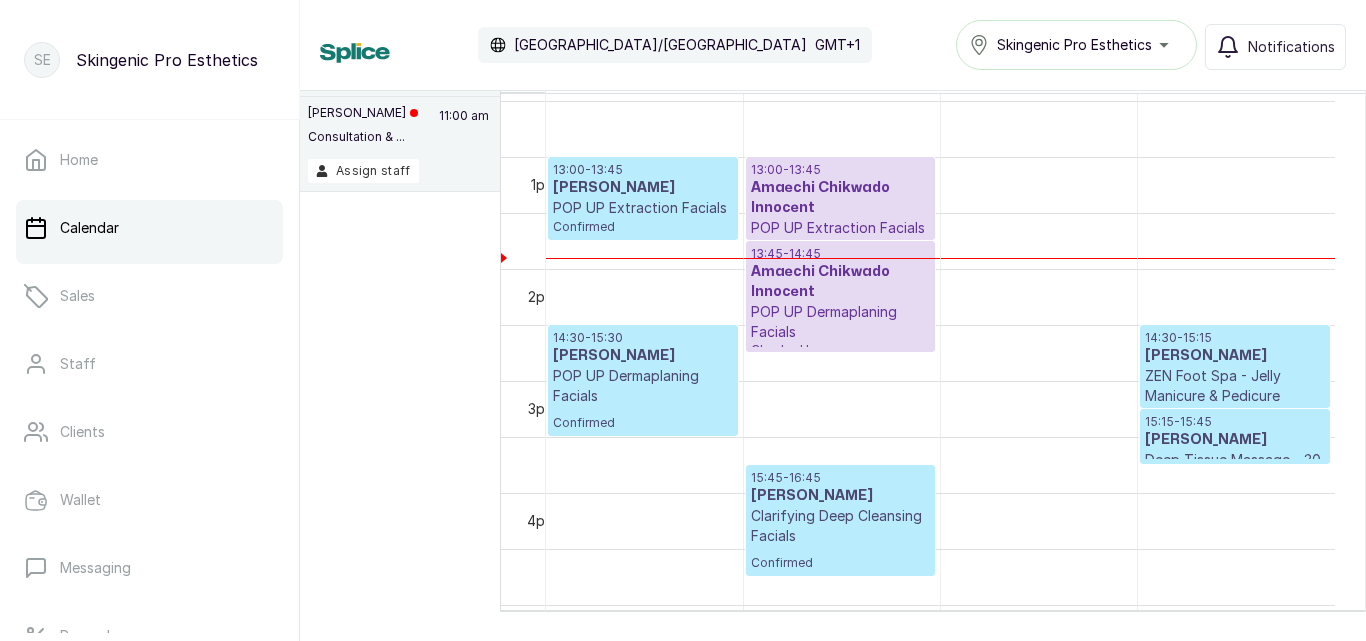 click on "Amaechi Chikwado Innocent" at bounding box center [840, 198] 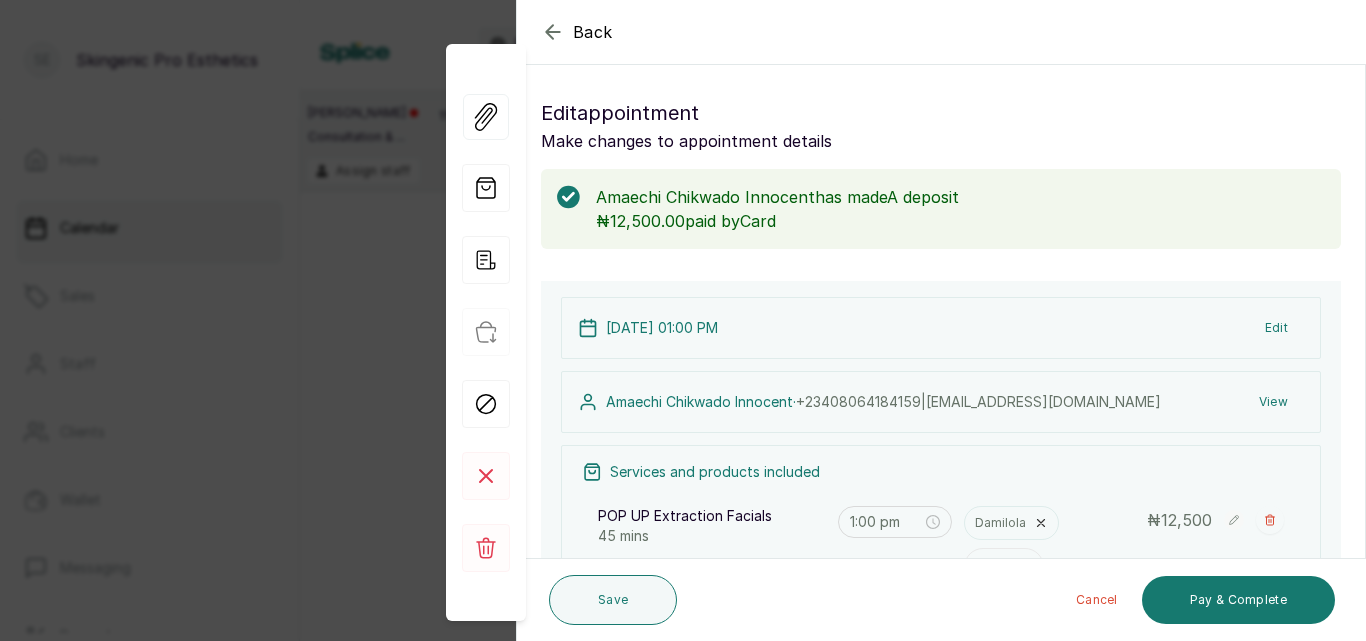 click on "[DATE] 01:00 PM Edit Amaechi Chikwado   Innocent  ·  [PHONE_NUMBER]  |  [EMAIL_ADDRESS][DOMAIN_NAME] View Services and products included POP UP Extraction Facials 45 mins 1:00 pm Damilola Assign ₦ 12,500 POP UP Dermaplaning Facials 1 hour(s) 1:45 pm Damilola Assign ₦ 16,000 Add new Subtotal ₦ 28,500 Total ₦ 28,500 View Outstanding Balance ₦16,000.00 Pay Add Extra Charge Add promo code Add discount" at bounding box center [941, 648] 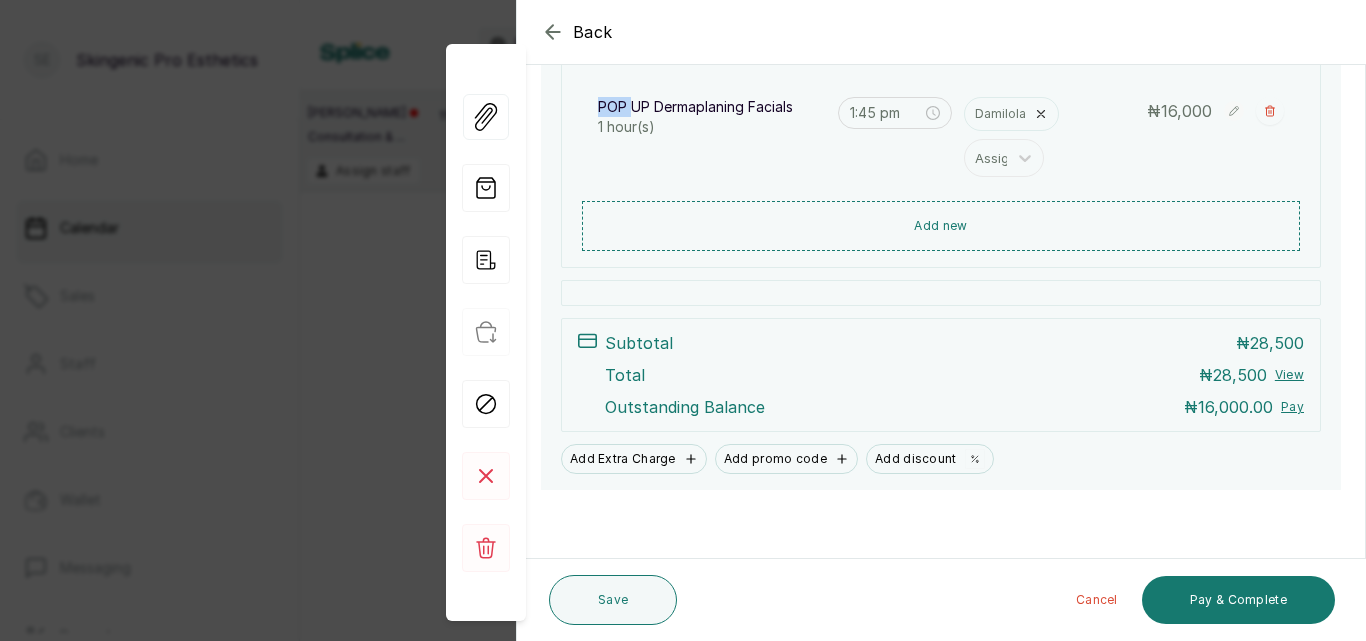 scroll, scrollTop: 527, scrollLeft: 0, axis: vertical 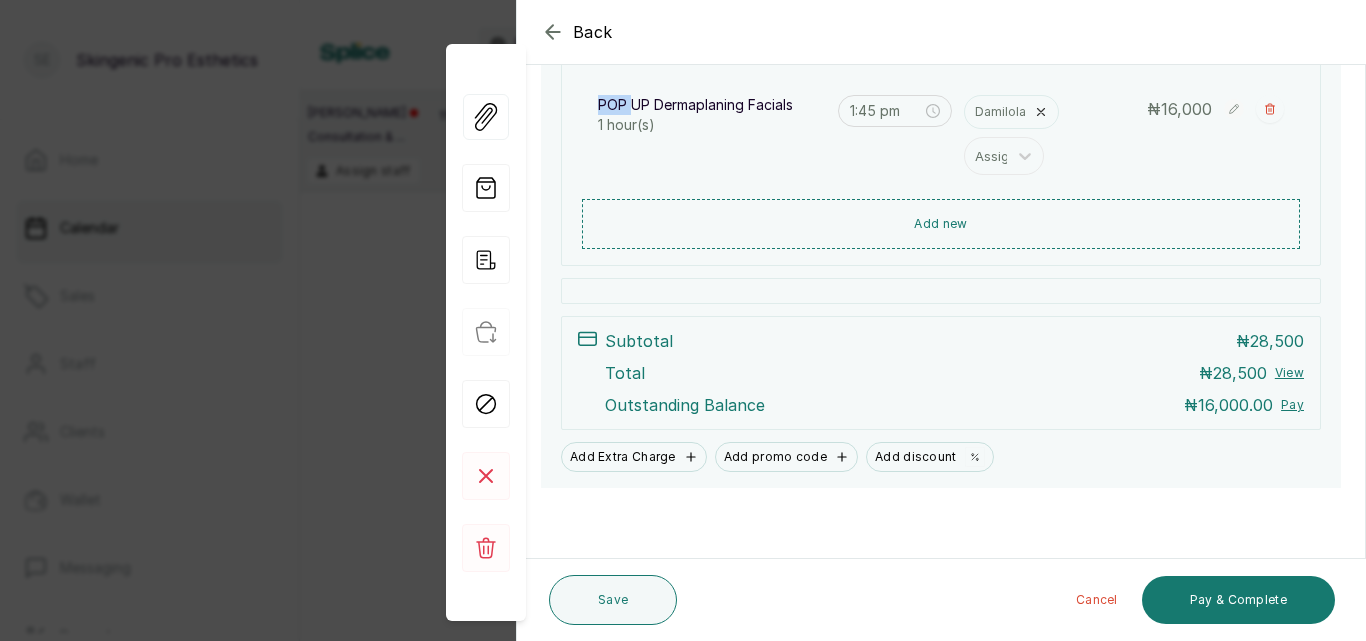 click 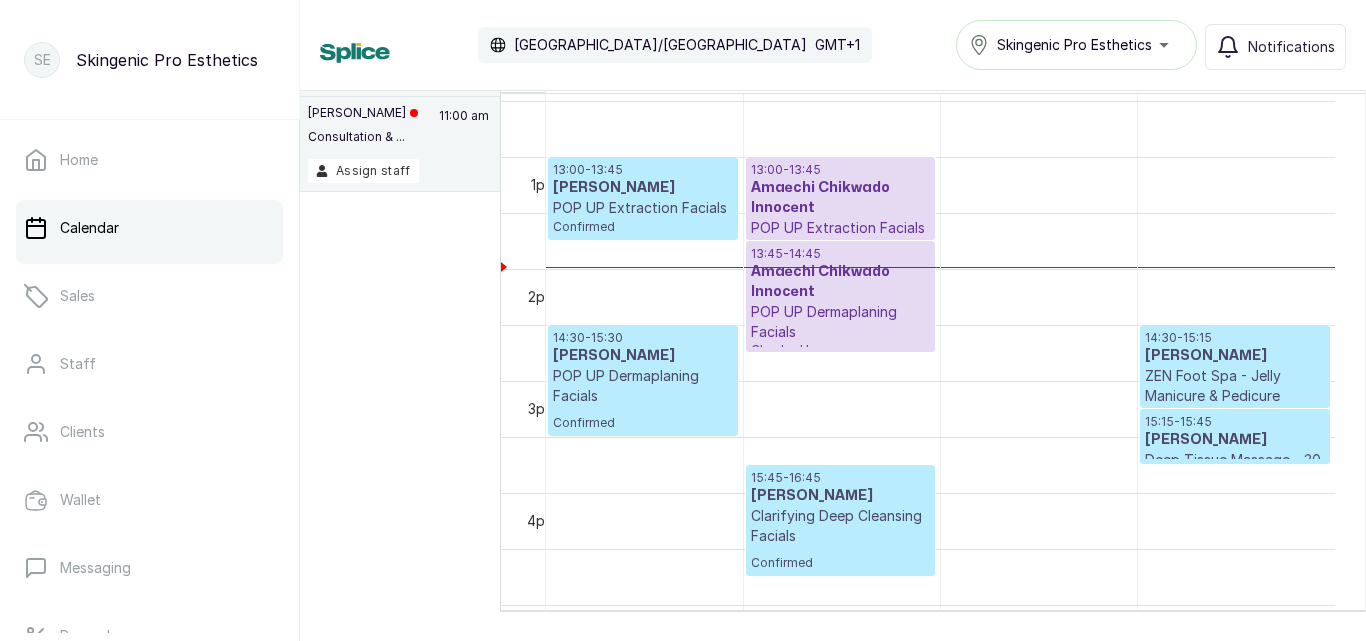 click on "[PERSON_NAME]" at bounding box center (1235, 356) 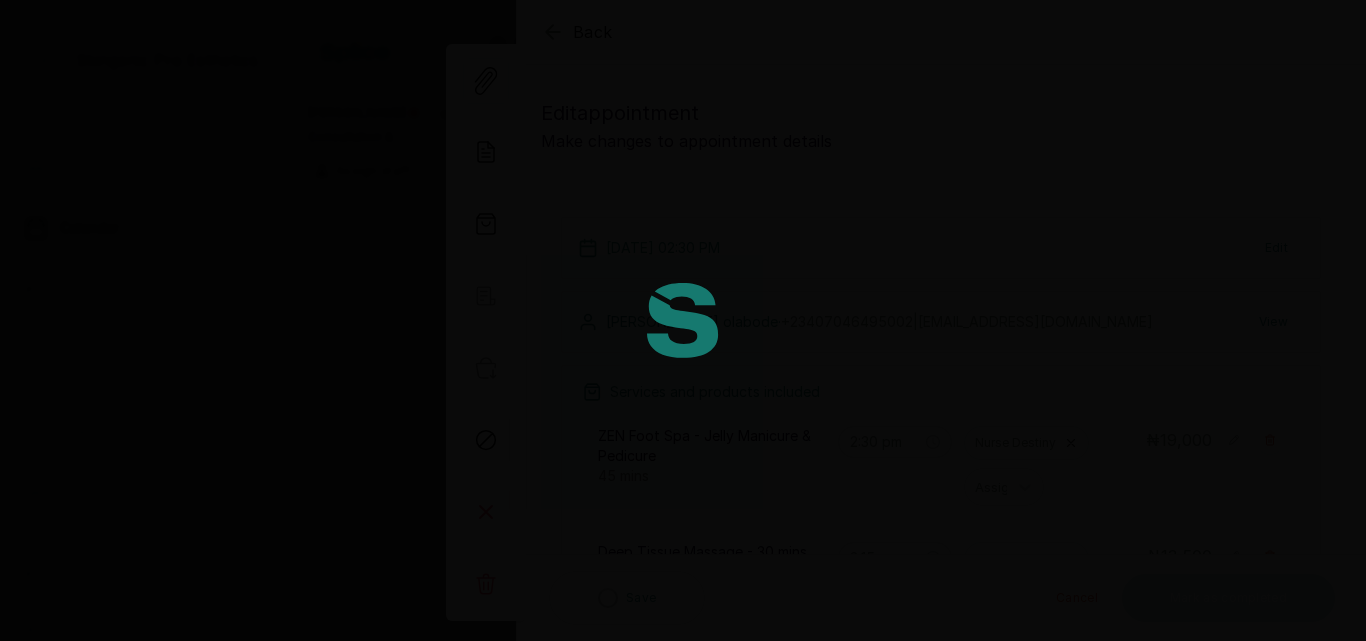 type on "2:30 pm" 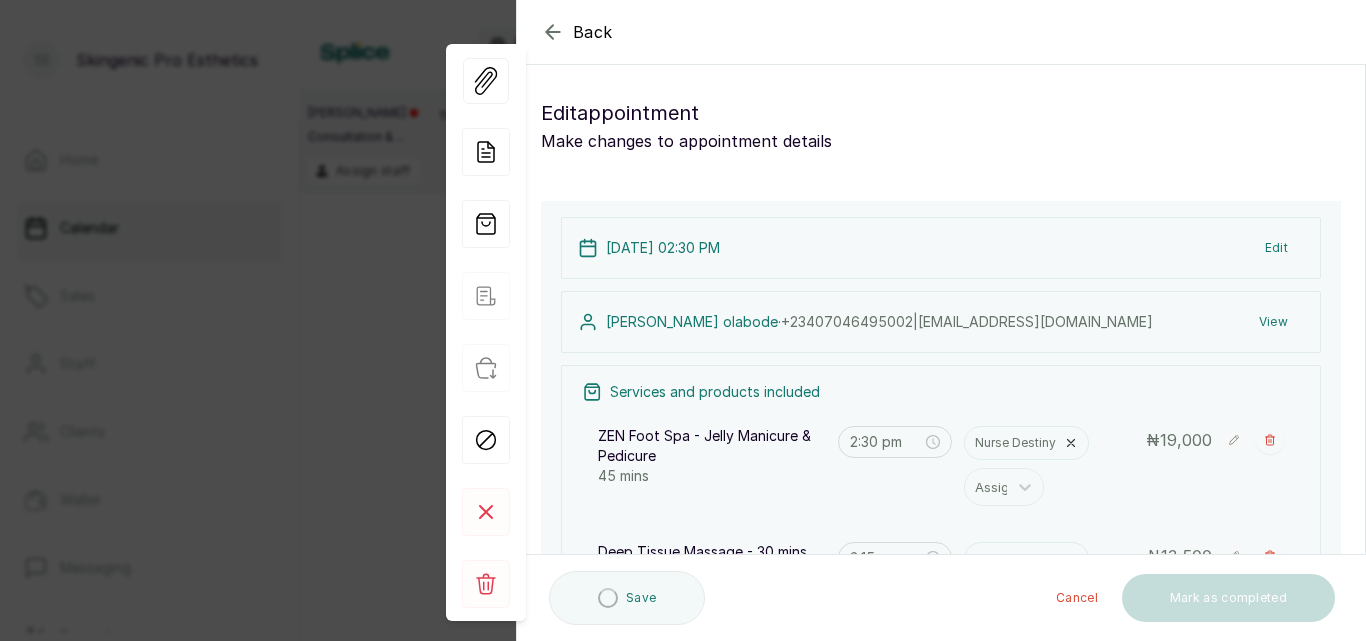 click on "Edit" at bounding box center [1276, 248] 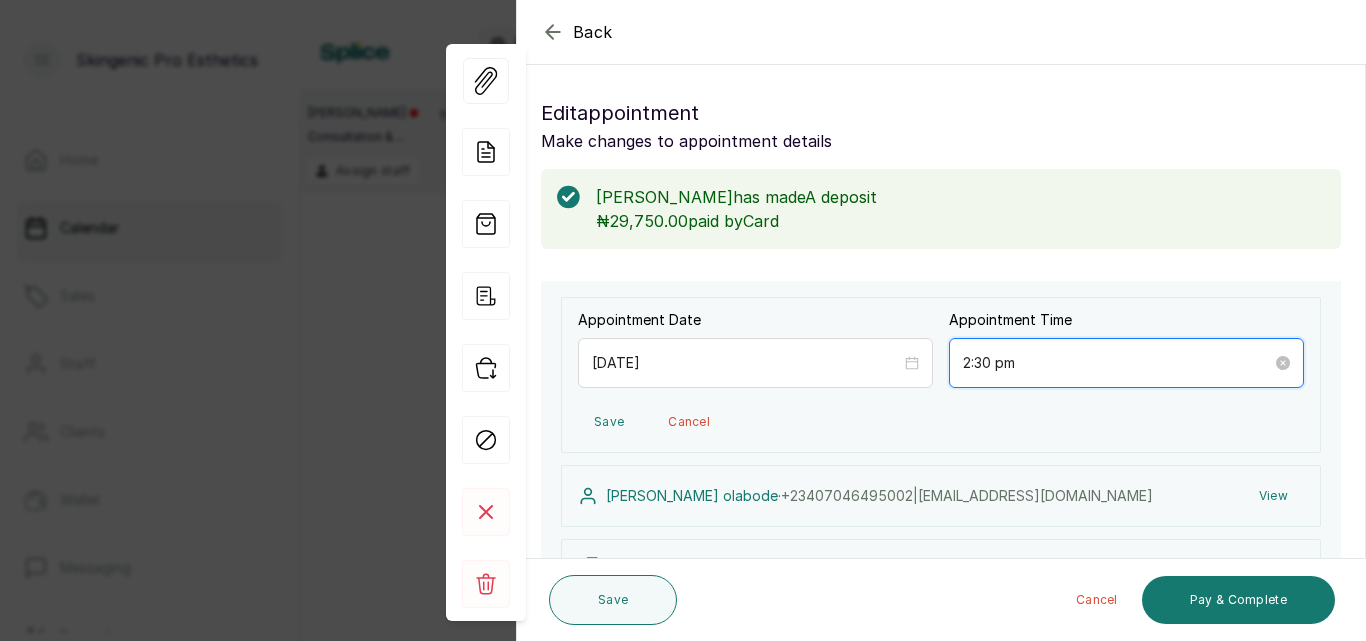 click on "2:30 pm" at bounding box center [1117, 363] 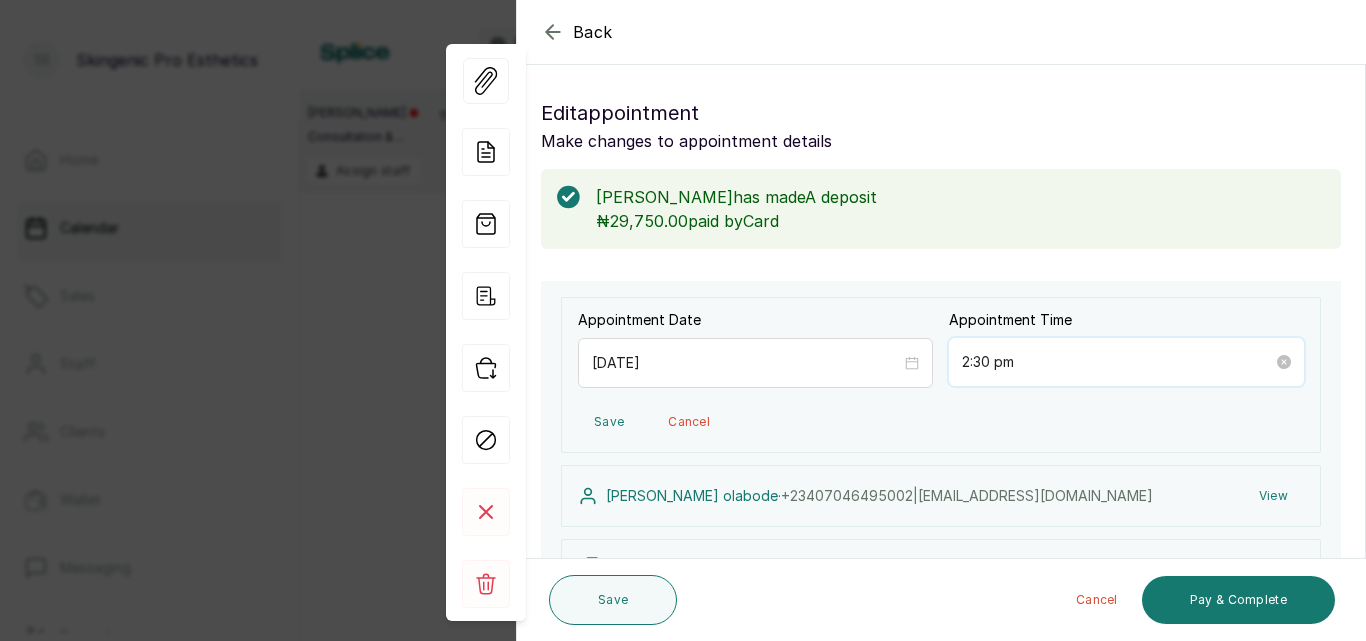 scroll, scrollTop: 56, scrollLeft: 0, axis: vertical 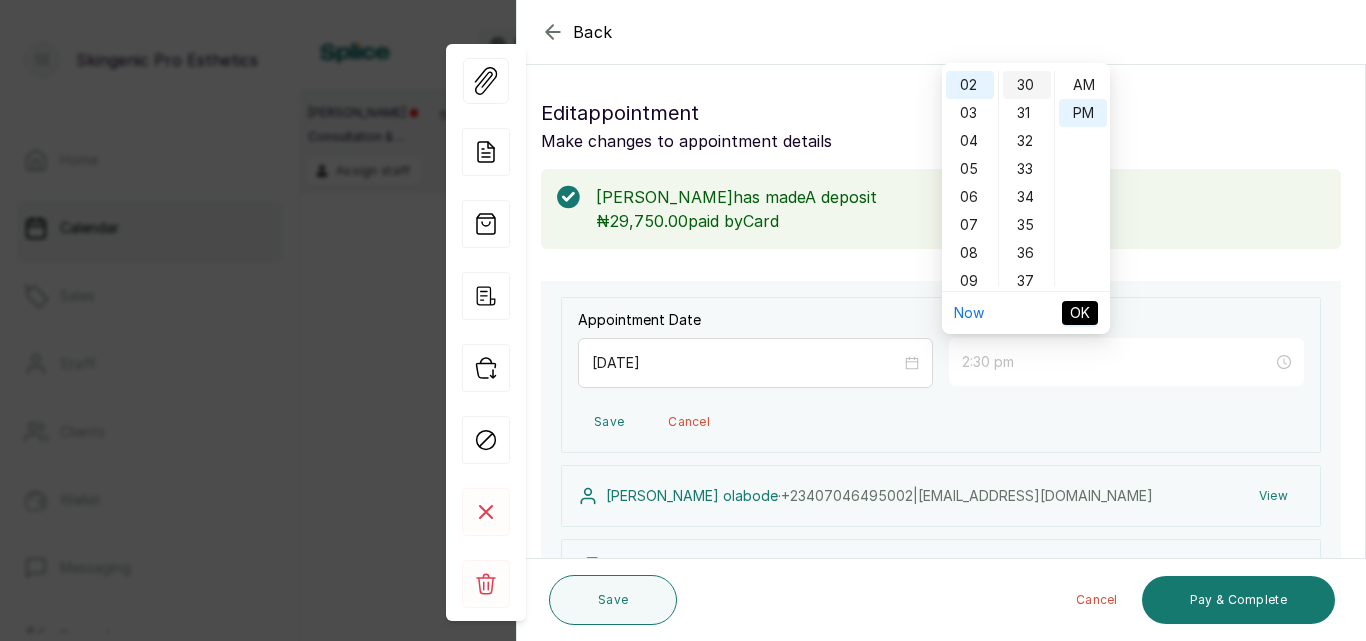 click on "30" at bounding box center [1027, 85] 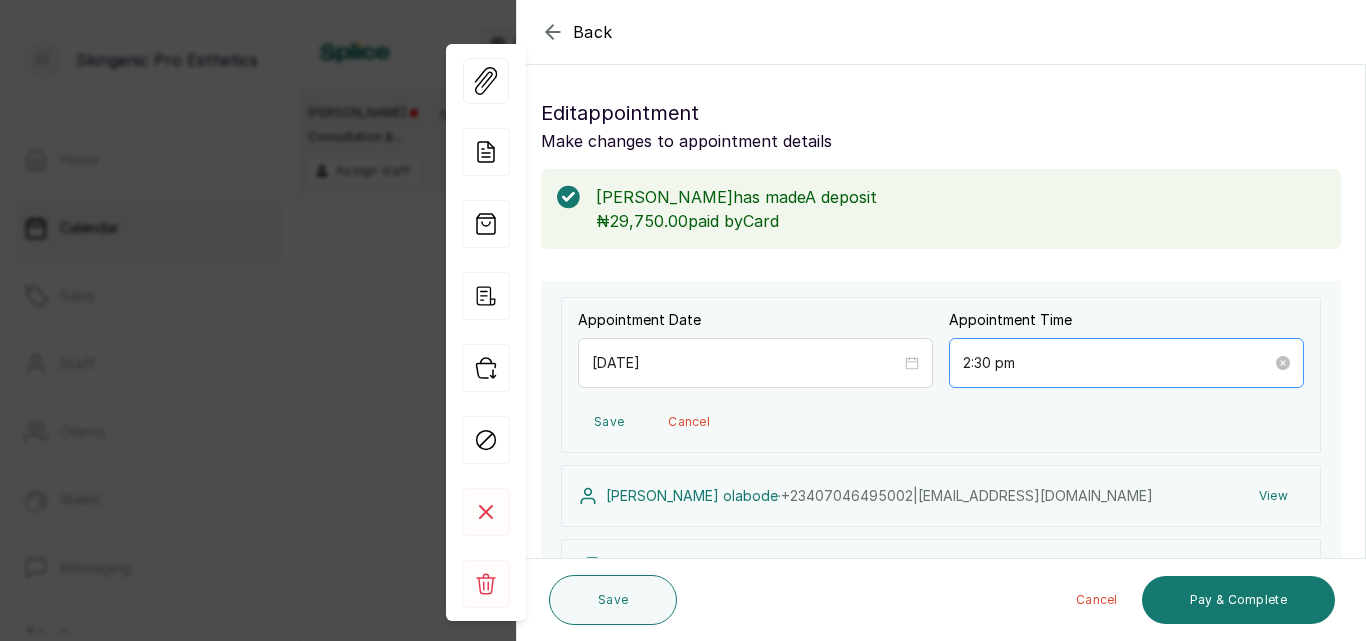 click on "2:30 pm" at bounding box center [1126, 363] 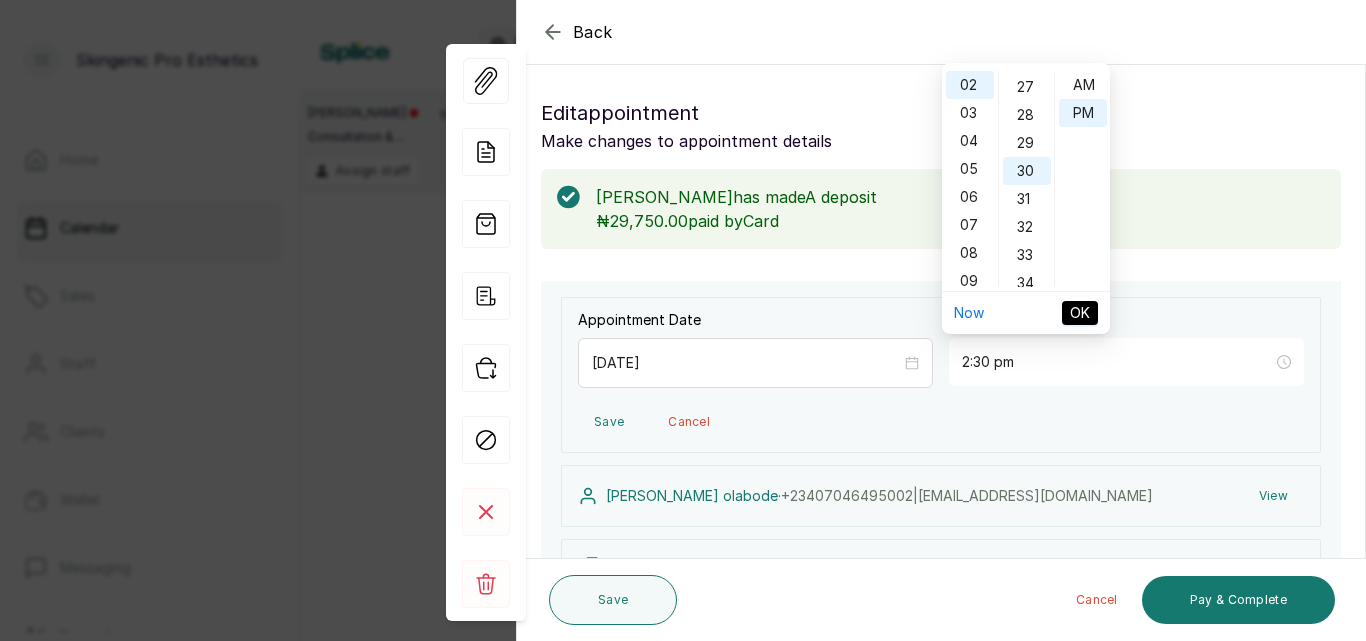 scroll, scrollTop: 720, scrollLeft: 0, axis: vertical 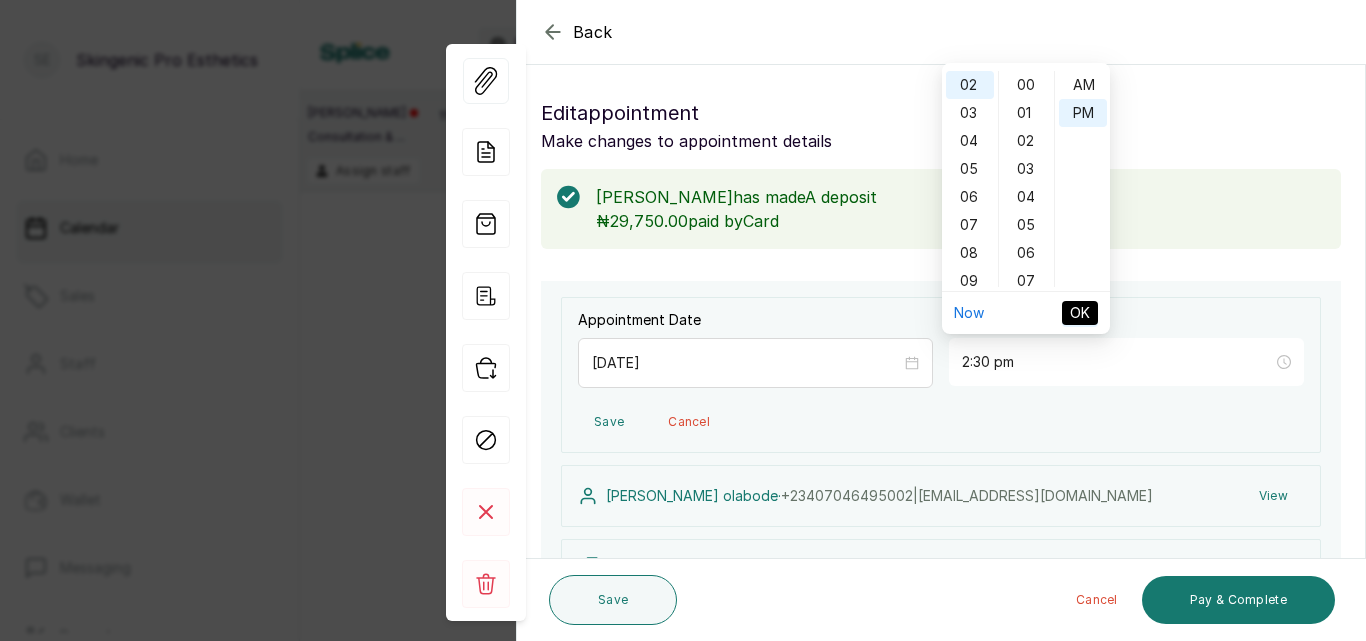 click on "OK" at bounding box center (1080, 313) 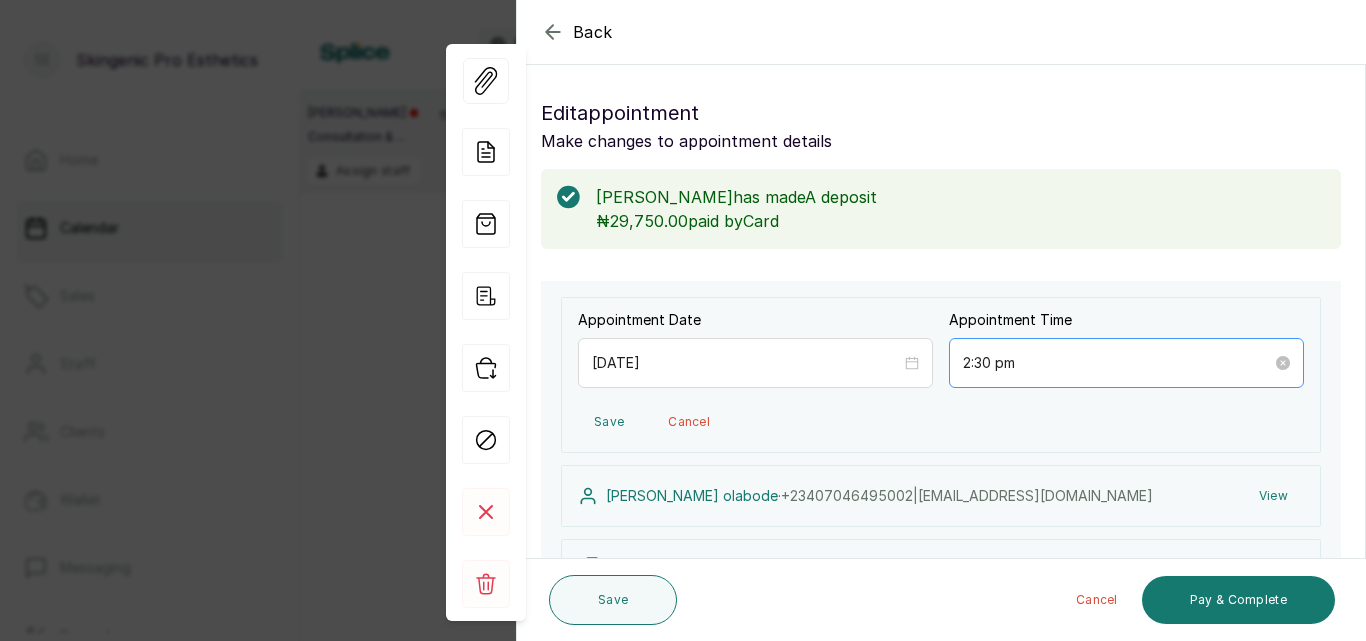 click on "2:30 pm" at bounding box center [1126, 363] 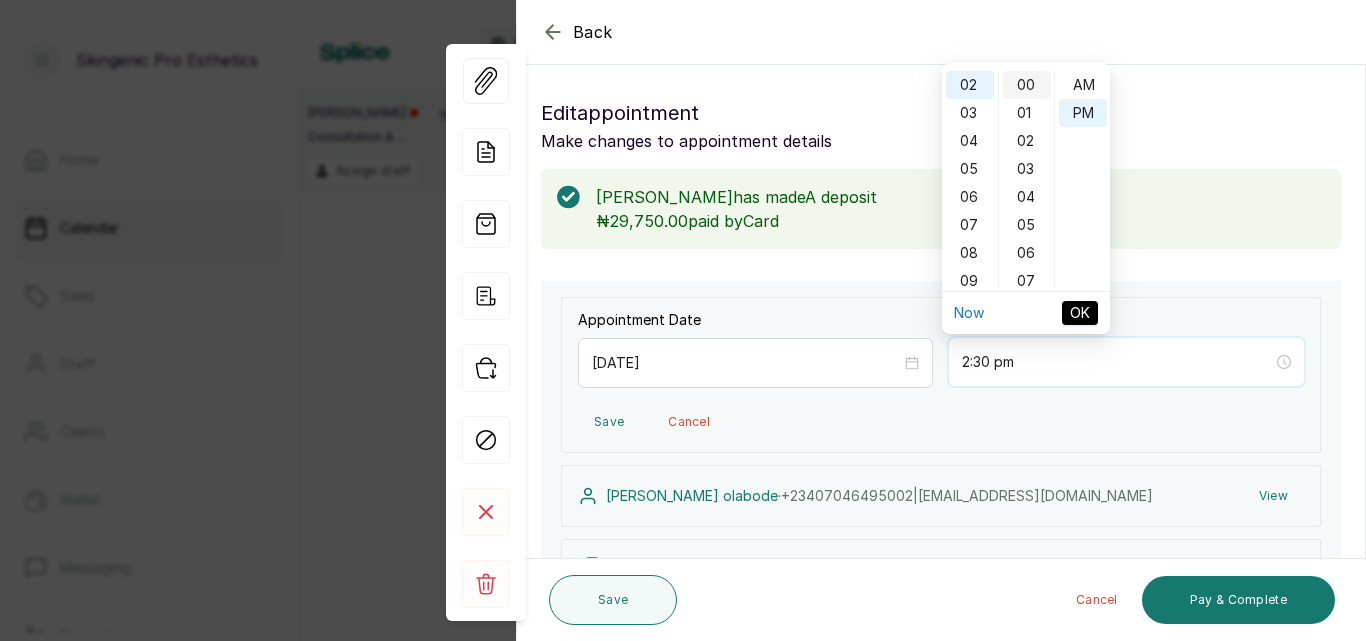 type on "2:00 pm" 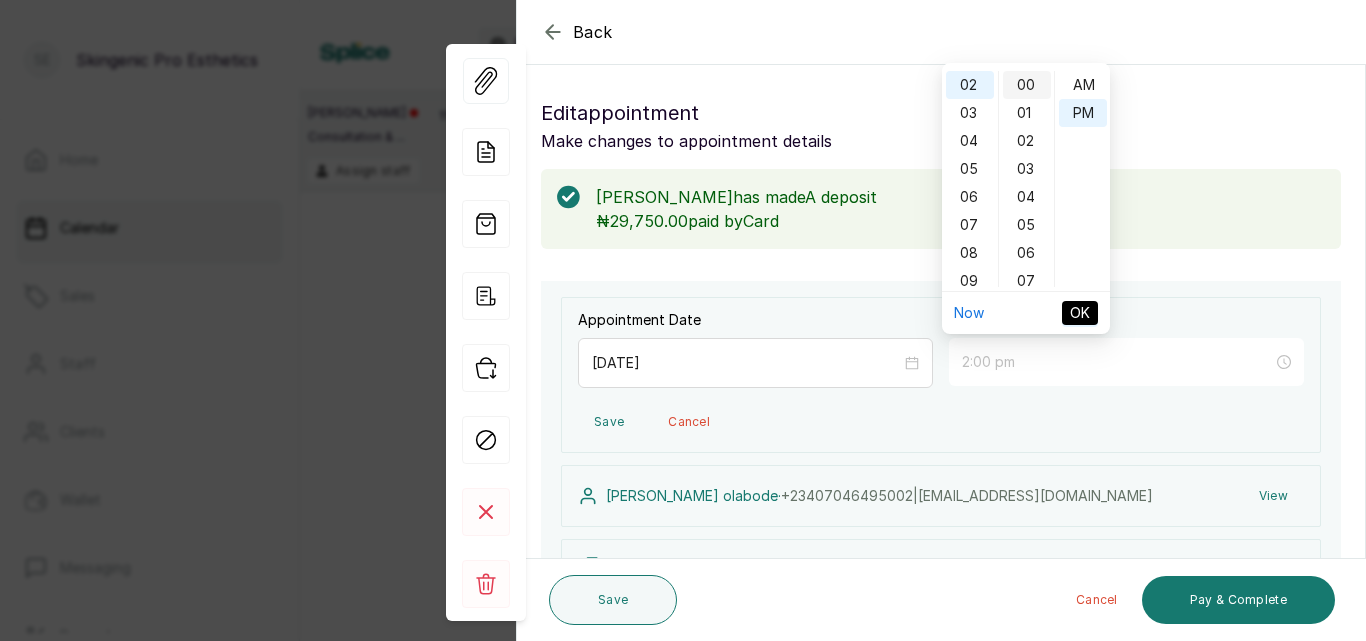 click on "00" at bounding box center [1027, 85] 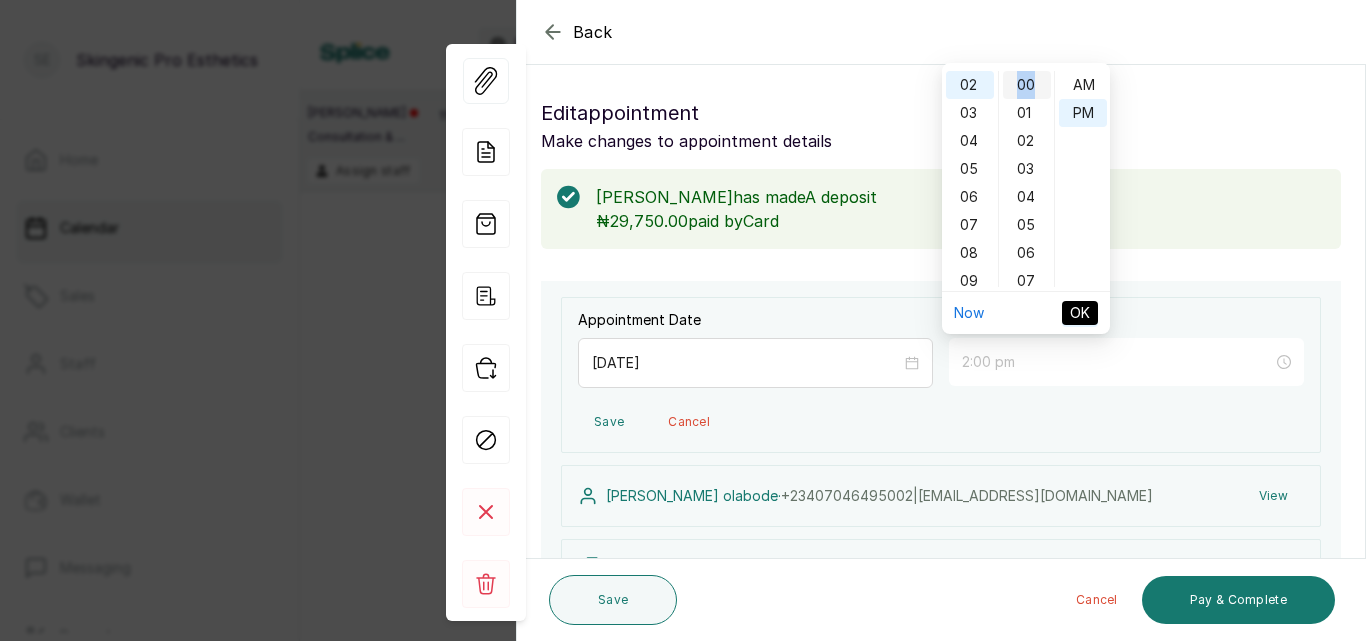 click on "00" at bounding box center [1027, 85] 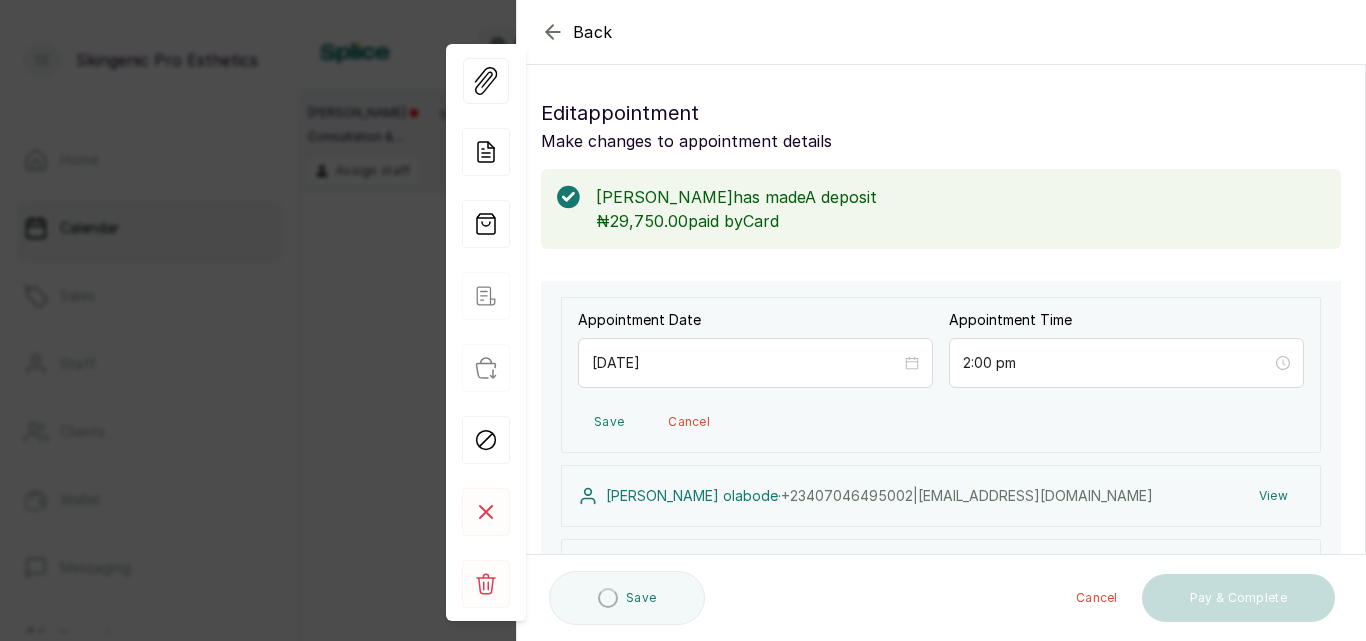 type on "2:00 pm" 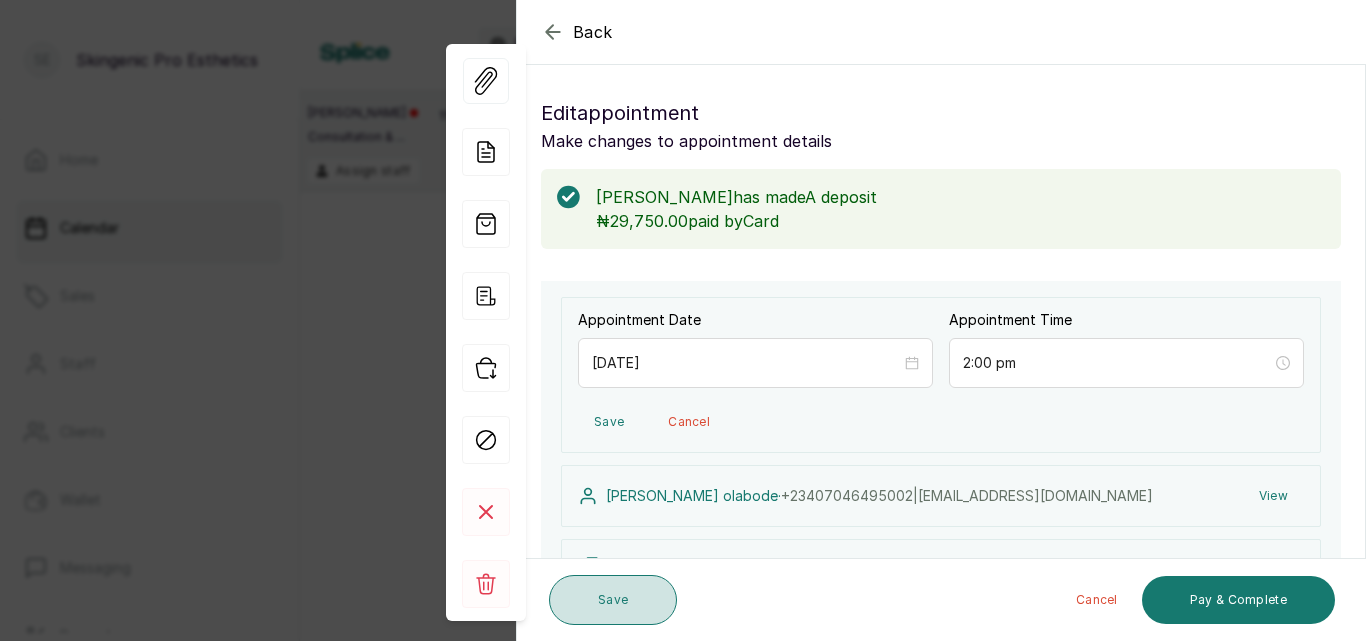 click on "Save" at bounding box center (613, 600) 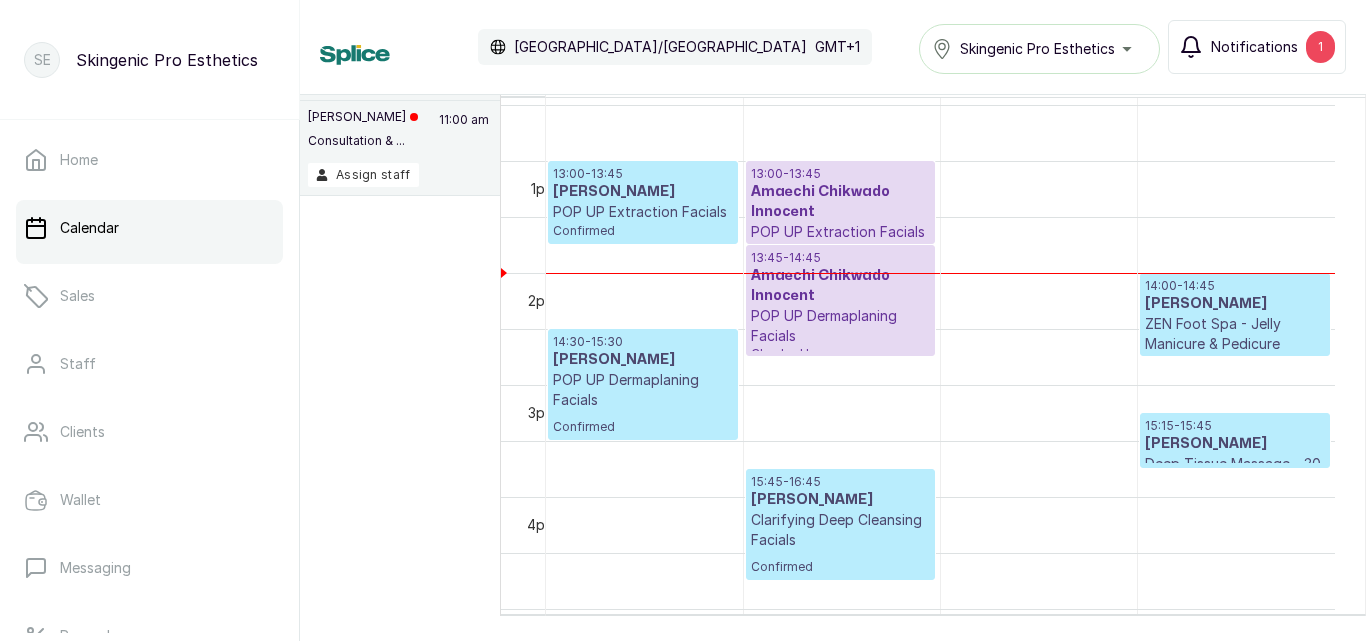 click on "Notifications 1" at bounding box center (1257, 47) 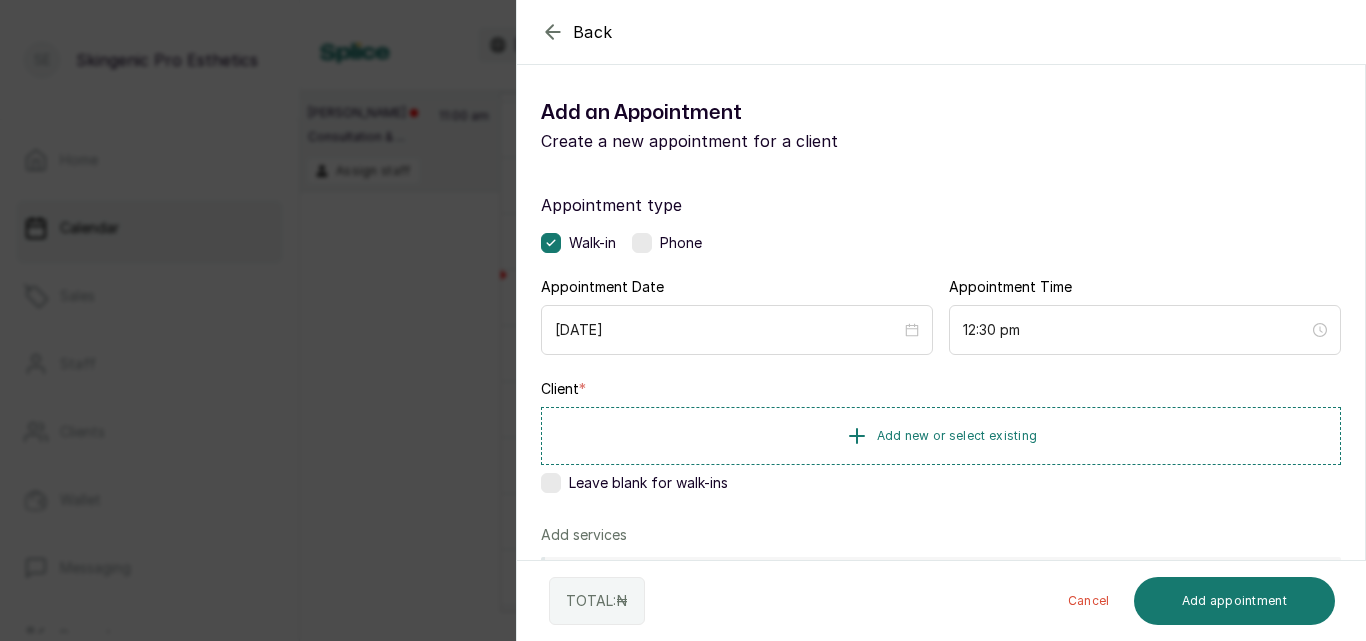 click on "Back Add Appointment Add an Appointment Create a new appointment for a client Appointment type Walk-in Phone Appointment Date [DATE] Appointment Time 12:30 pm Client * Add new or select existing Leave blank for walk-ins  Add services   No Services added Add service  Add products   No Products added Add product Add Extra Charge Add promo code Add discount Note 1000 of 1000 characters left TOTAL:  ₦ Cancel Add appointment" at bounding box center [683, 320] 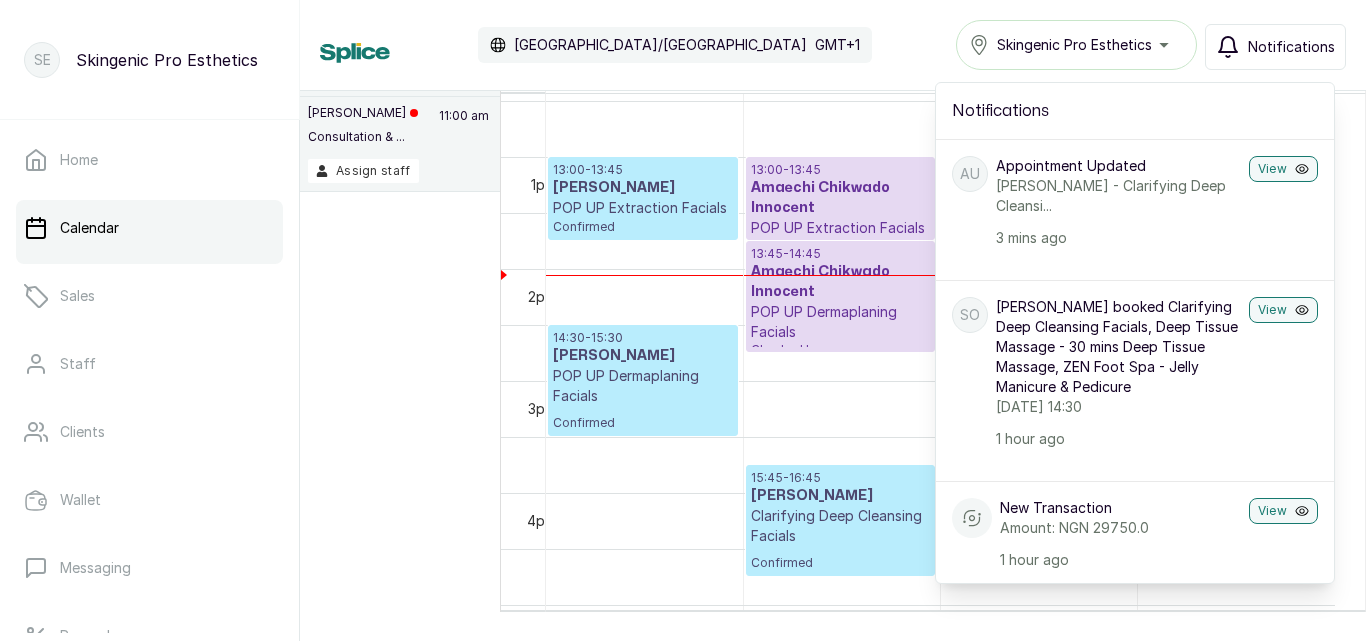click on "Unassigned appointments [DATE] [PERSON_NAME]   Consultation & ... 11:00 am Assign staff [DATE] [DATE] Show no-show/cancelled View Day Staff Working Add + Skingenic Pro Damilola Dr [PERSON_NAME] Nurse Destiny 12am 1am 2am 3am 4am 5am 6am 7am 8am 9am 10am 11am 12pm 1pm 2pm 3pm 4pm 5pm 6pm 7pm 8pm 9pm 10pm 11pm 11:00  -  11:40 Titilope  Consultation & Skin Analysis Completed 13:00  -  13:45 [PERSON_NAME] POP UP Extraction Facials Confirmed 14:30  -  15:30 [PERSON_NAME] POP UP Dermaplaning Facials Confirmed 18:00  -  18:20 Oyindamola Tanimowo Skin Review Confirmed 13:00  -  13:45 Amaechi Chikwado Innocent POP UP Extraction Facials Checked In 13:45  -  14:45 Amaechi Chikwado Innocent POP UP Dermaplaning Facials Checked In 15:45  -  16:45 [PERSON_NAME] Clarifying Deep Cleansing Facials Confirmed 11:00  -  11:45 Titilope  ZEN Foot Spa - Jelly Manicure & Pedicure Completed 14:00  -  14:45 [PERSON_NAME] ZEN Foot Spa - Jelly Manicure & Pedicure Confirmed 15:15  -  15:45 [PERSON_NAME]" at bounding box center [833, 268] 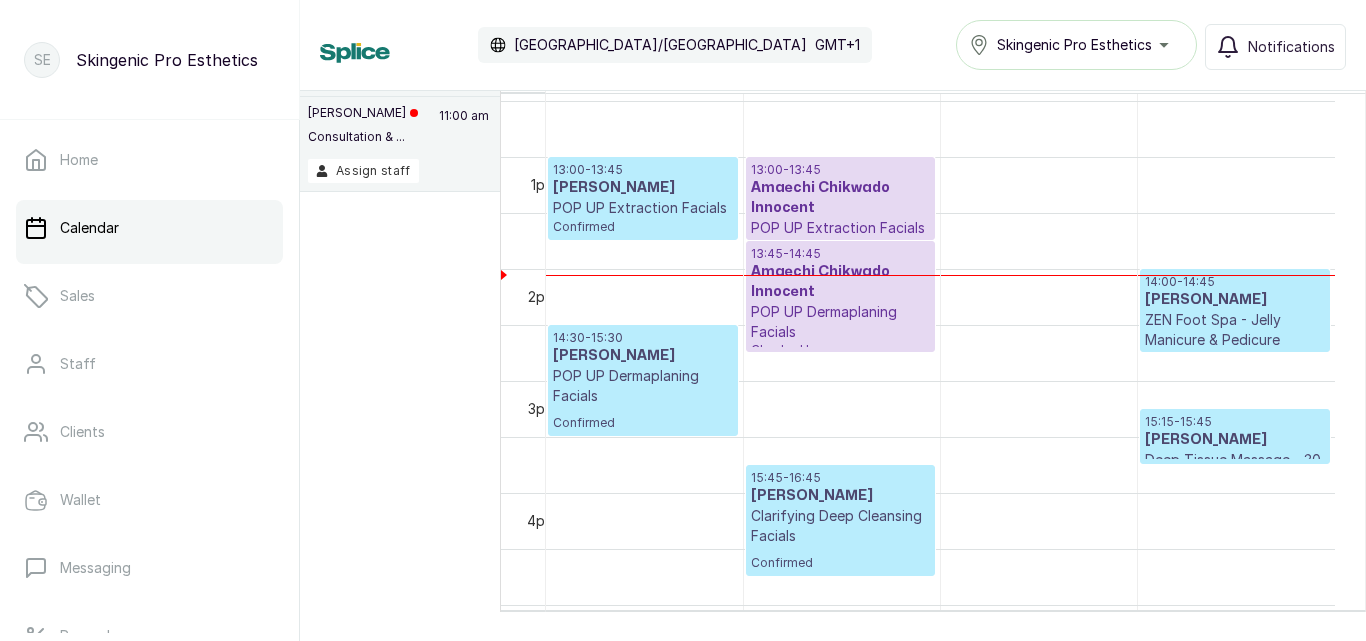 click on "POP UP Dermaplaning Facials" at bounding box center [643, 386] 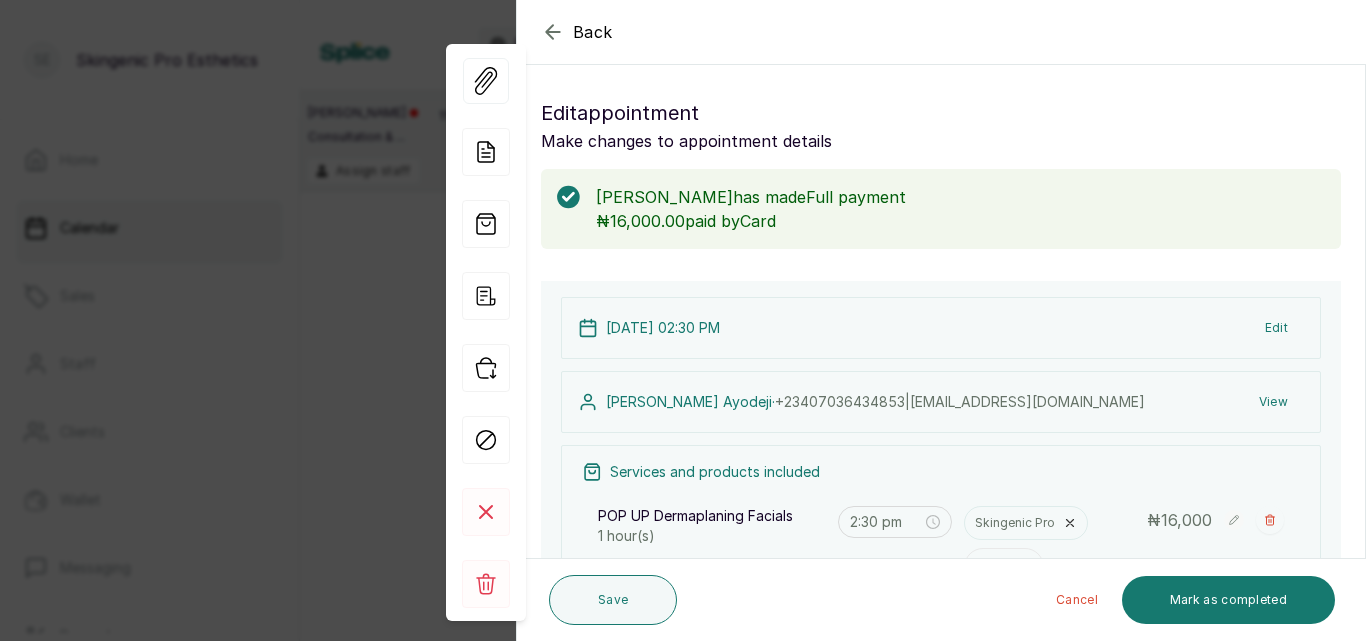 click on "Edit" at bounding box center (1276, 328) 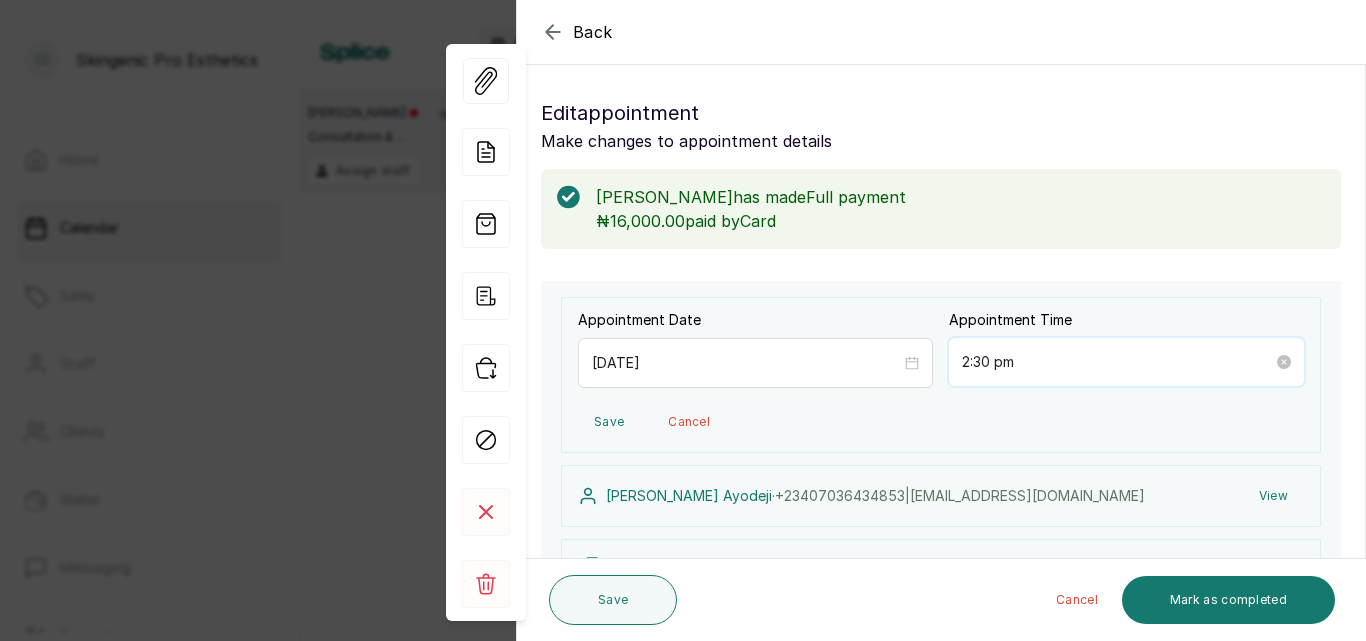 click on "2:30 pm" at bounding box center [1117, 362] 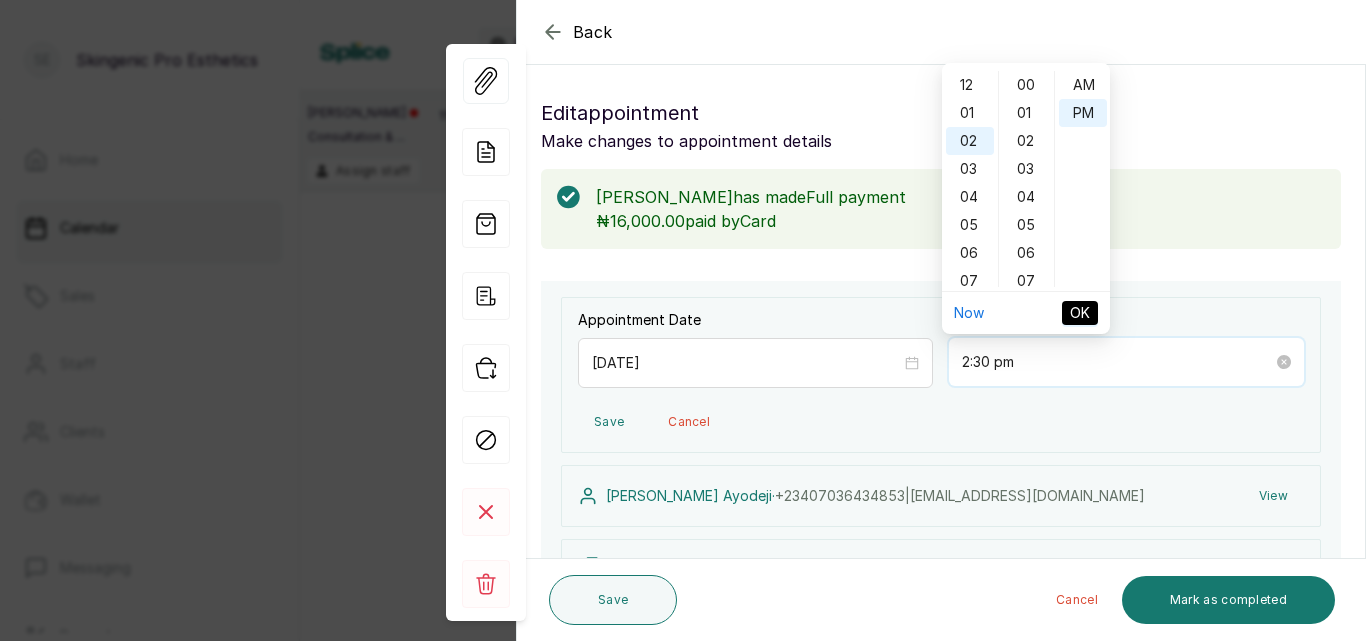 scroll, scrollTop: 56, scrollLeft: 0, axis: vertical 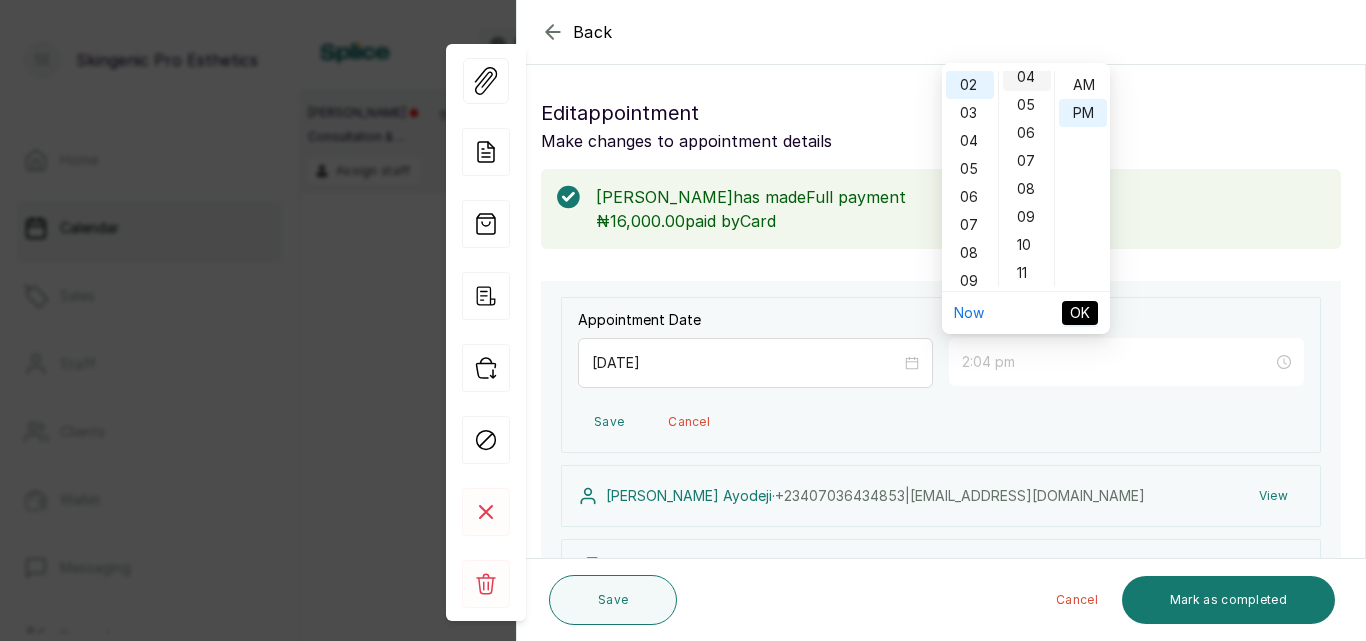 click on "04" at bounding box center (1027, 77) 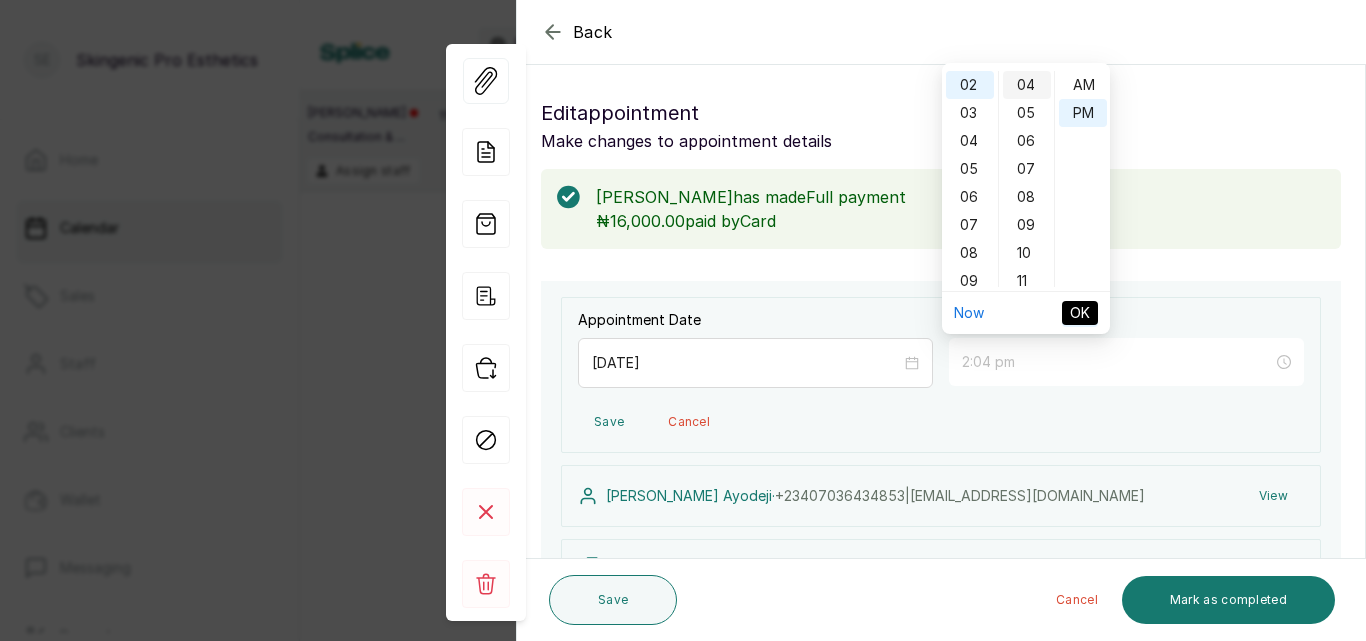 click on "04" at bounding box center (1027, 85) 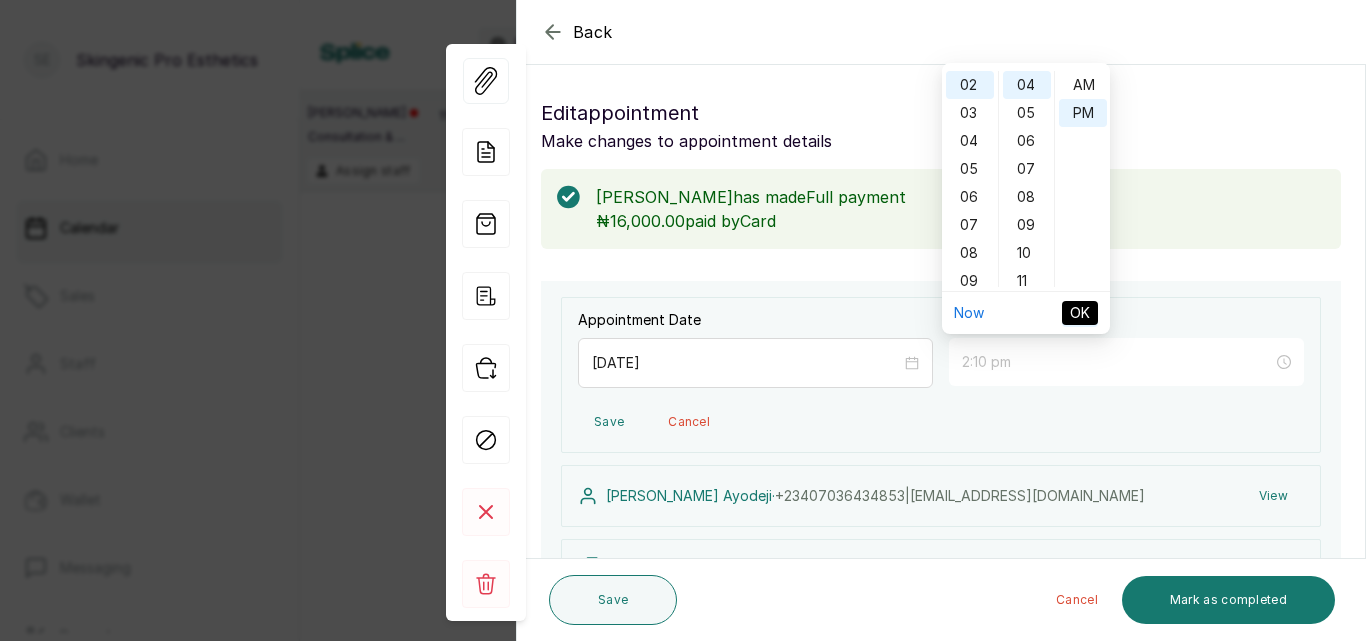 type on "2:04 pm" 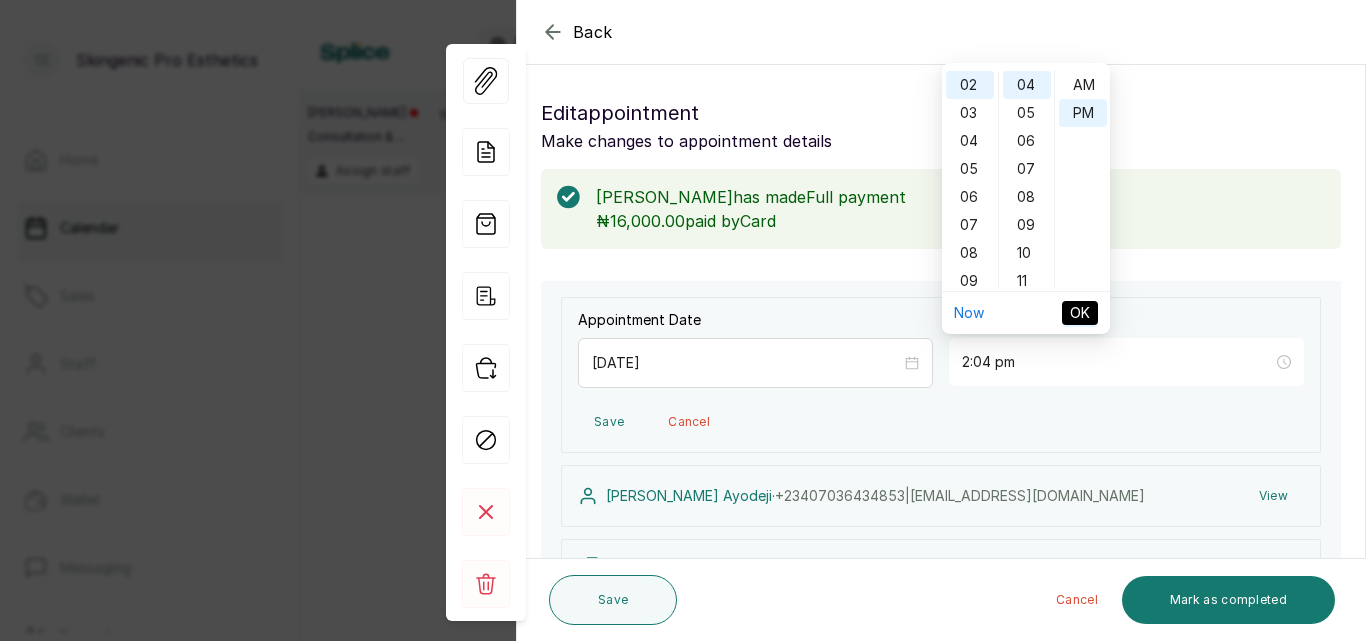 click on "OK" at bounding box center (1080, 313) 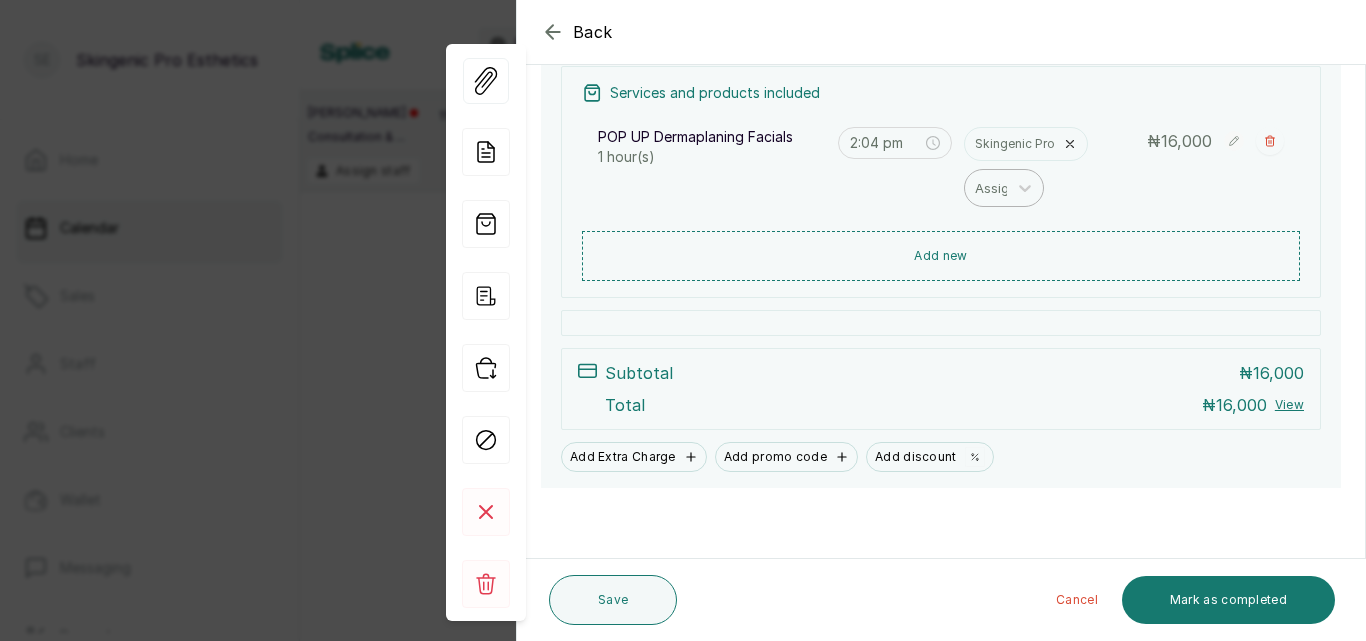 scroll, scrollTop: 473, scrollLeft: 0, axis: vertical 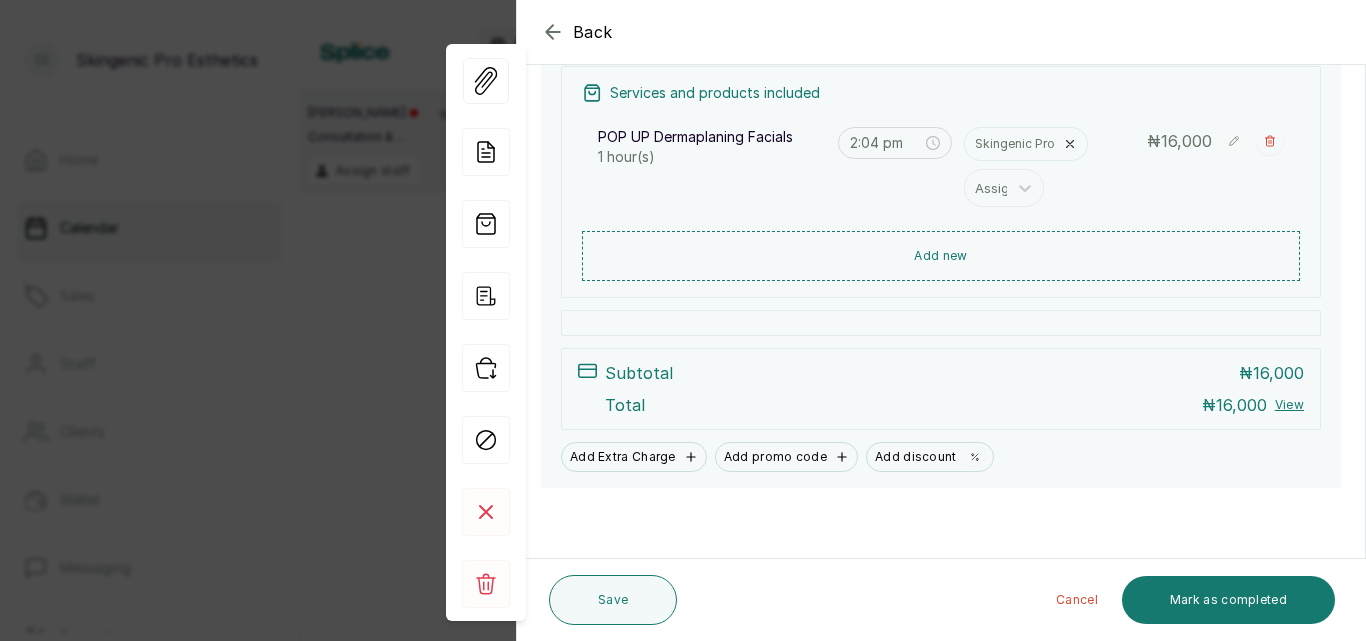 click 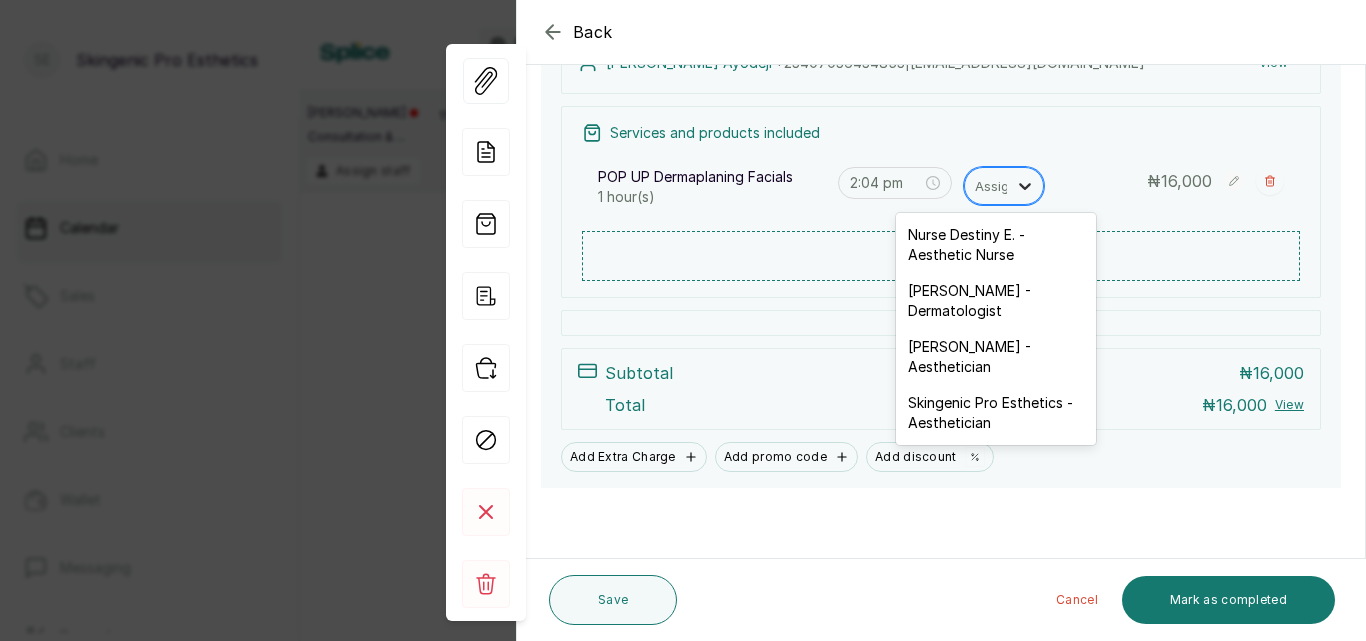 click 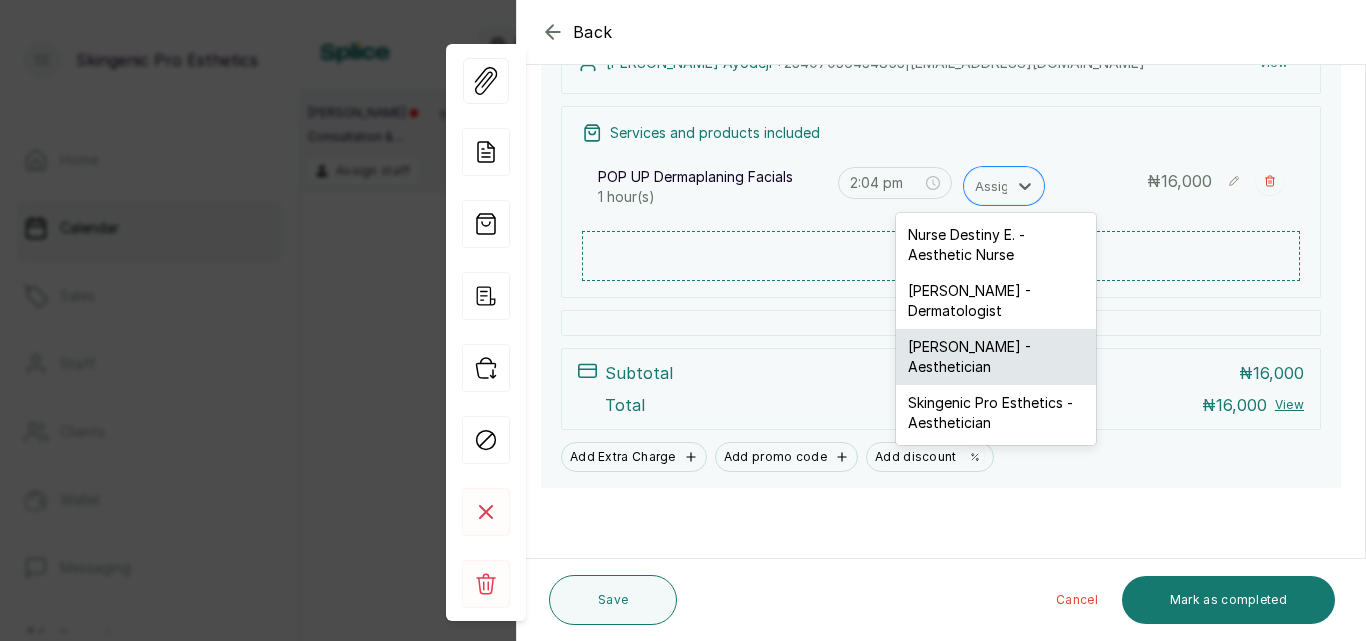 click on "[PERSON_NAME] - Aesthetician" at bounding box center (996, 357) 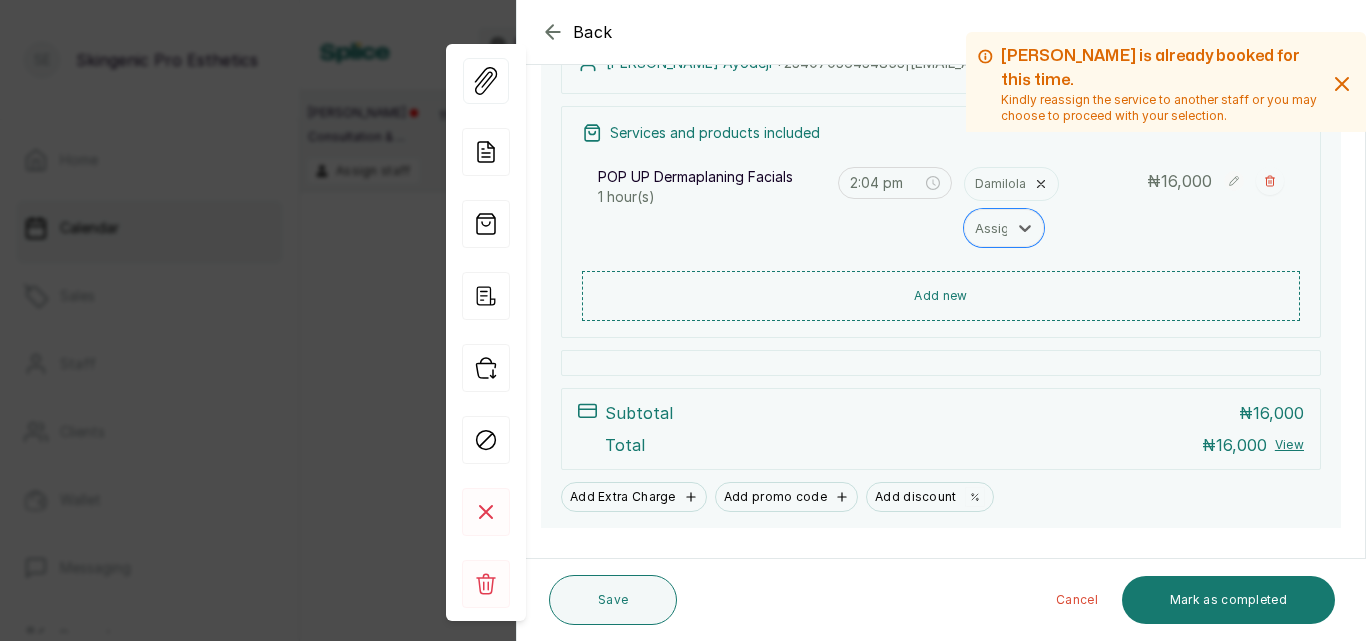 click on "Show no-show/cancelled" at bounding box center [1342, 84] 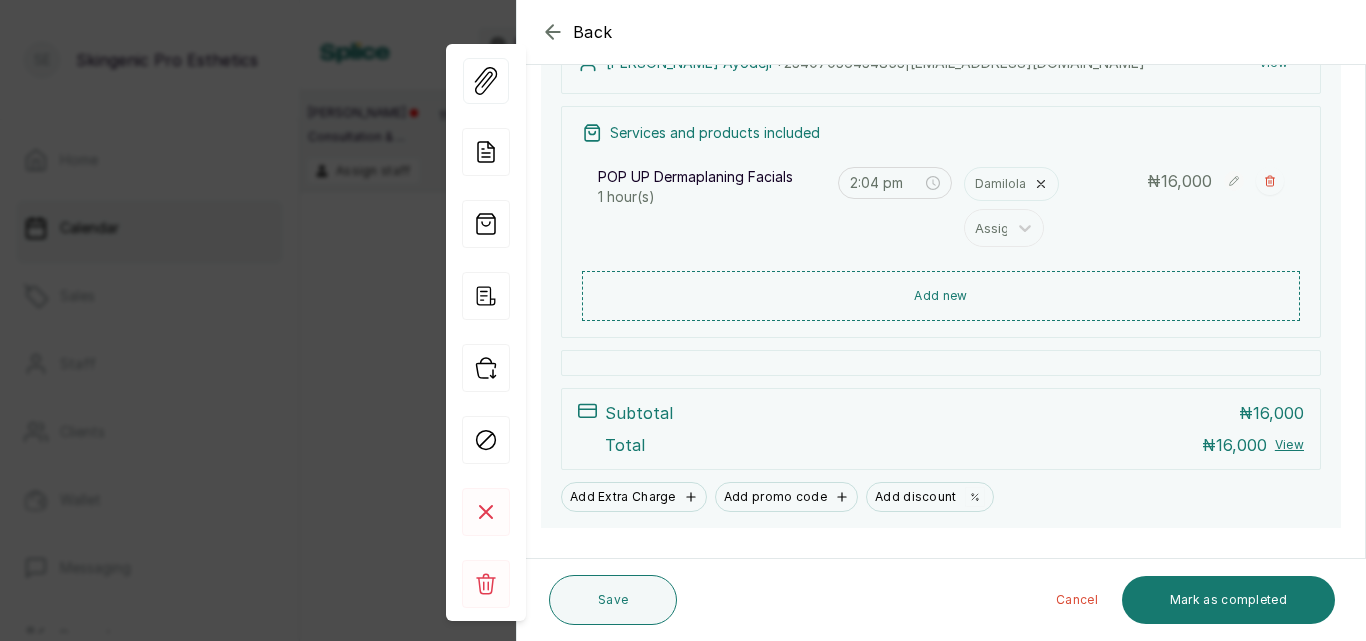 click on "Back" at bounding box center (1200, 32) 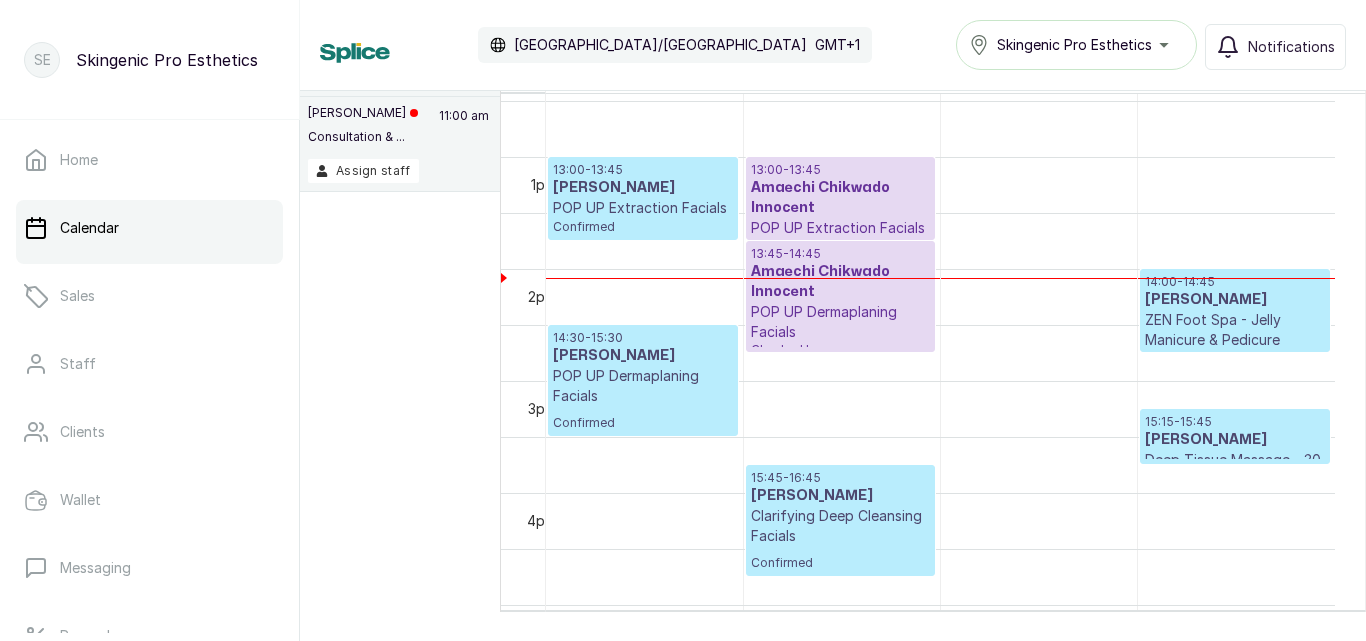 click on "POP UP Dermaplaning Facials" at bounding box center (840, 322) 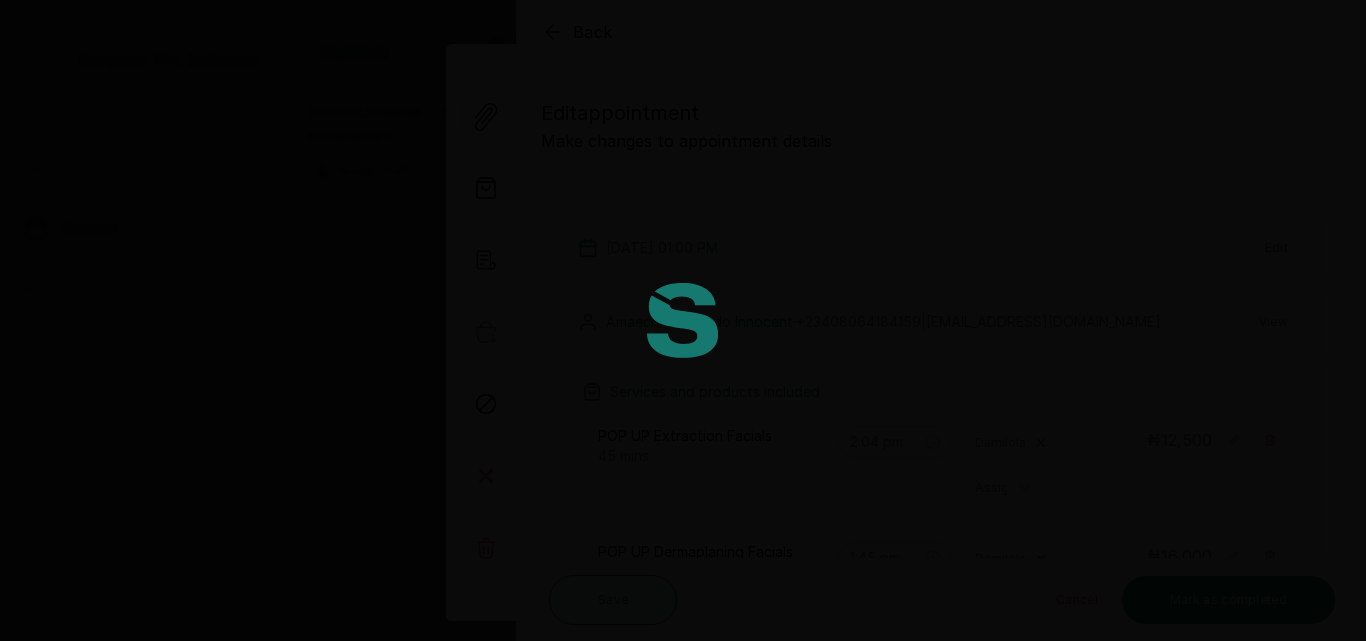 type on "1:00 pm" 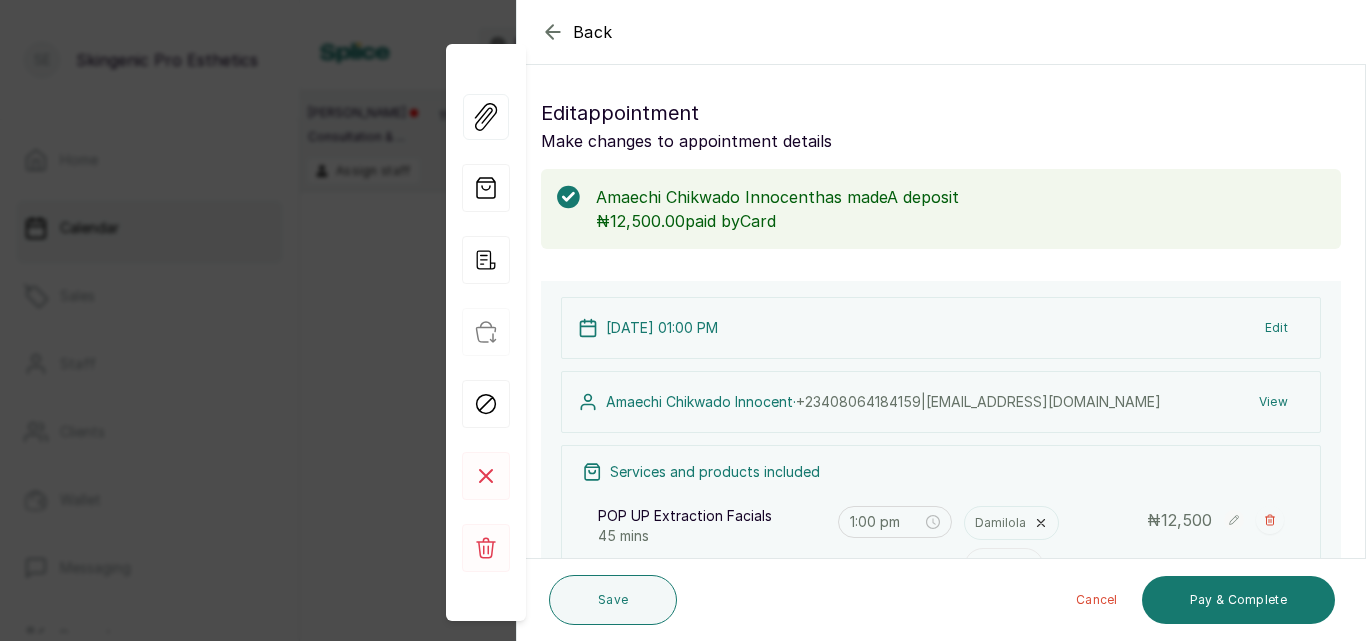 click on "[DATE] 01:00 PM Edit Amaechi Chikwado   Innocent  ·  [PHONE_NUMBER]  |  [EMAIL_ADDRESS][DOMAIN_NAME] View Services and products included POP UP Extraction Facials 45 mins 1:00 pm Damilola Assign ₦ 12,500 POP UP Dermaplaning Facials 1 hour(s) 1:45 pm Damilola Assign ₦ 16,000 Add new Subtotal ₦ 28,500 Total ₦ 28,500 View Outstanding Balance ₦16,000.00 Pay Add Extra Charge Add promo code Add discount" at bounding box center (941, 648) 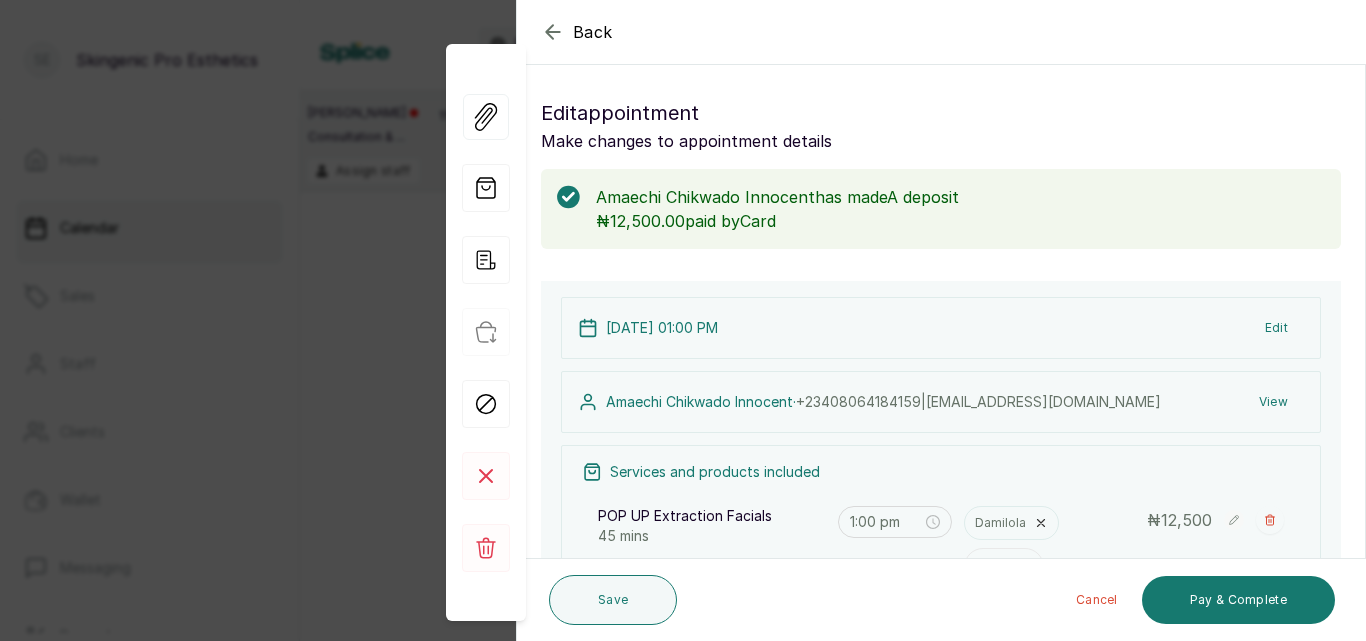 click on "[DATE] 01:00 PM Edit Amaechi Chikwado   Innocent  ·  [PHONE_NUMBER]  |  [EMAIL_ADDRESS][DOMAIN_NAME] View Services and products included POP UP Extraction Facials 45 mins 1:00 pm Damilola Assign ₦ 12,500 POP UP Dermaplaning Facials 1 hour(s) 1:45 pm Damilola Assign ₦ 16,000 Add new Subtotal ₦ 28,500 Total ₦ 28,500 View Outstanding Balance ₦16,000.00 Pay Add Extra Charge Add promo code Add discount" at bounding box center (941, 648) 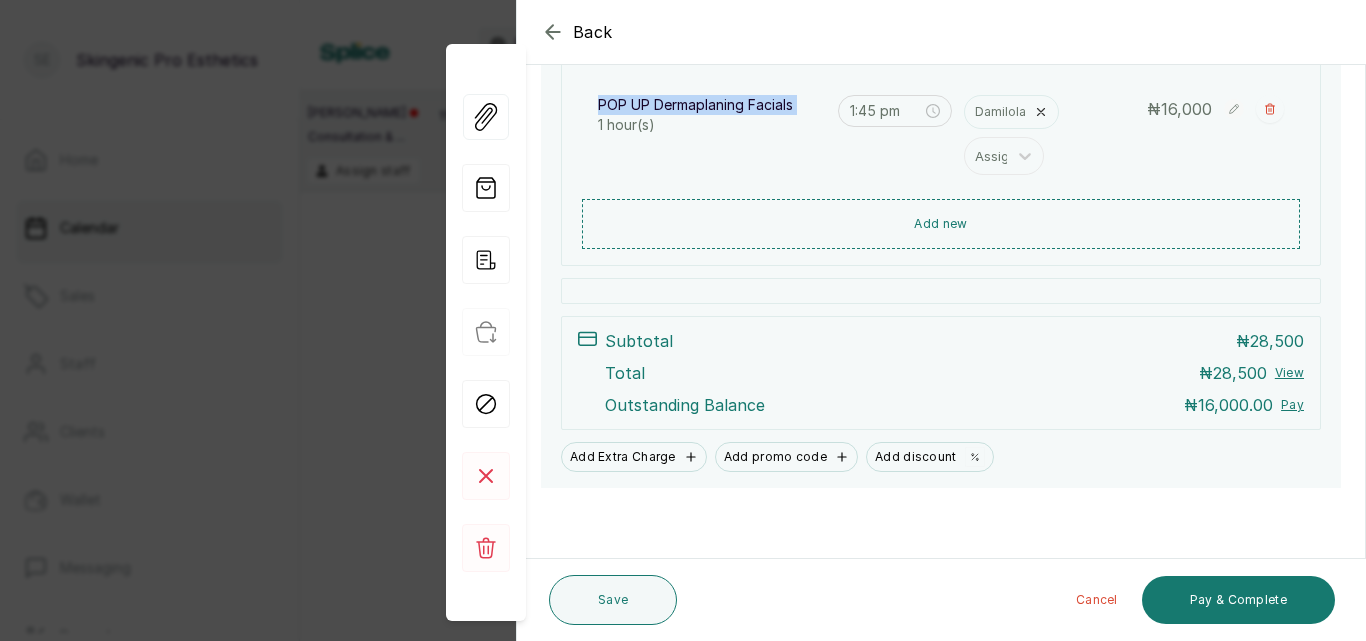 scroll, scrollTop: 527, scrollLeft: 0, axis: vertical 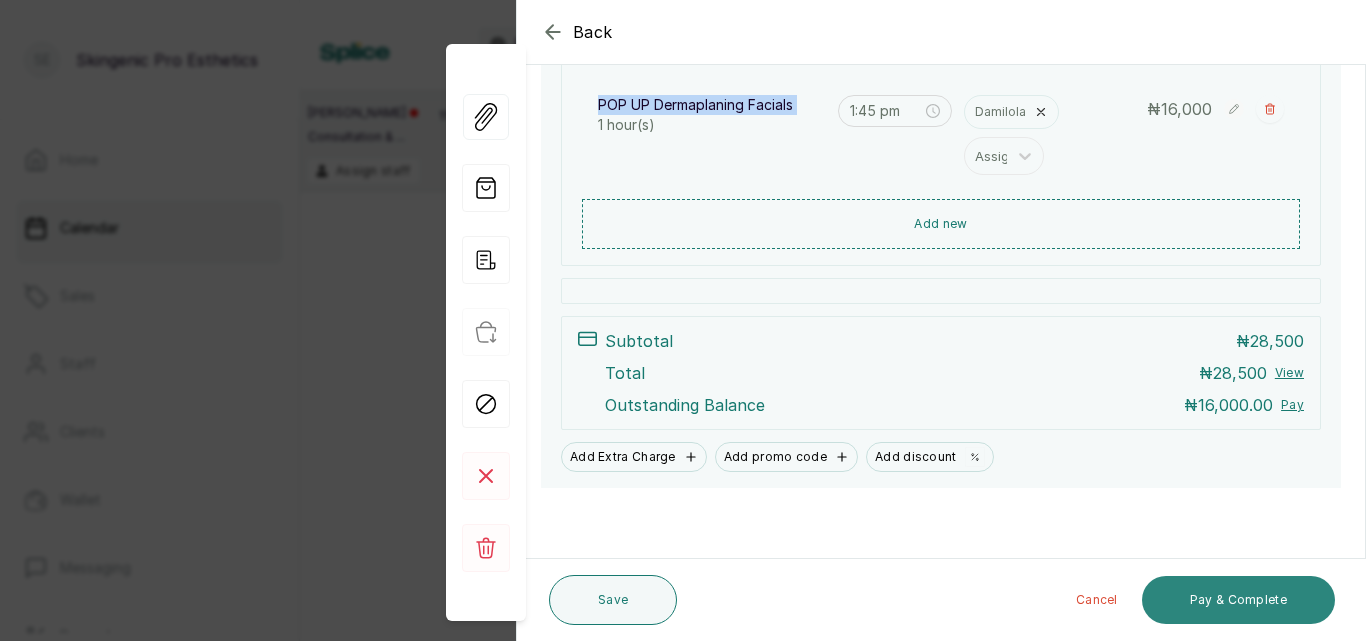 click on "Pay & Complete" at bounding box center [1238, 600] 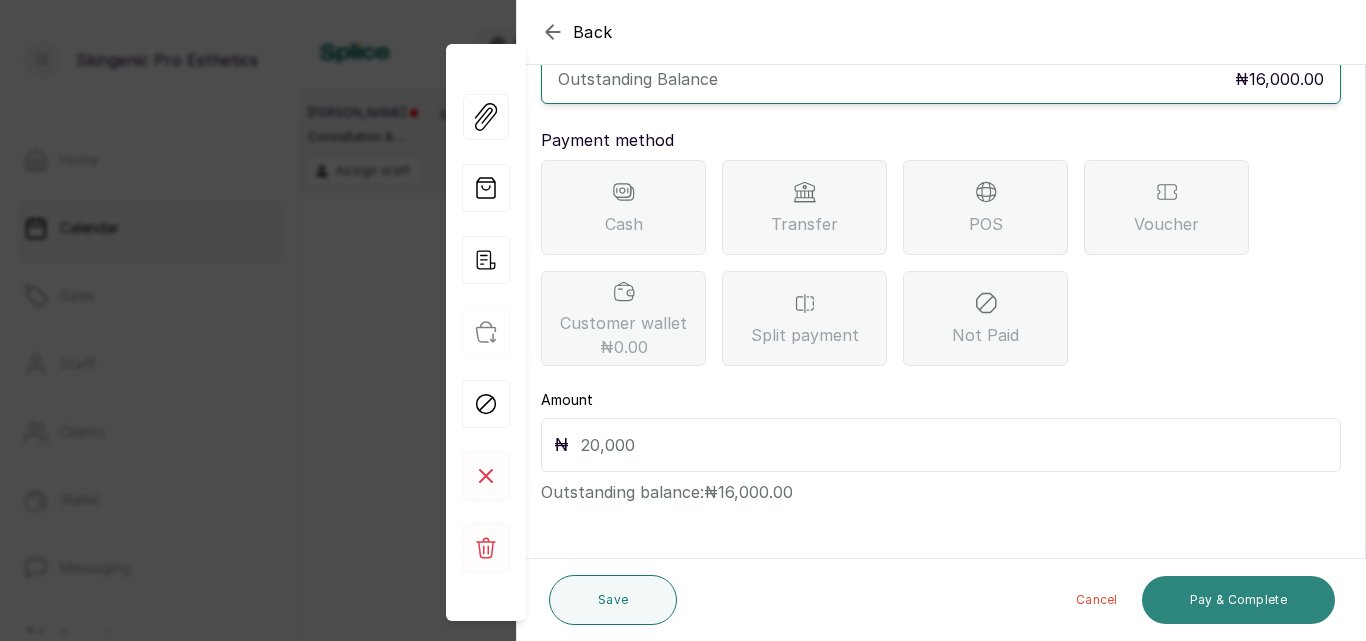 scroll, scrollTop: 159, scrollLeft: 0, axis: vertical 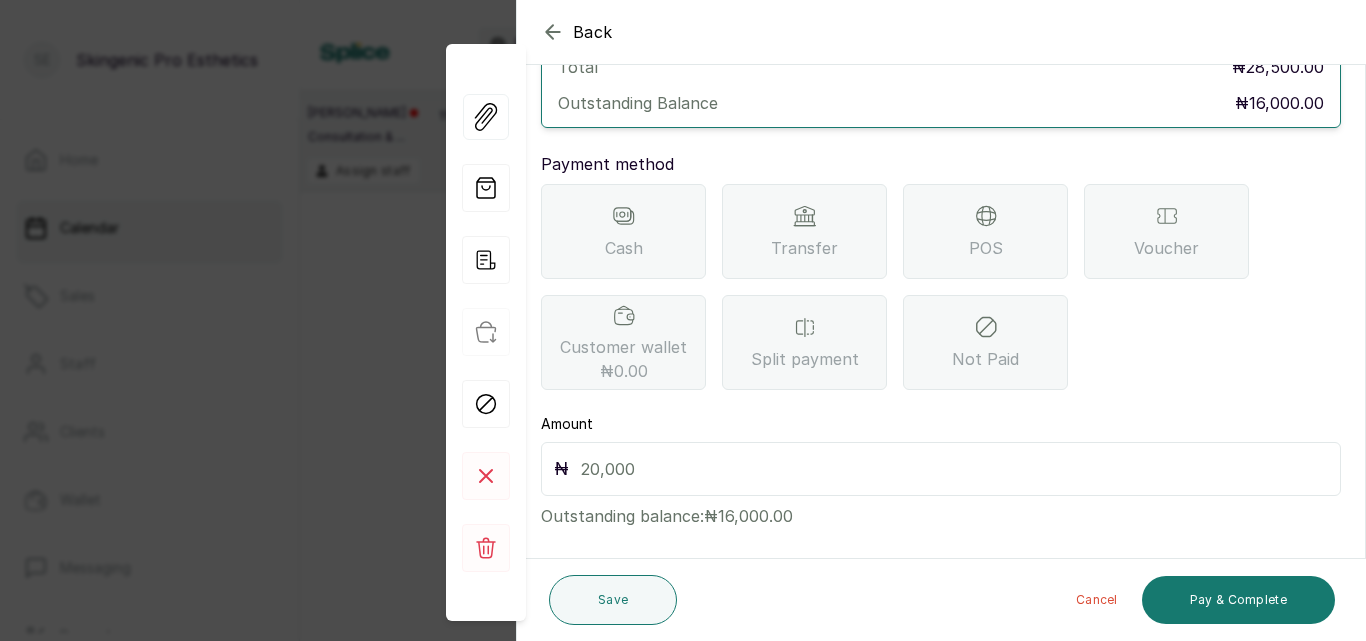 click 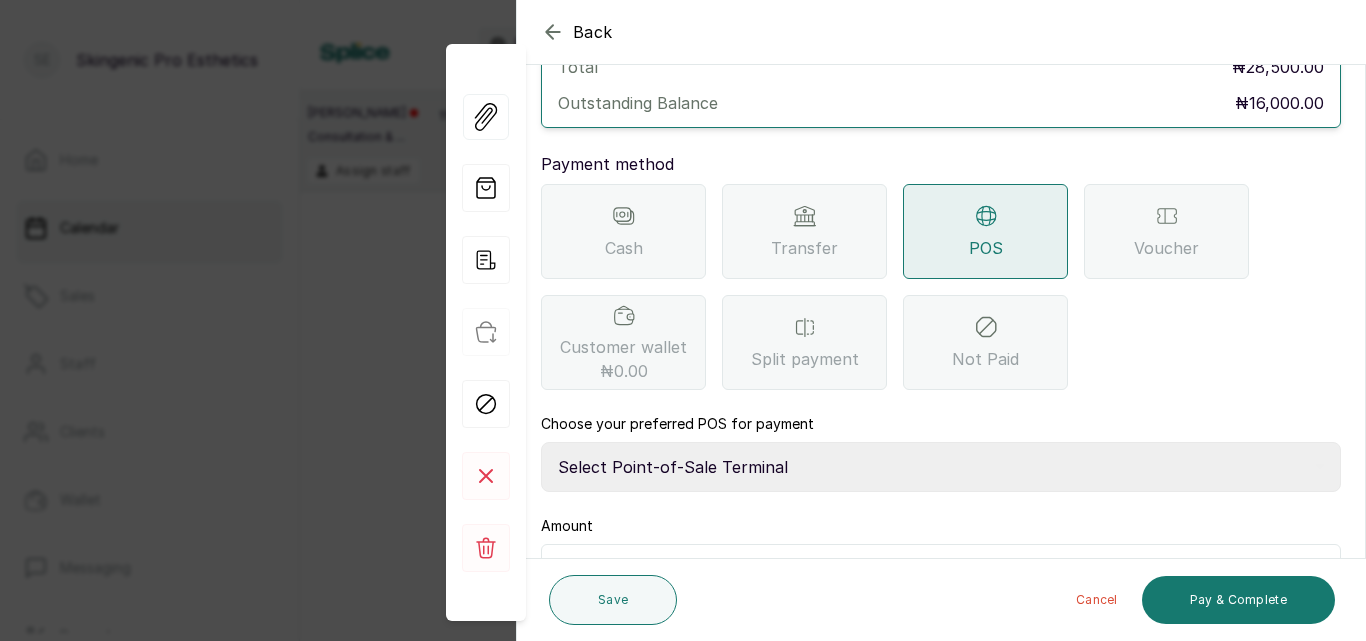 scroll, scrollTop: 261, scrollLeft: 0, axis: vertical 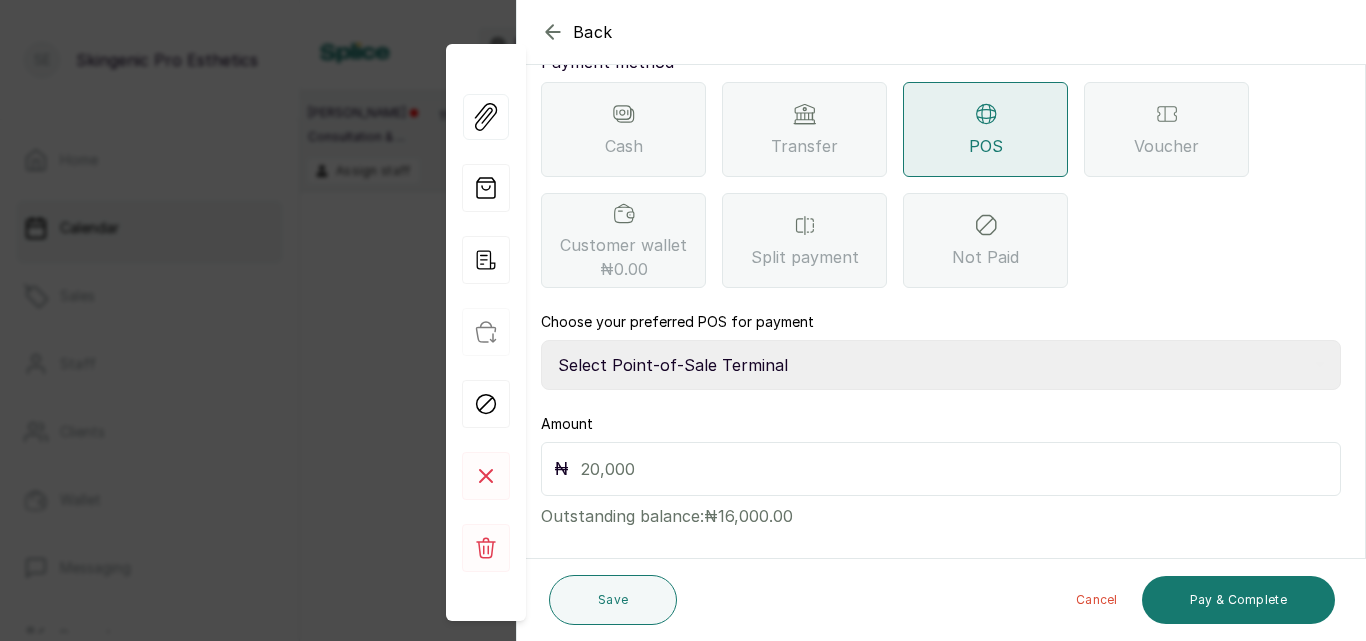 click on "₦" at bounding box center (941, 469) 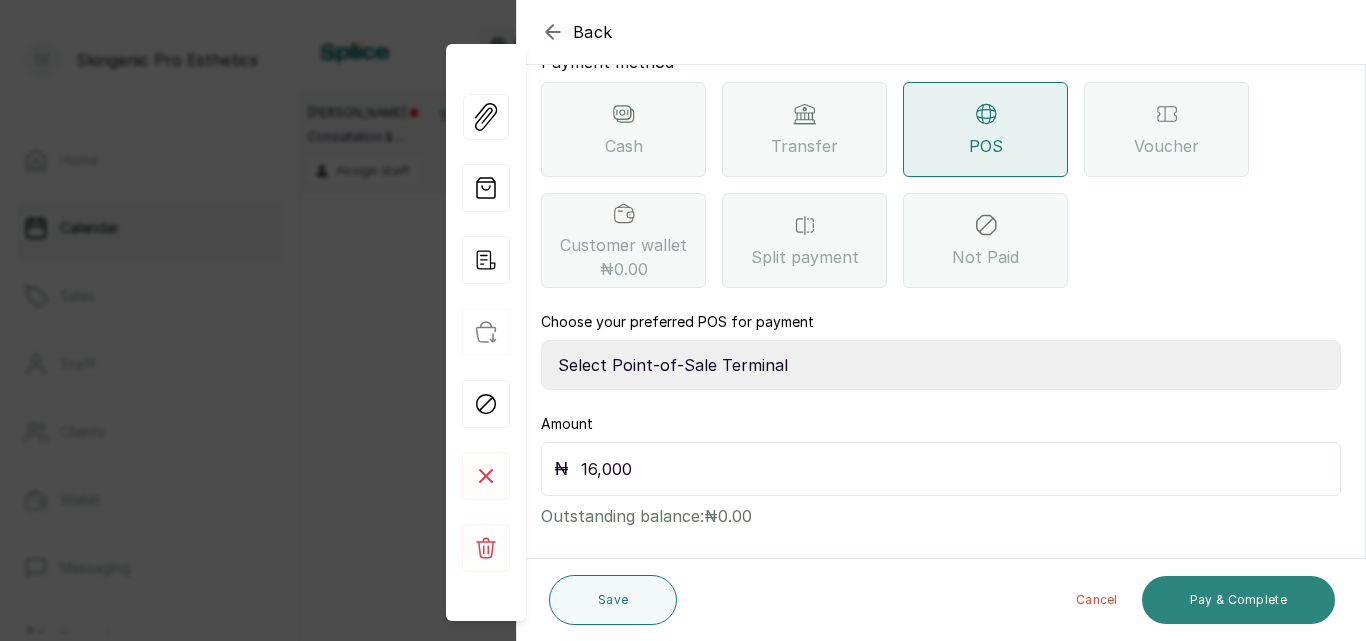 type on "16,000" 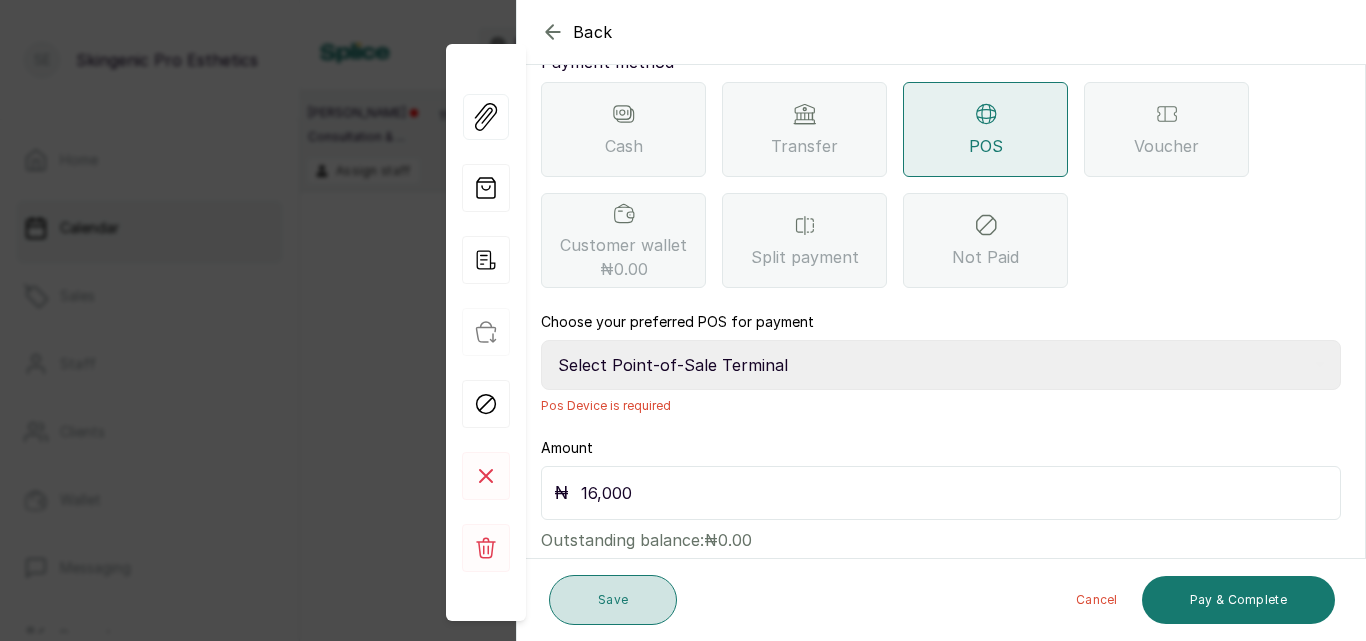 click on "Save" at bounding box center [613, 600] 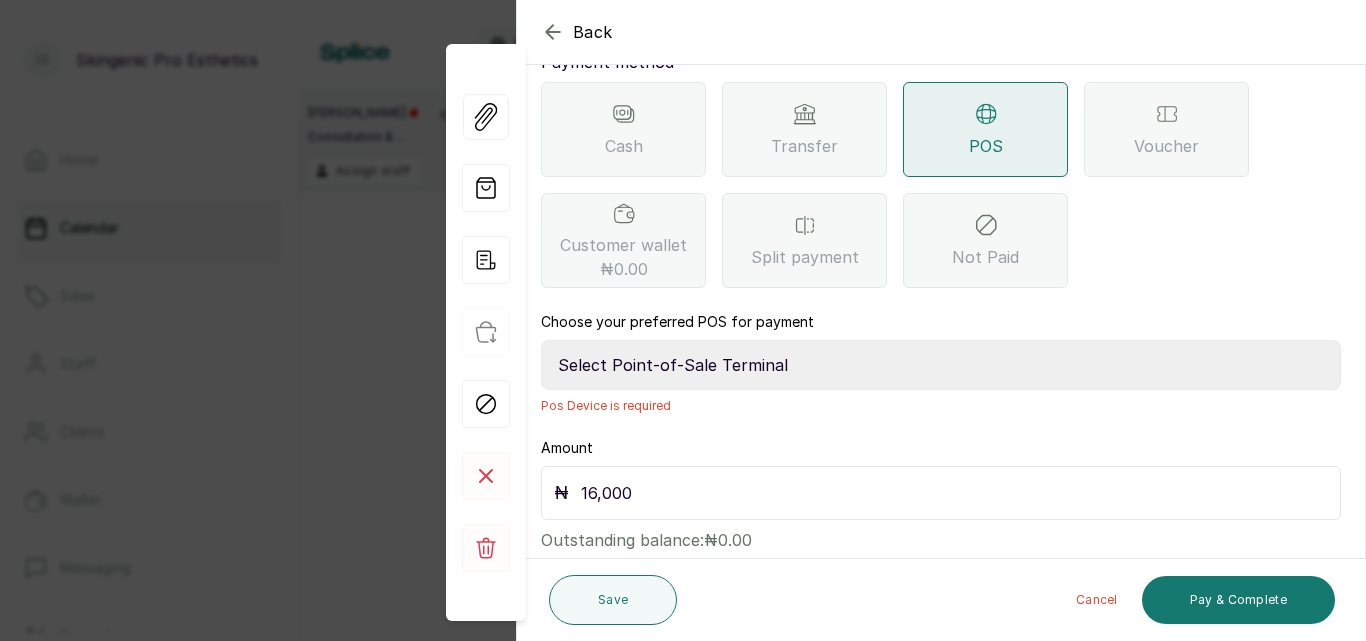 click 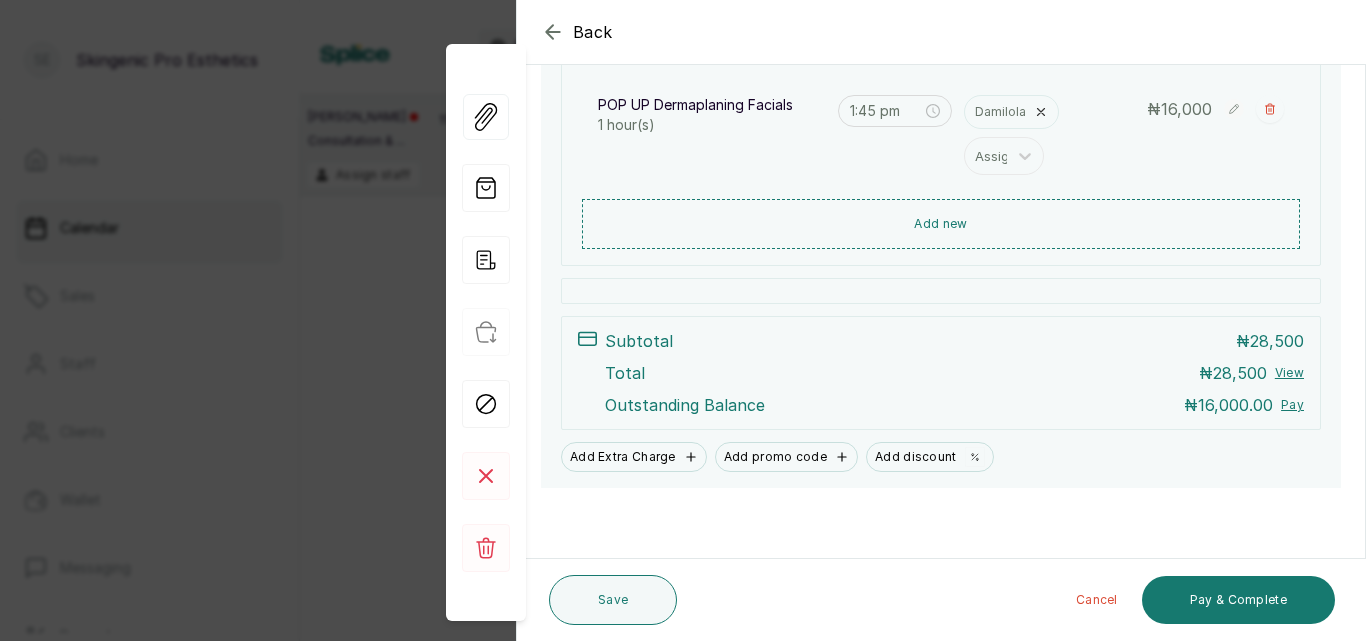 scroll, scrollTop: 527, scrollLeft: 0, axis: vertical 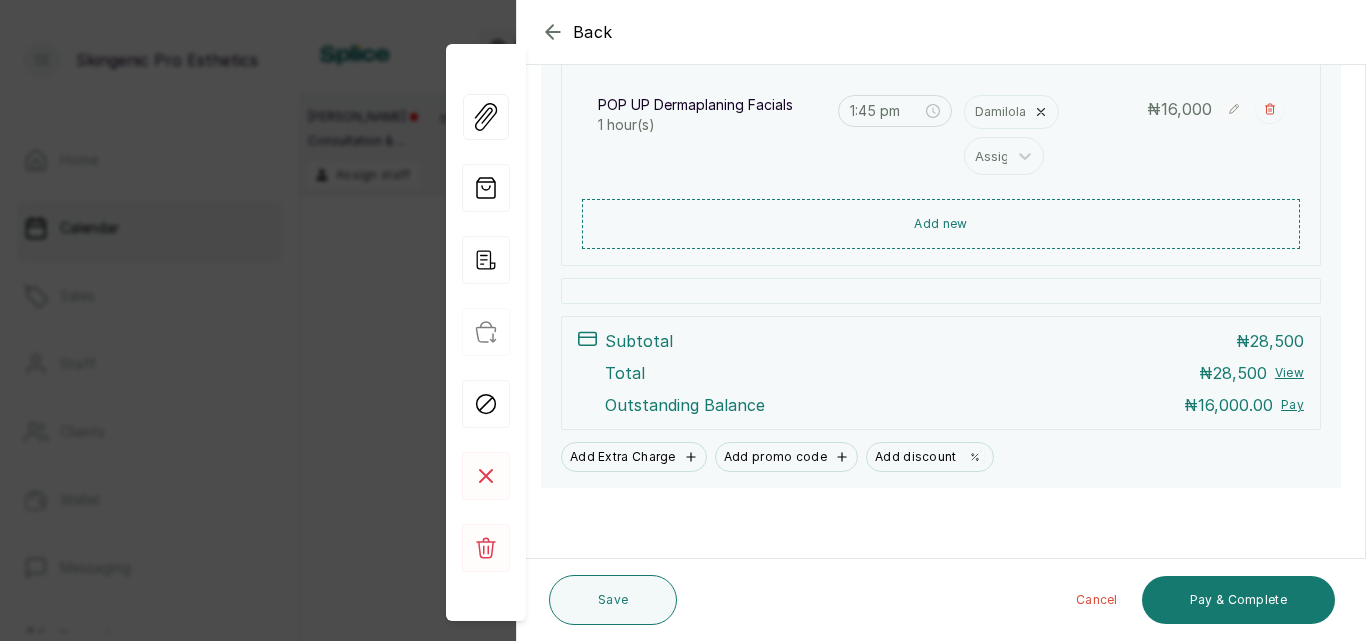 click 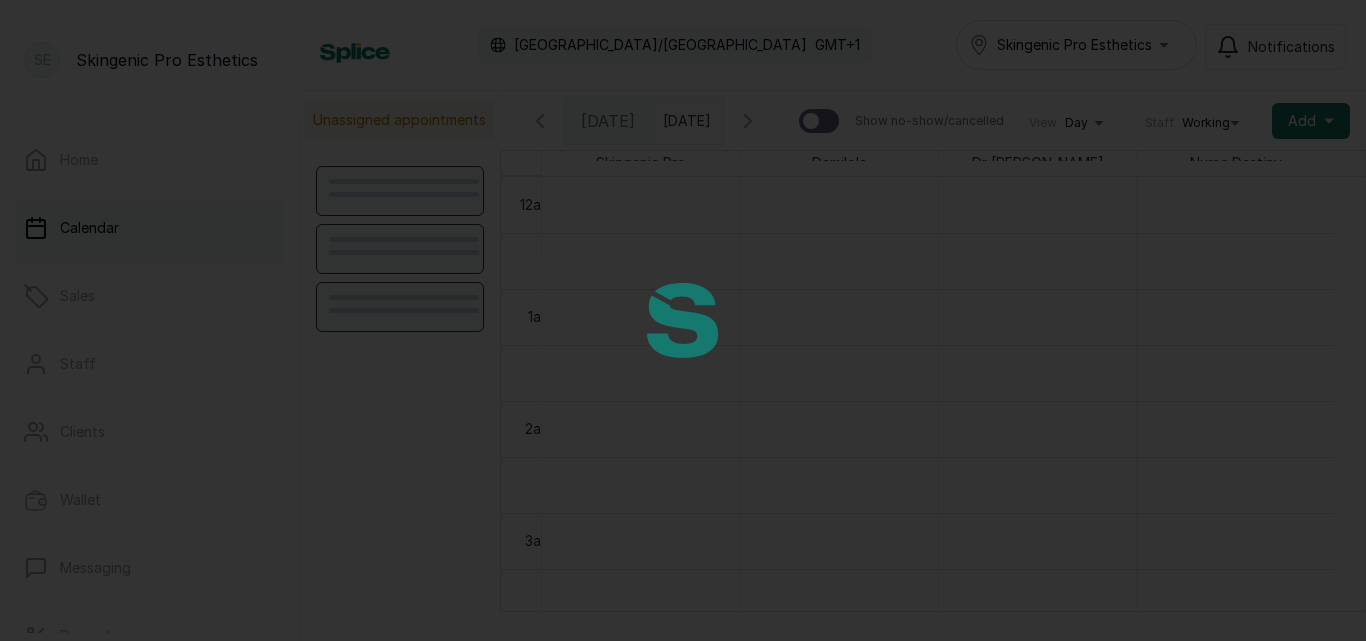 scroll, scrollTop: 0, scrollLeft: 0, axis: both 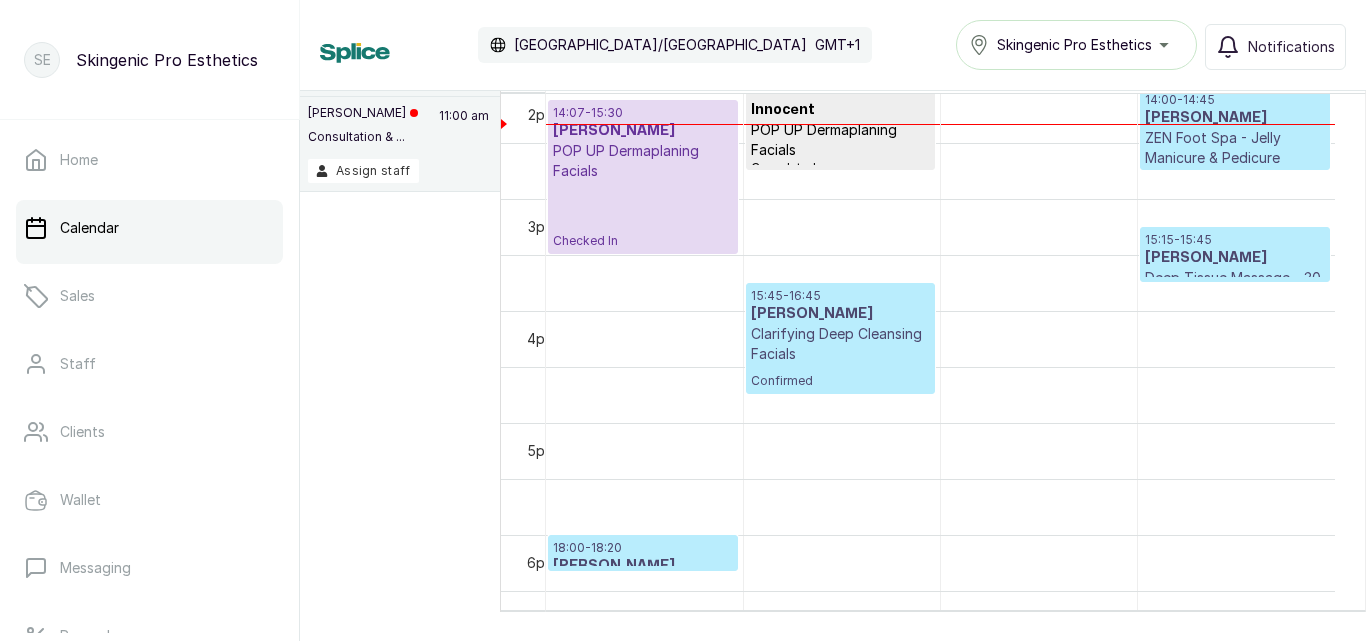 click on "ZEN Foot Spa - Jelly Manicure & Pedicure" at bounding box center (1235, 148) 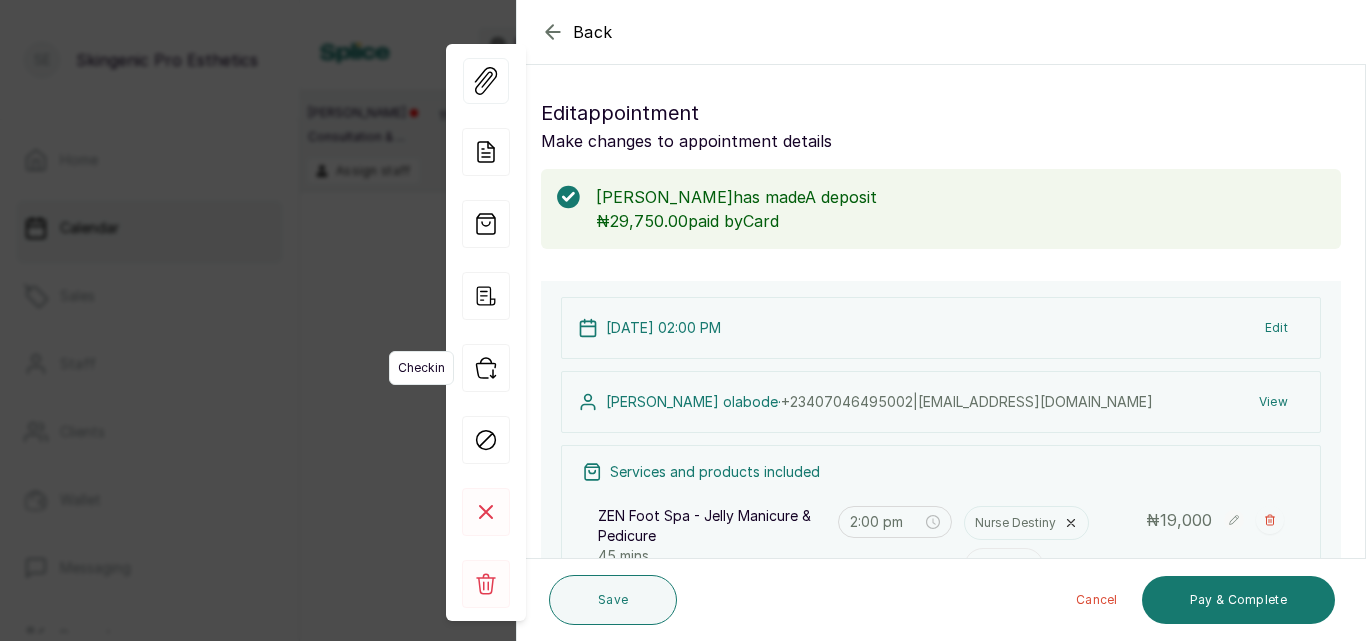 click 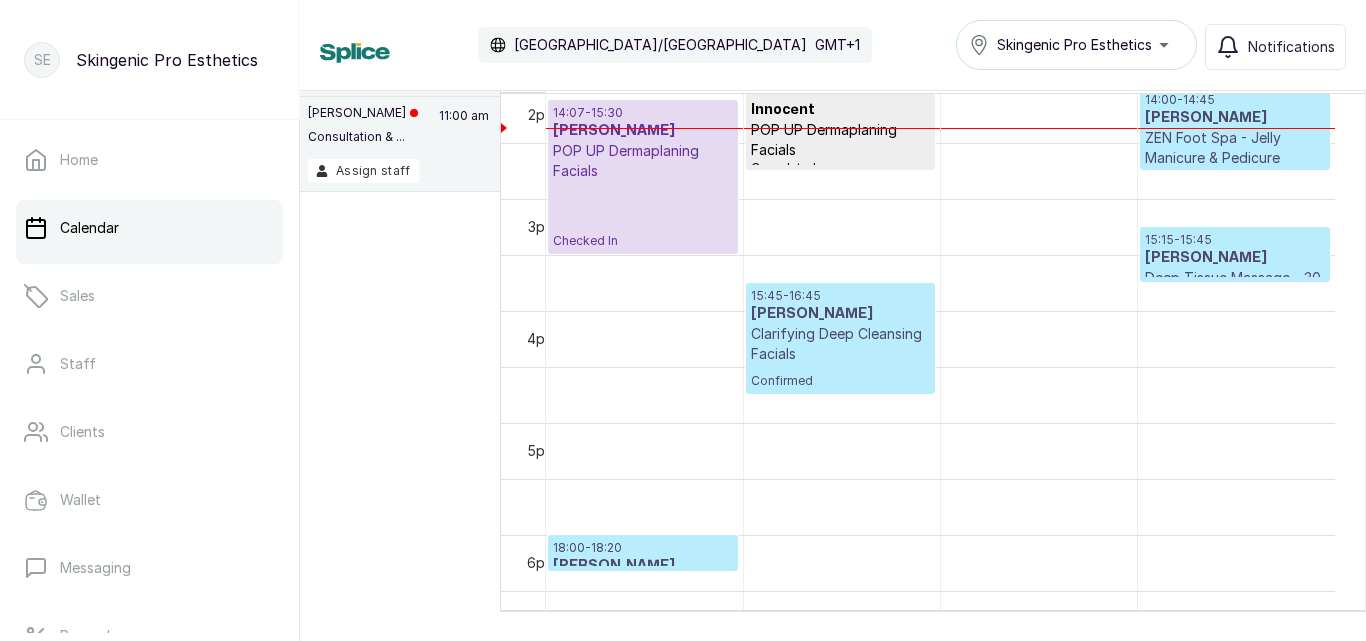 scroll, scrollTop: 1549, scrollLeft: 0, axis: vertical 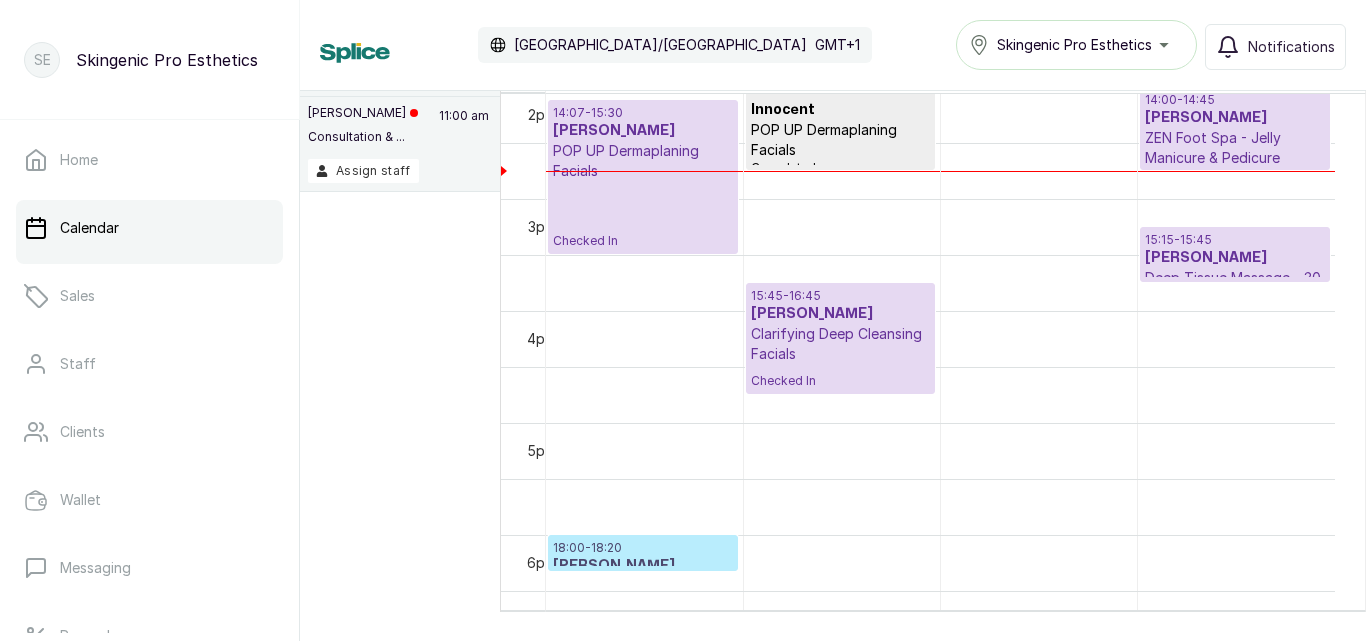 click on "Deep Tissue Massage - 30 mins Deep Tissue Massage" at bounding box center (1235, 288) 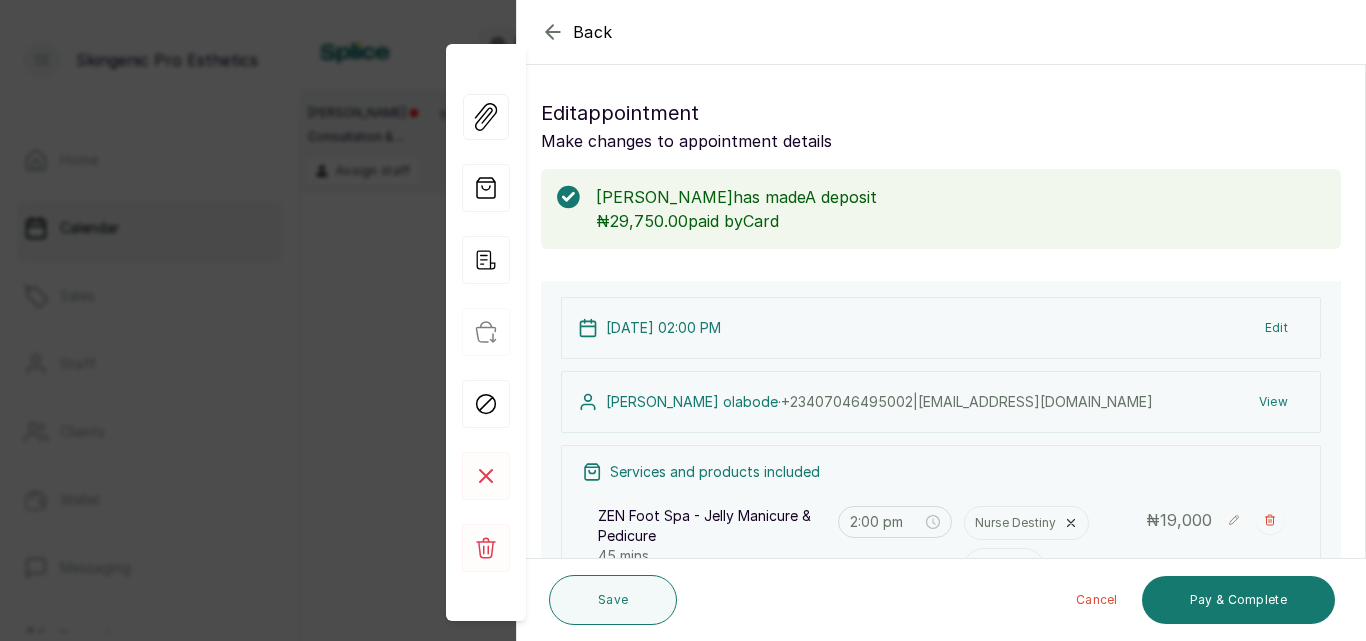 scroll, scrollTop: 559, scrollLeft: 0, axis: vertical 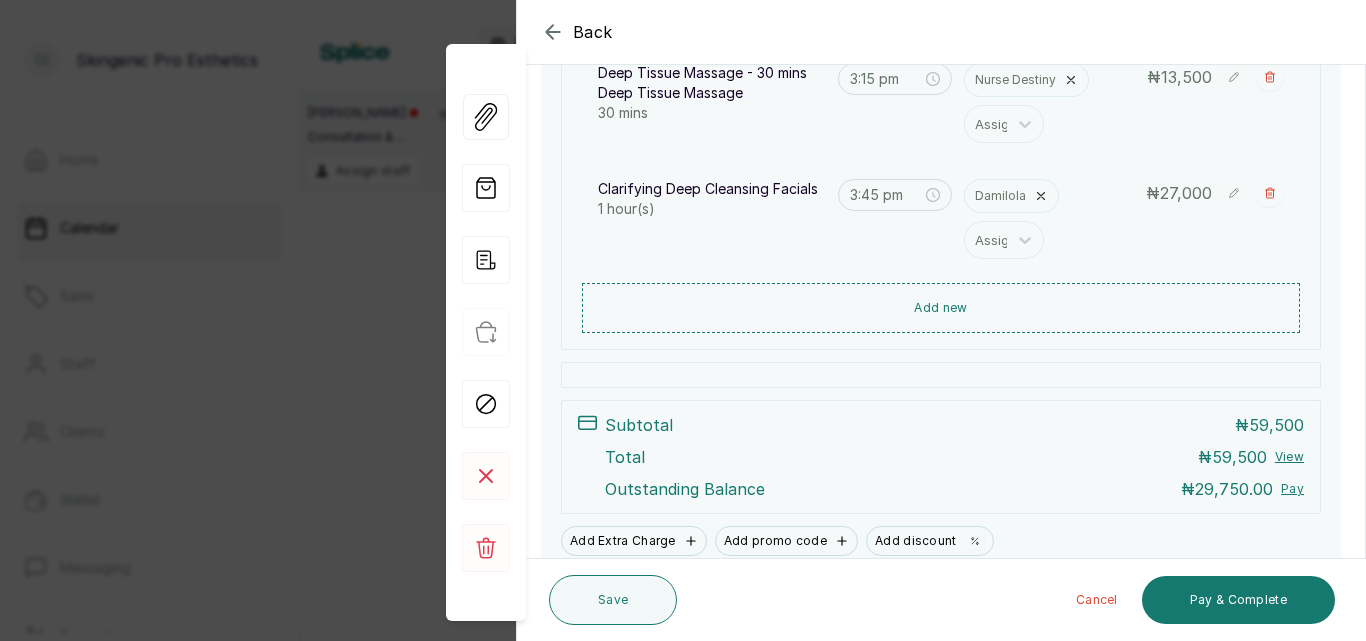 click 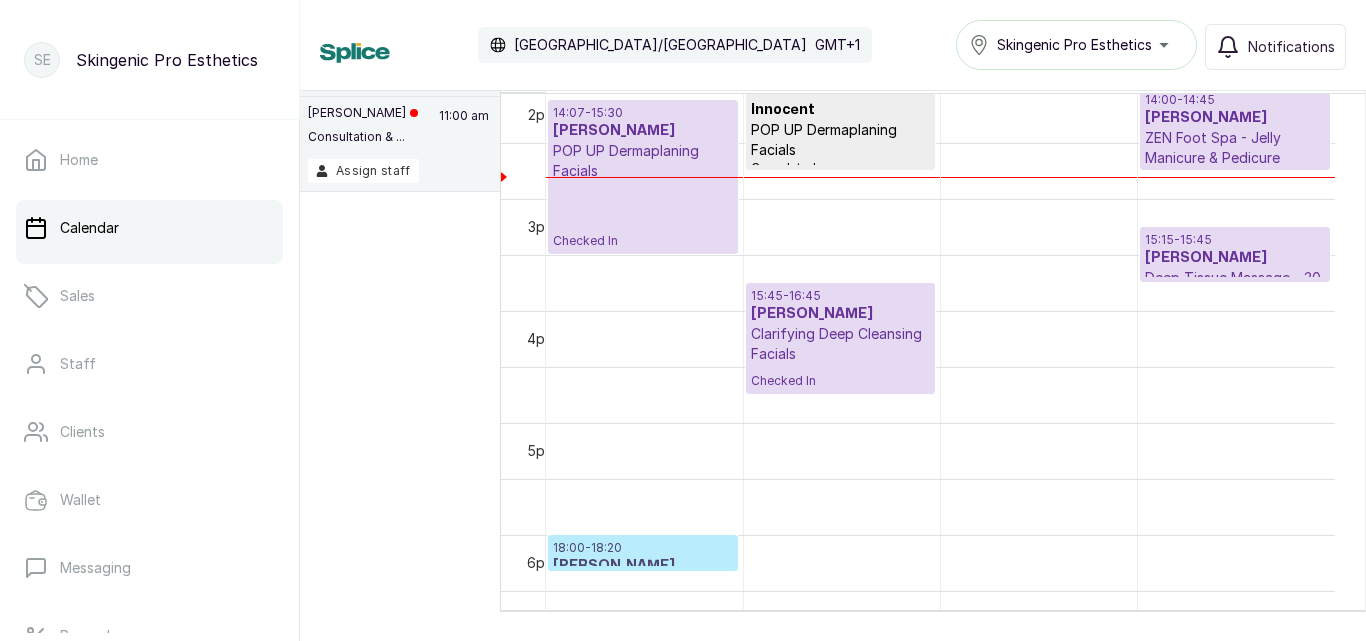 click on "[PERSON_NAME]" at bounding box center (1235, 258) 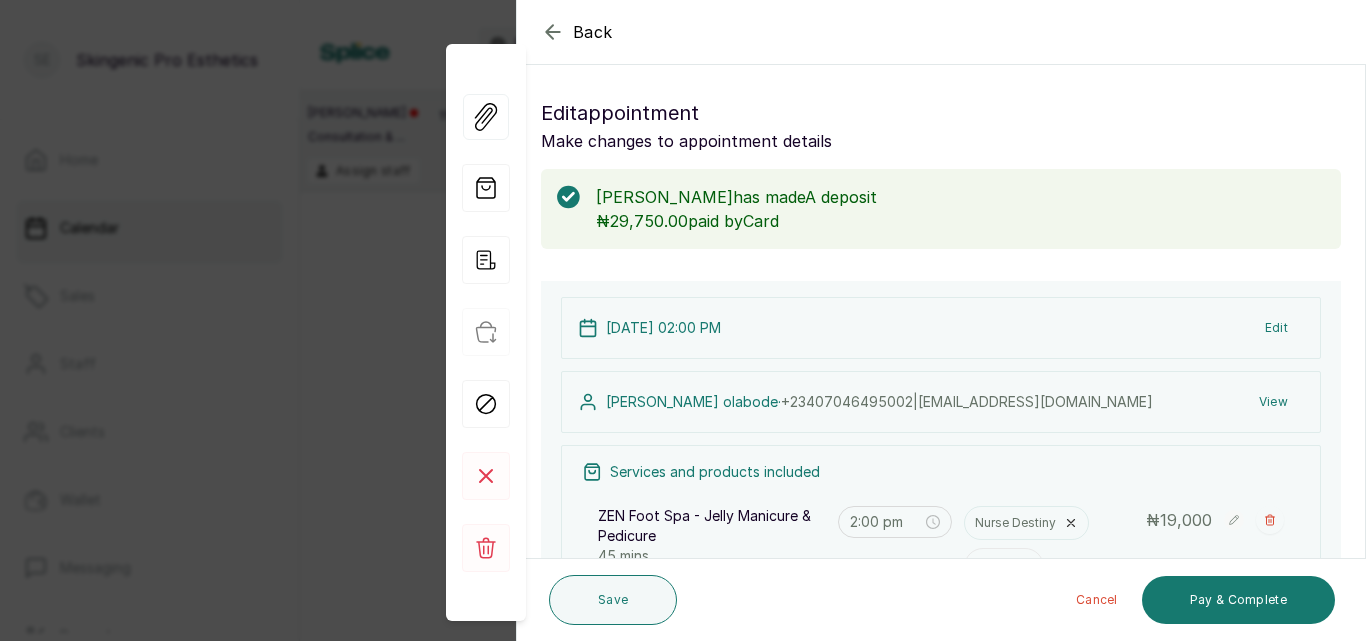 click 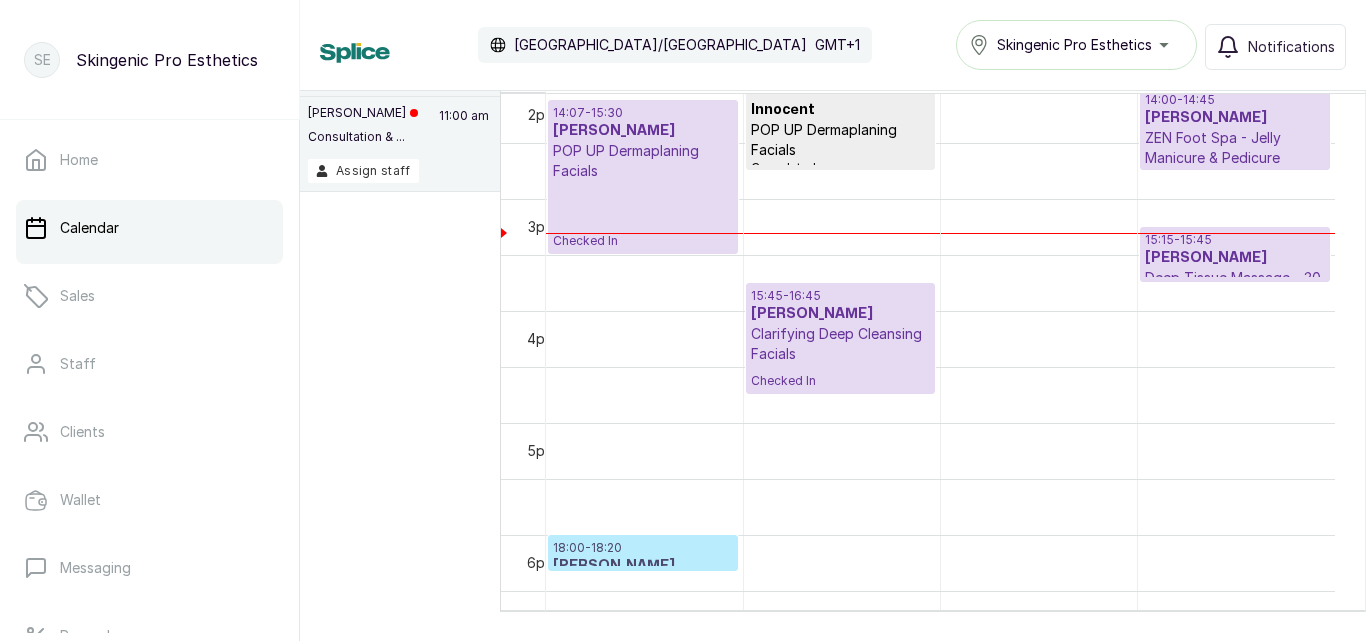 click on "14:07  -  15:30 Oladipo Halimat Ayodeji POP UP Dermaplaning Facials Checked In" at bounding box center [643, 177] 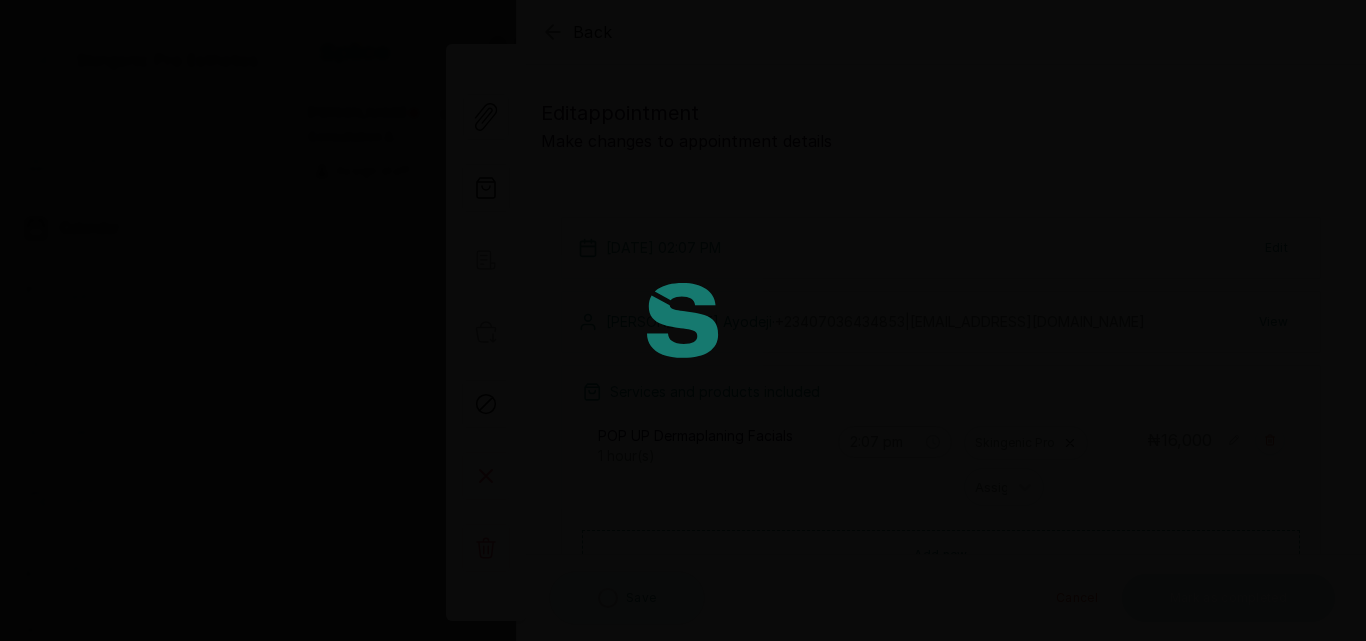 type on "2:07 pm" 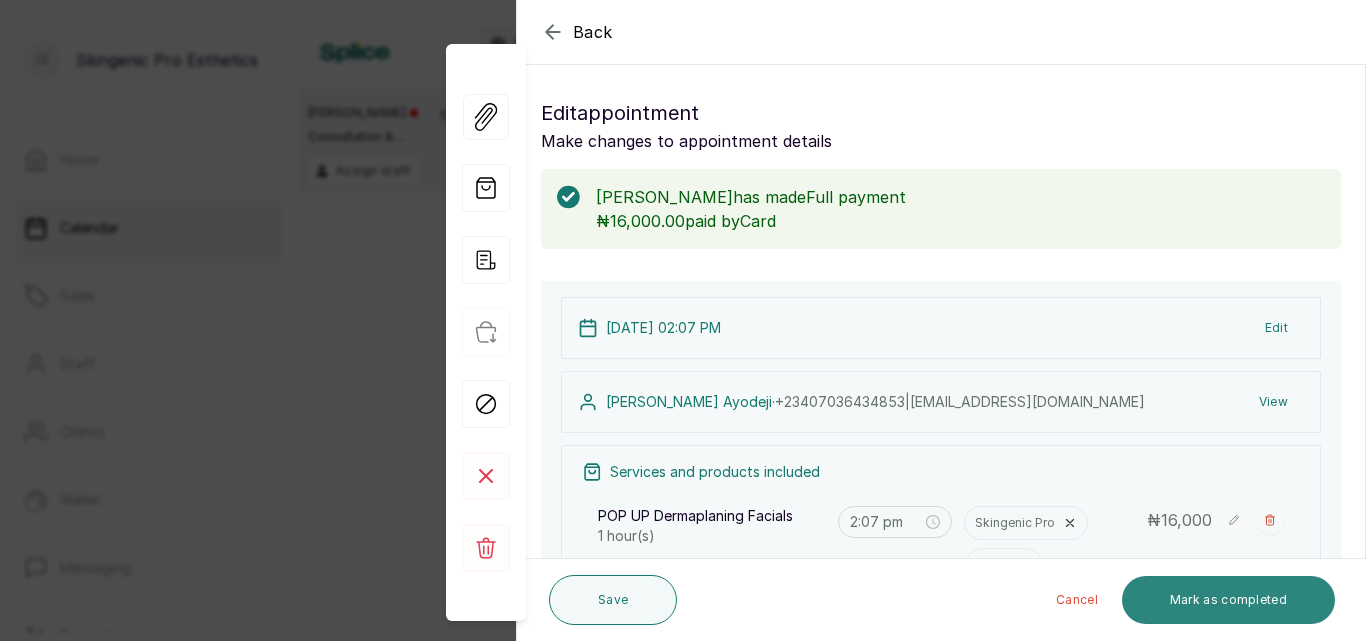 click on "Mark as completed" at bounding box center [1228, 600] 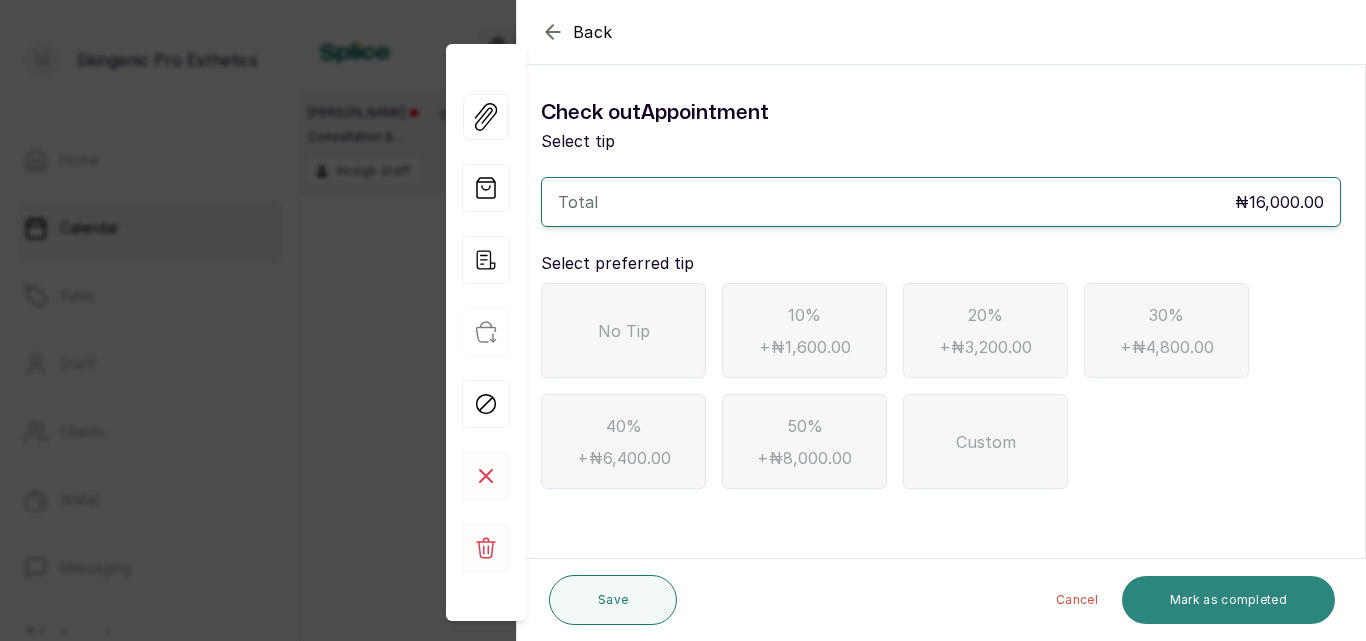 click on "Mark as completed" at bounding box center [1228, 600] 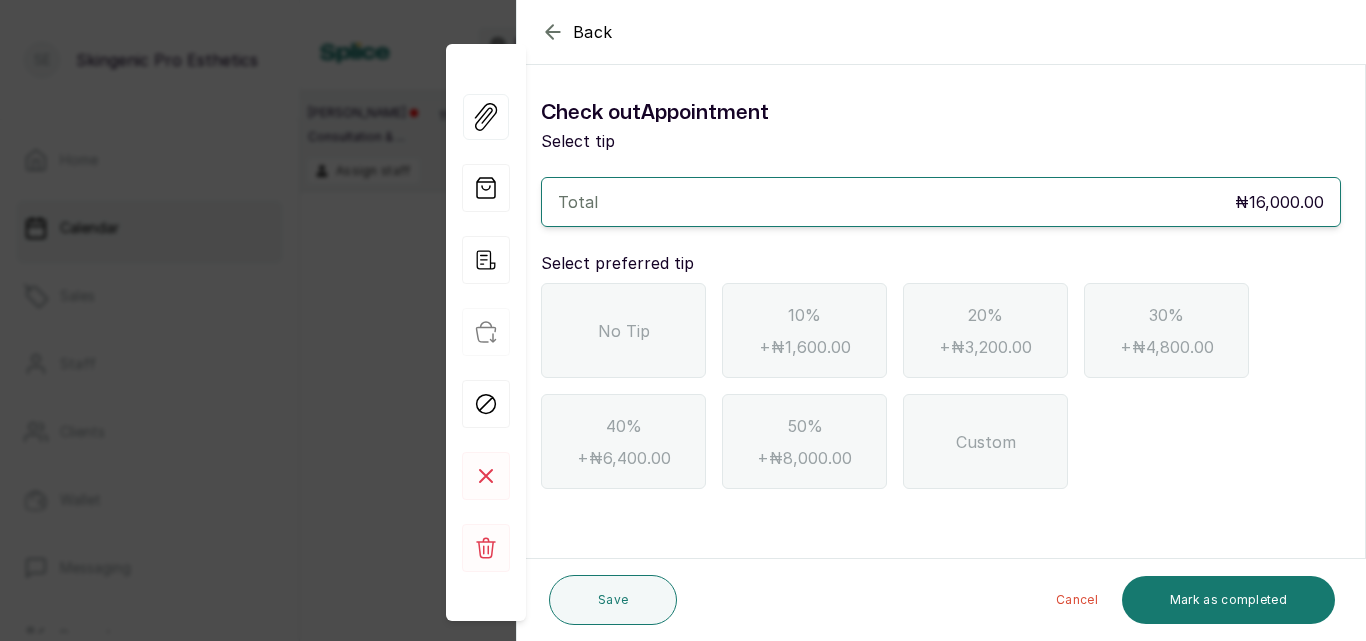 click on "Check out  Appointment Select tip Total ₦16,000.00 Select preferred tip No Tip 10% + ₦1,600.00 20% + ₦3,200.00 30% + ₦4,800.00 40% + ₦6,400.00 50% + ₦8,000.00 Custom" at bounding box center (941, 293) 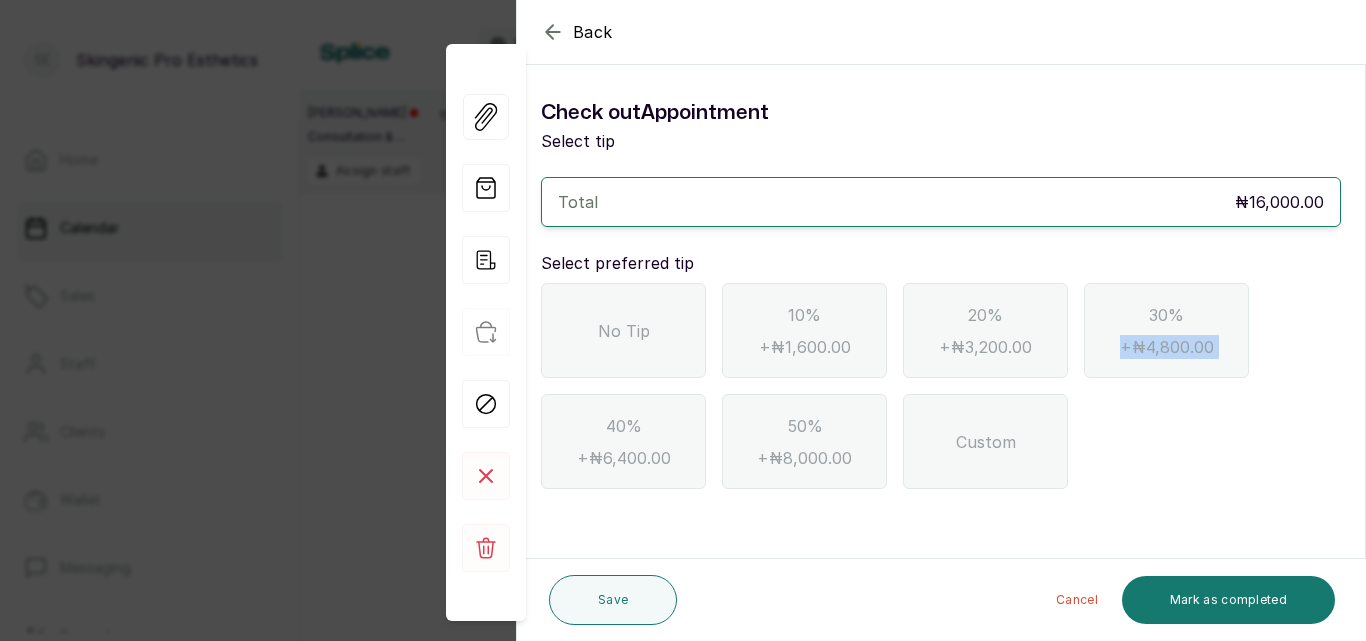 click on "Check out  Appointment Select tip Total ₦16,000.00 Select preferred tip No Tip 10% + ₦1,600.00 20% + ₦3,200.00 30% + ₦4,800.00 40% + ₦6,400.00 50% + ₦8,000.00 Custom" at bounding box center (941, 293) 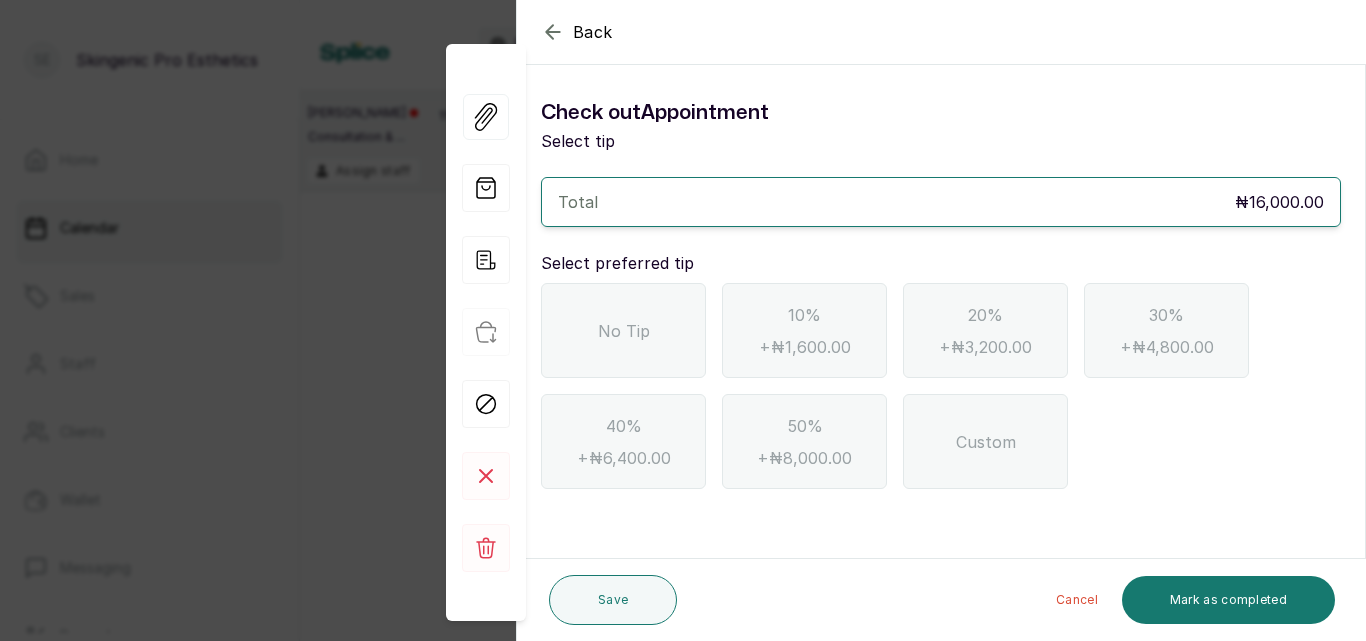 click on "No Tip" at bounding box center (624, 331) 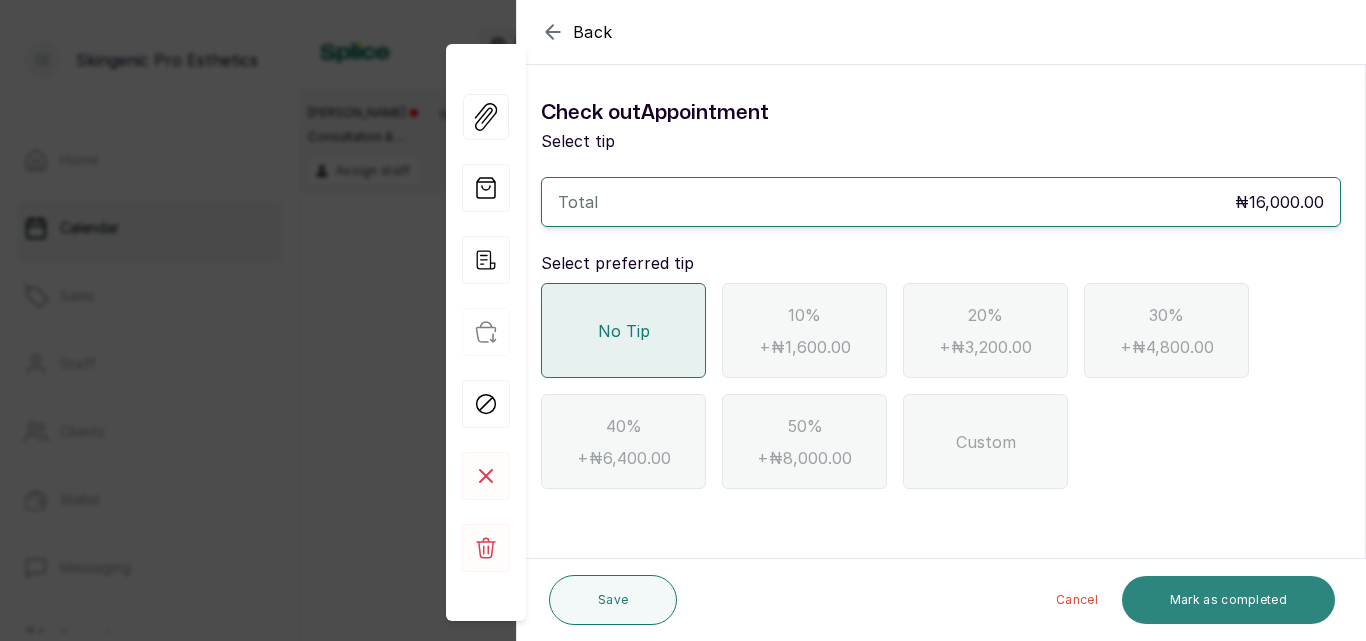 click on "Mark as completed" at bounding box center [1228, 600] 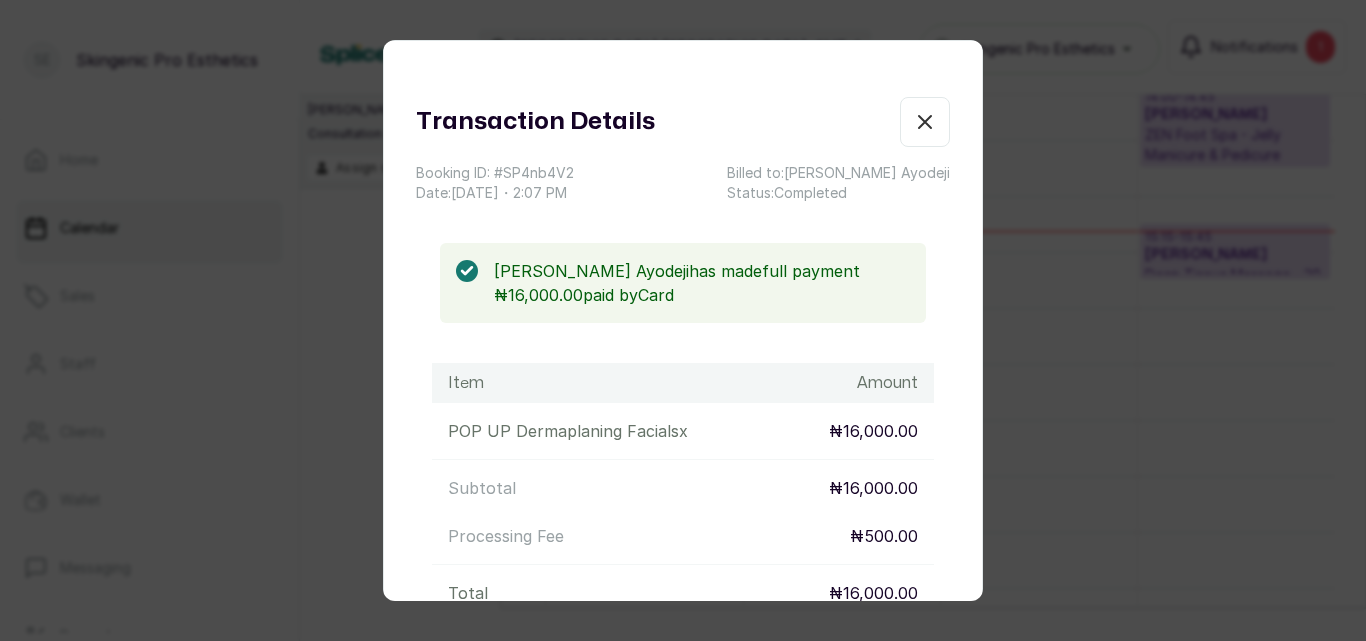 click on "Transaction Details Booking ID: # SP4nb4V2 Date:  25 Jul, 2025  ・  2:07 PM Billed to:  Oladipo Halimat   Ayodeji Status:  Completed Oladipo Halimat   Ayodeji  has made  full payment ₦16,000.00  paid by  Card Item Amount POP UP Dermaplaning Facials  x ₦16,000.00 Subtotal ₦16,000.00 Processing Fee ₦500.00 Total ₦16,000.00  Print receipt Copy link Email Cancel Rebook appointment" at bounding box center (683, 320) 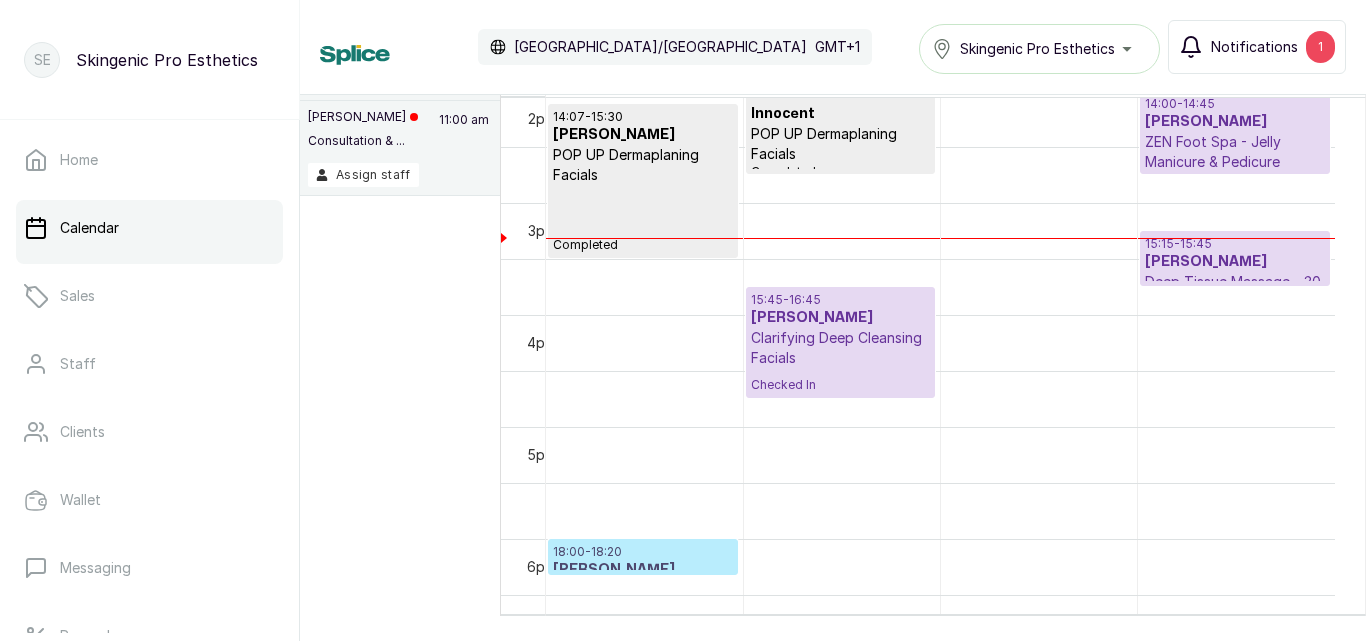 click on "Notifications 1" at bounding box center (1257, 47) 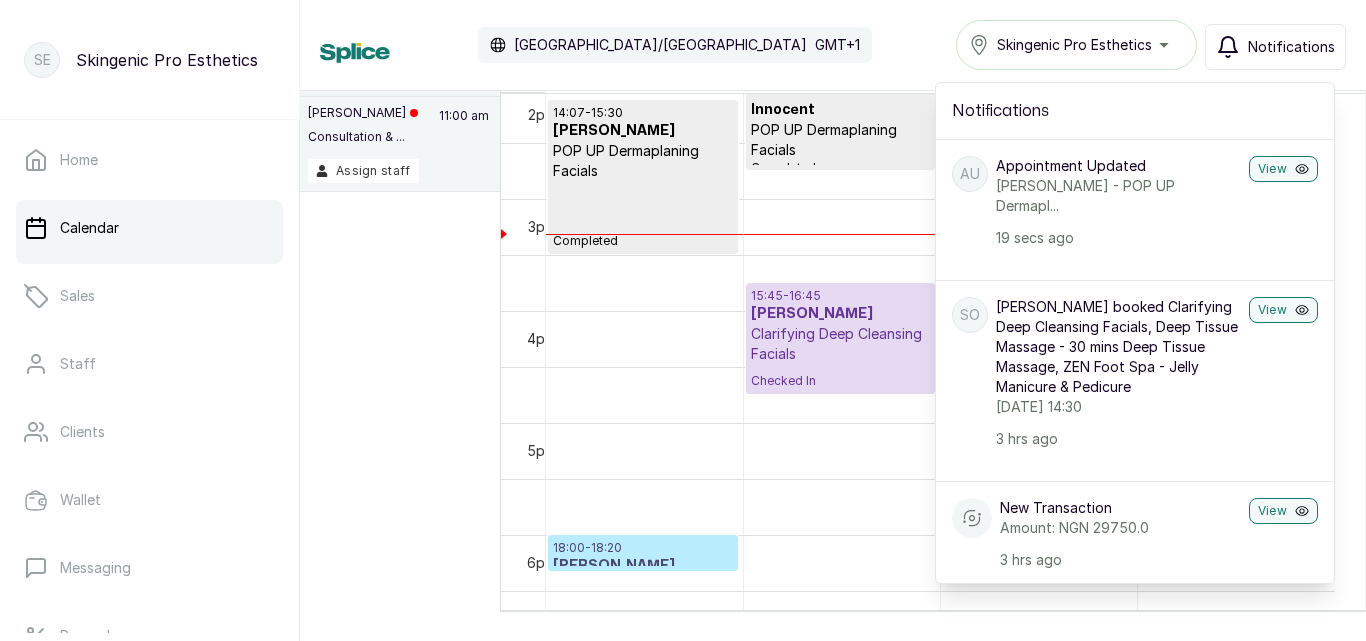 click on "[PERSON_NAME] - POP UP Dermapl..." at bounding box center (1118, 196) 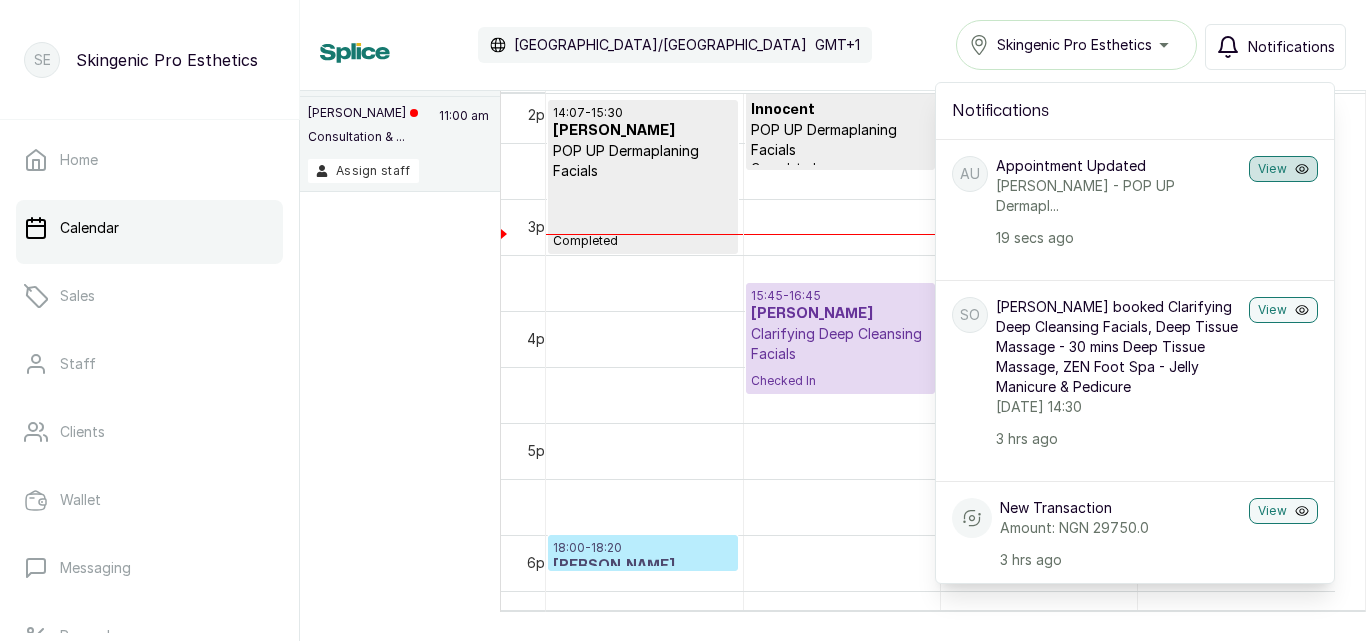 click on "View" at bounding box center [1283, 169] 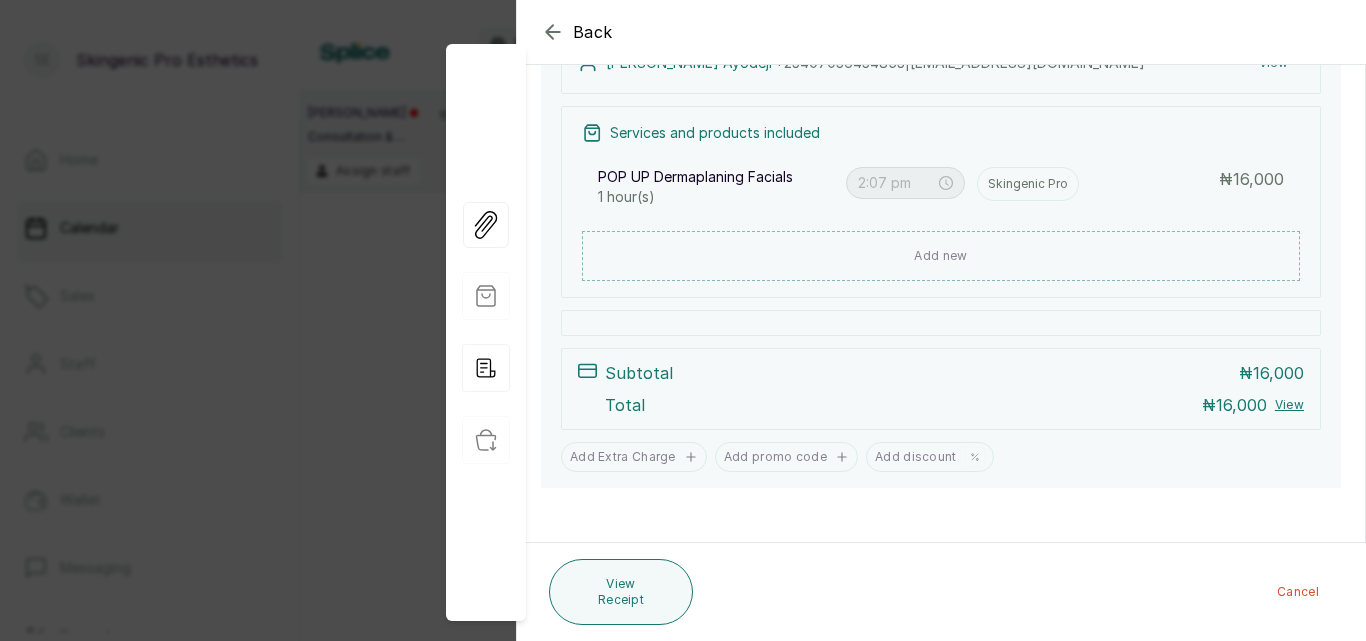 scroll, scrollTop: 339, scrollLeft: 0, axis: vertical 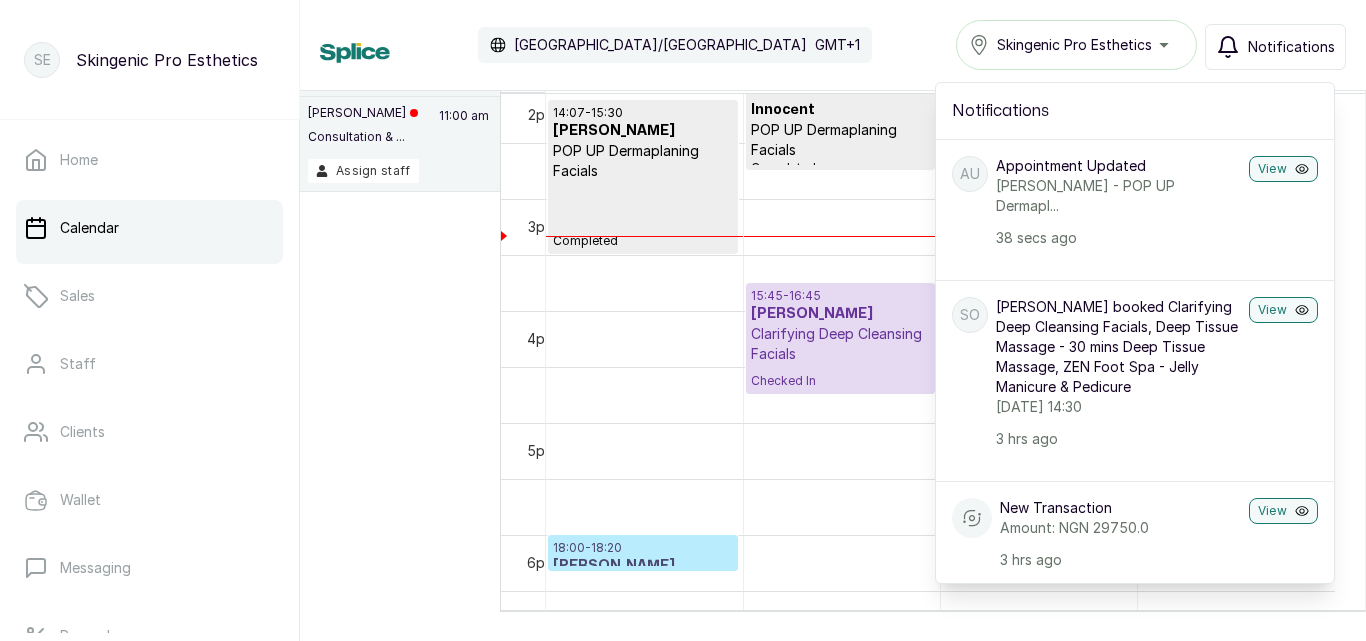 click on "Calendar Africa/Lagos GMT+1 Skingenic Pro Esthetics Notifications Notifications AU Appointment Updated Oladipo Halimat Ayodeji - POP UP Dermapl... 38 secs ago View   so samuel olabode booked Clarifying Deep Cleansing Facials, Deep Tissue Massage - 30 mins Deep Tissue Massage, ZEN Foot Spa - Jelly Manicure & Pedicure Friday, 25 July 2025, 14:30 3 hrs ago View   New Transaction Amount: NGN 29750.0 3 hrs ago View   T Titilope  booked Consultation & Skin Analysis Friday, 25 July 2025, 11:00 2 days ago View   New Transaction Amount: NGN 35000.0 2 days ago View   OH Oladipo Halimat Ayodeji booked POP UP Dermaplaning Facials Friday, 25 July 2025, 12:00 3 days ago View   New Transaction Amount: NGN 16000.0 3 days ago View   AC Amaechi Chikwado Innocent booked POP UP Extraction Facials Friday, 25 July 2025, 13:00 4 days ago View   New Transaction Amount: NGN 12500.0 4 days ago View   OK Olayemi Kofoworola booked POP UP Extraction Facials Friday, 25 July 2025, 10:00 5 days ago View   New Transaction Amount: NGN 12500.0" at bounding box center (833, 45) 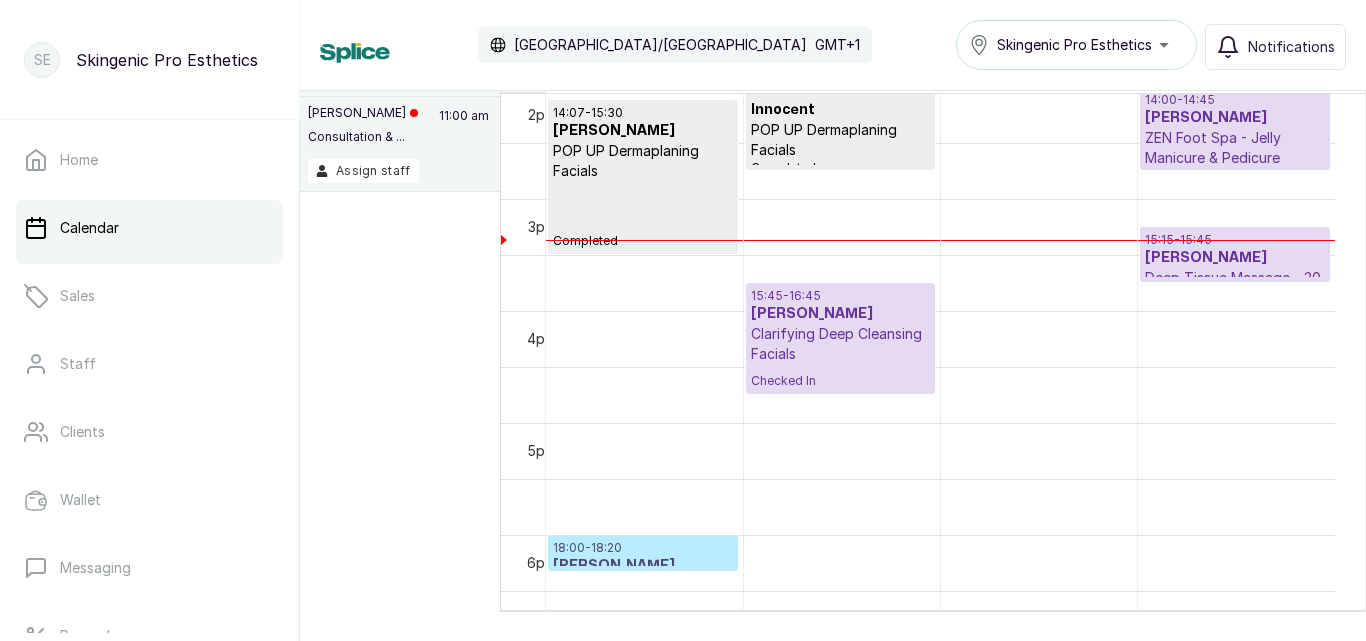 scroll, scrollTop: 1615, scrollLeft: 0, axis: vertical 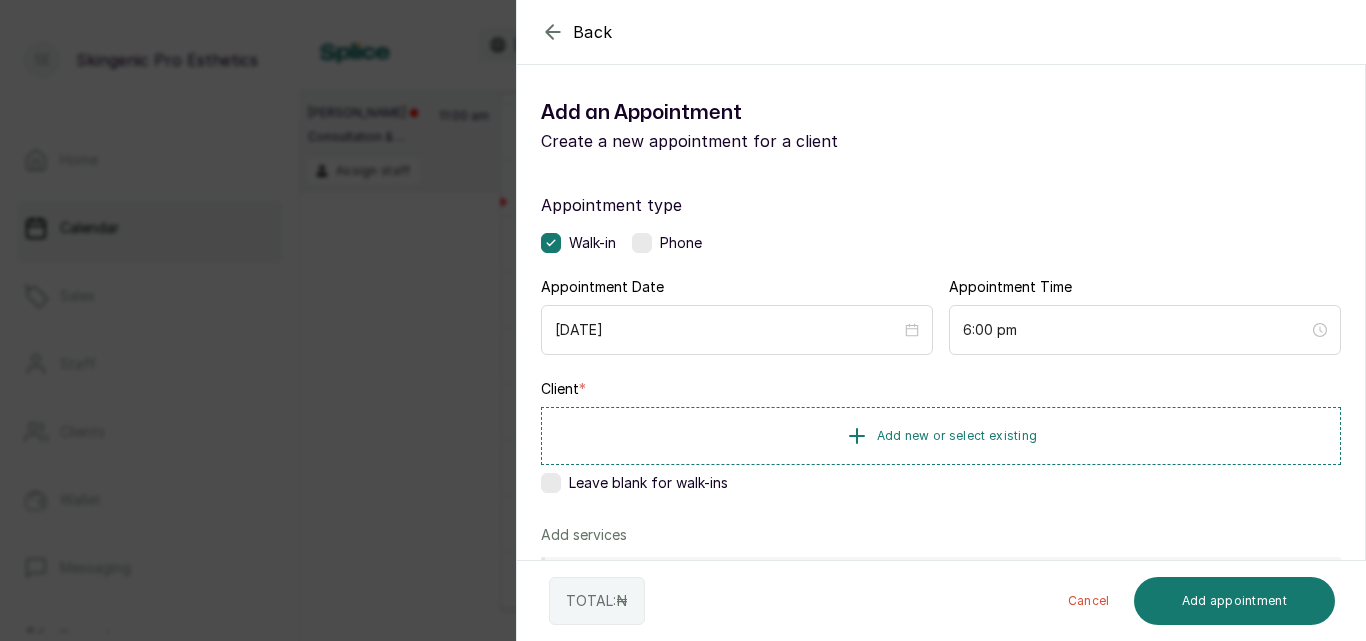 click on "Back Add Appointment Add an Appointment Create a new appointment for a client Appointment type Walk-in Phone Appointment Date 2025/07/25 Appointment Time 6:00 pm Client * Add new or select existing Leave blank for walk-ins  Add services   No Services added Add service  Add products   No Products added Add product Add Extra Charge Add promo code Add discount Note 1000 of 1000 characters left TOTAL:  ₦ Cancel Add appointment" at bounding box center [683, 320] 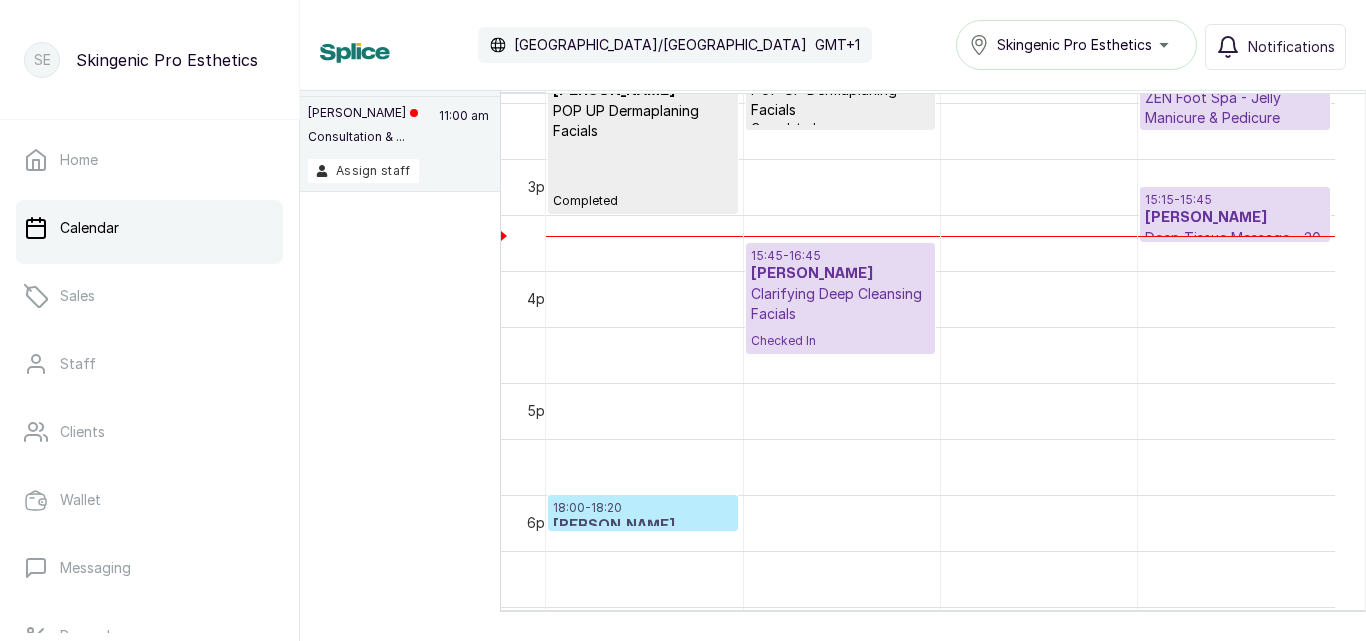 click on "Calendar Africa/Lagos GMT+1 Skingenic Pro Esthetics Notifications Unassigned appointments 17 Jun, 2025 Peggy Bramor   Consultation & ... 11:00 am Assign staff Today Fri Jul 25, 2025 Show no-show/cancelled View Day Staff Working Add + Skingenic Pro Damilola Dr Tomilola Nurse Destiny 12am 1am 2am 3am 4am 5am 6am 7am 8am 9am 10am 11am 12pm 1pm 2pm 3pm 4pm 5pm 6pm 7pm 8pm 9pm 10pm 11pm 11:00  -  11:40 Titilope  Consultation & Skin Analysis Completed 13:00  -  13:45 Olayemi Kofoworola POP UP Extraction Facials Confirmed 14:07  -  15:30 Oladipo Halimat Ayodeji POP UP Dermaplaning Facials Completed 18:00  -  18:20 Oyindamola Tanimowo Skin Review Confirmed 13:00  -  13:45 Amaechi Chikwado Innocent POP UP Extraction Facials Completed 13:45  -  14:45 Amaechi Chikwado Innocent POP UP Dermaplaning Facials Completed 15:45  -  16:45 samuel olabode Clarifying Deep Cleansing Facials Checked In 11:00  -  11:45 Titilope  ZEN Foot Spa - Jelly Manicure & Pedicure Completed 14:00  -  14:45 samuel olabode Checked In 15:15  -" at bounding box center (833, 320) 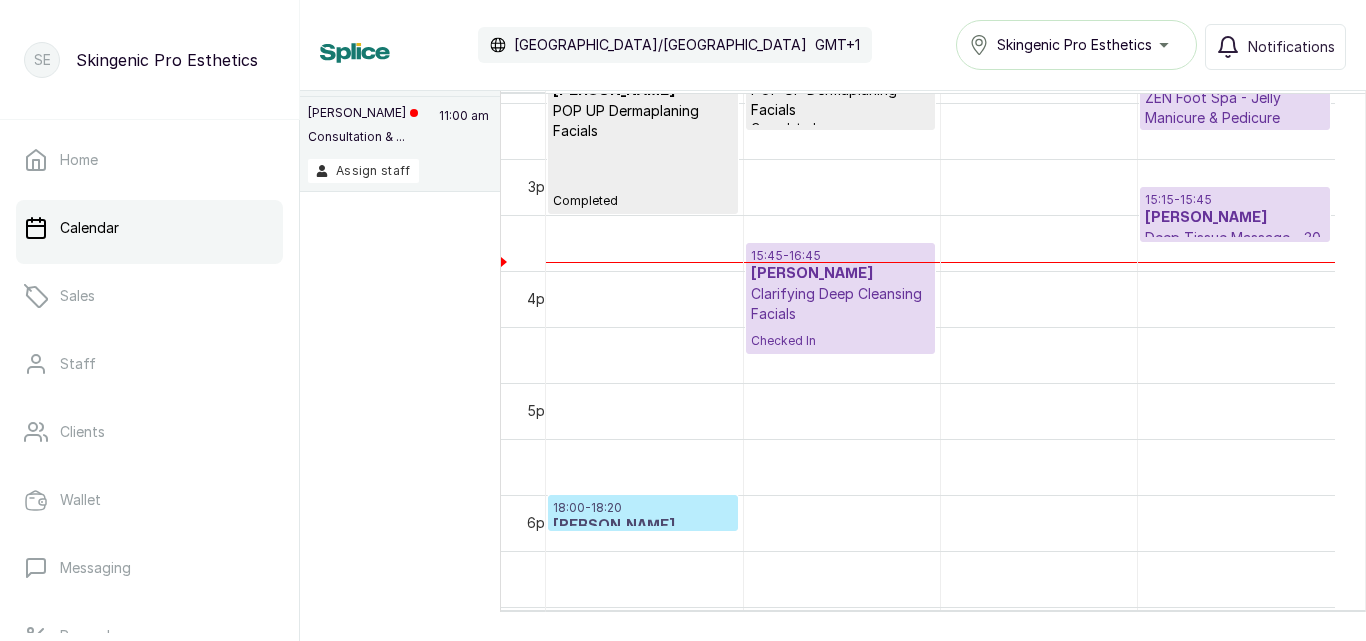 scroll, scrollTop: 1856, scrollLeft: 0, axis: vertical 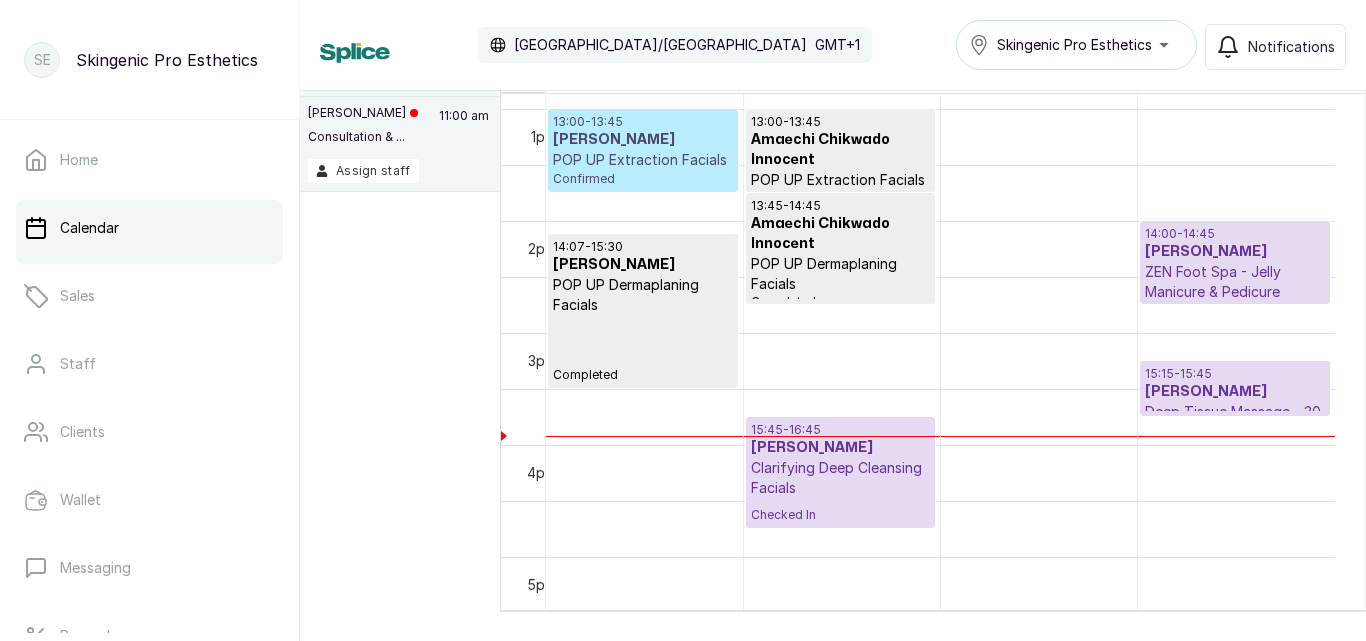 click on "[PERSON_NAME]" at bounding box center (1235, 392) 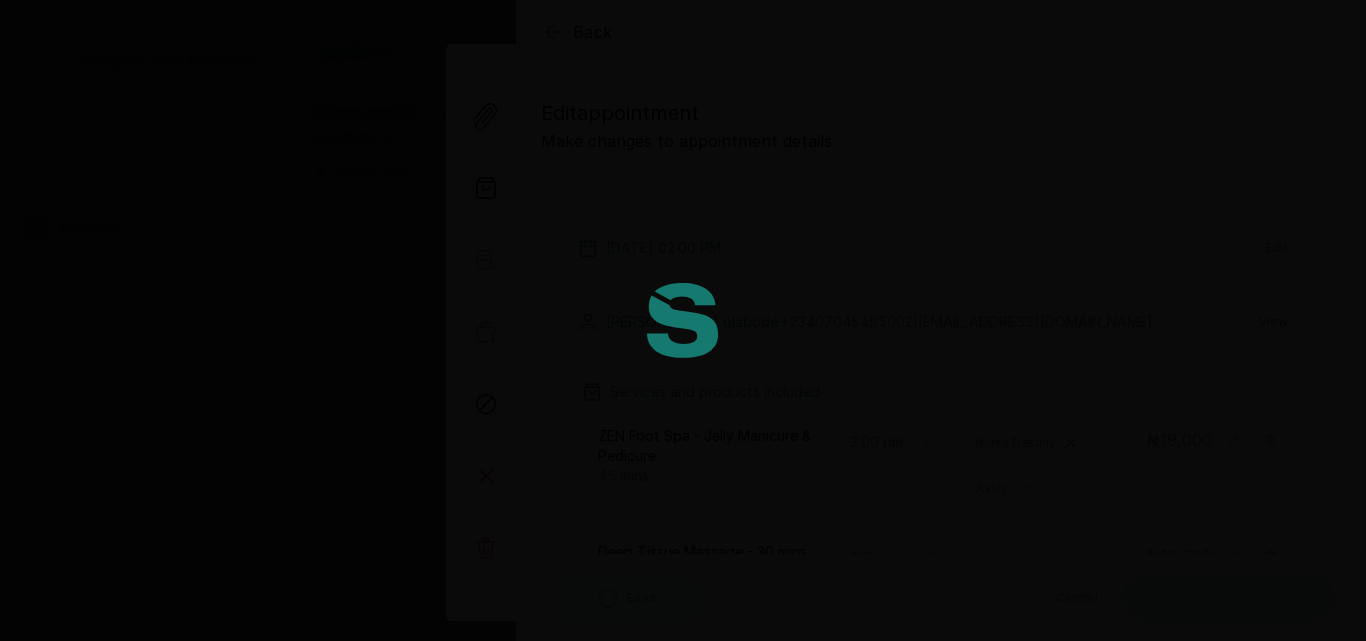 type on "2:00 pm" 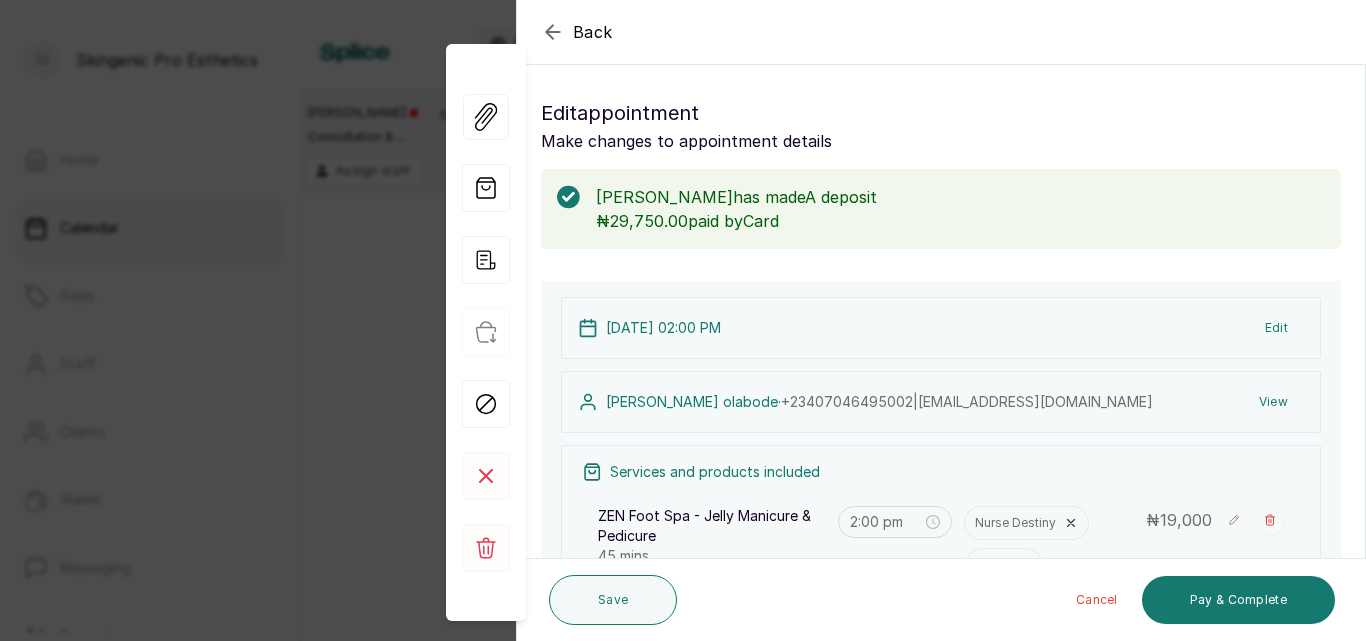 click 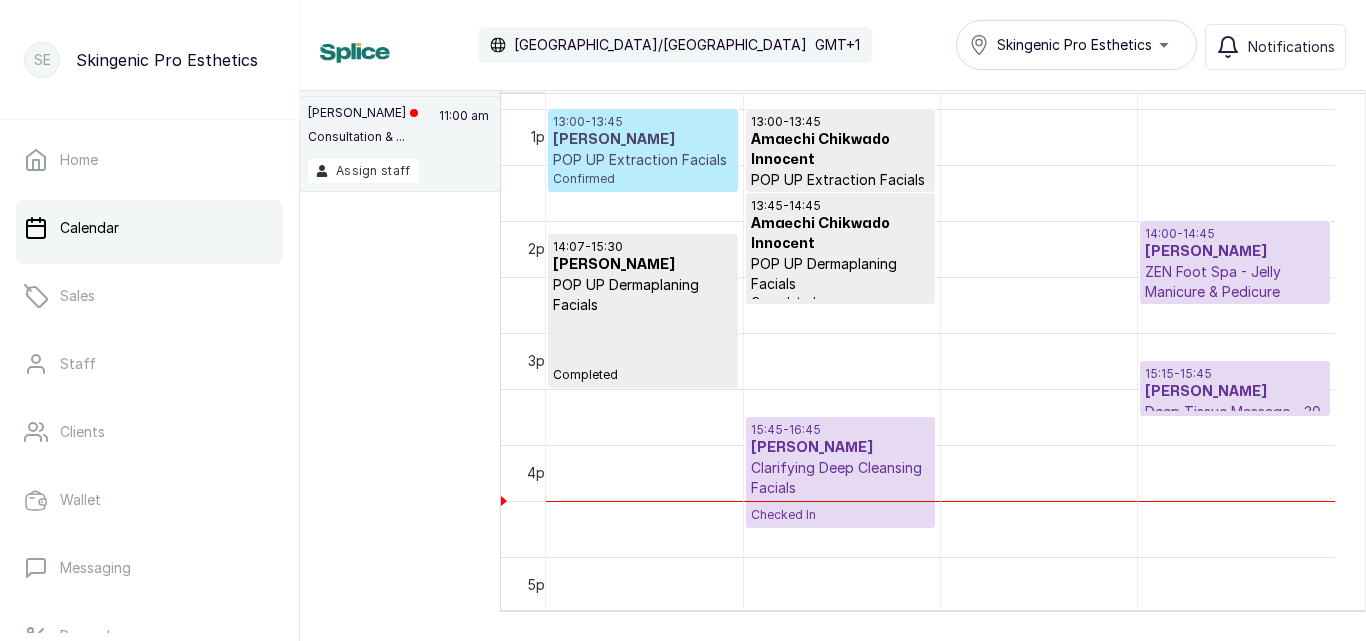 scroll, scrollTop: 1481, scrollLeft: 0, axis: vertical 